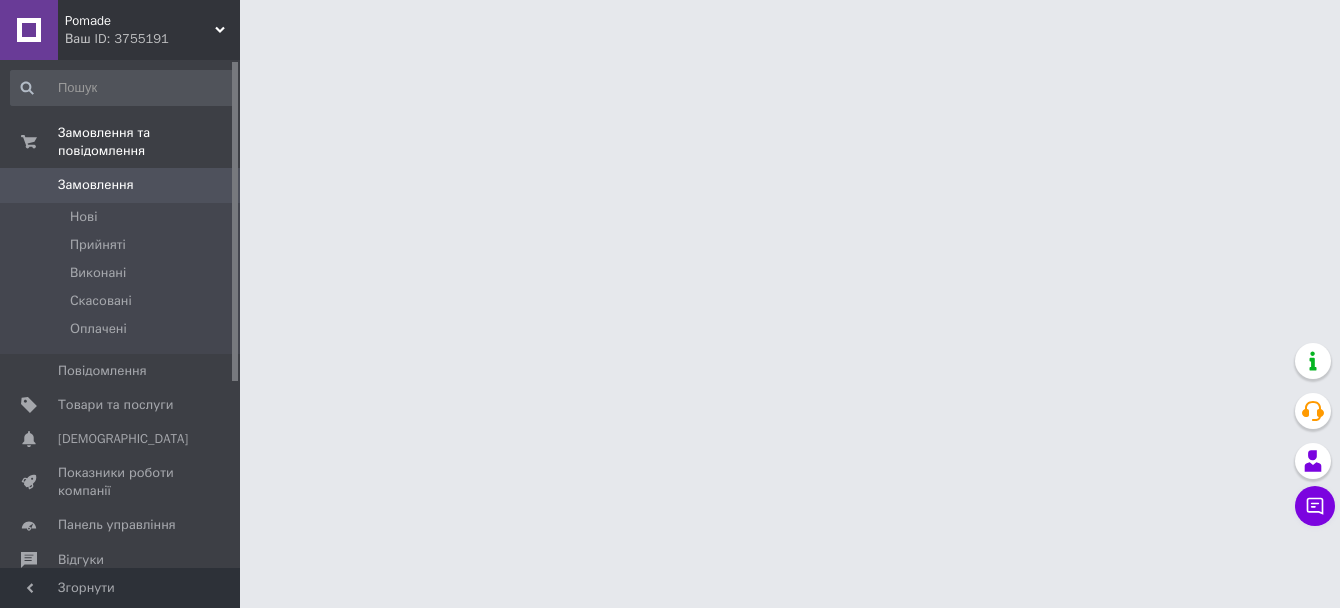 scroll, scrollTop: 0, scrollLeft: 0, axis: both 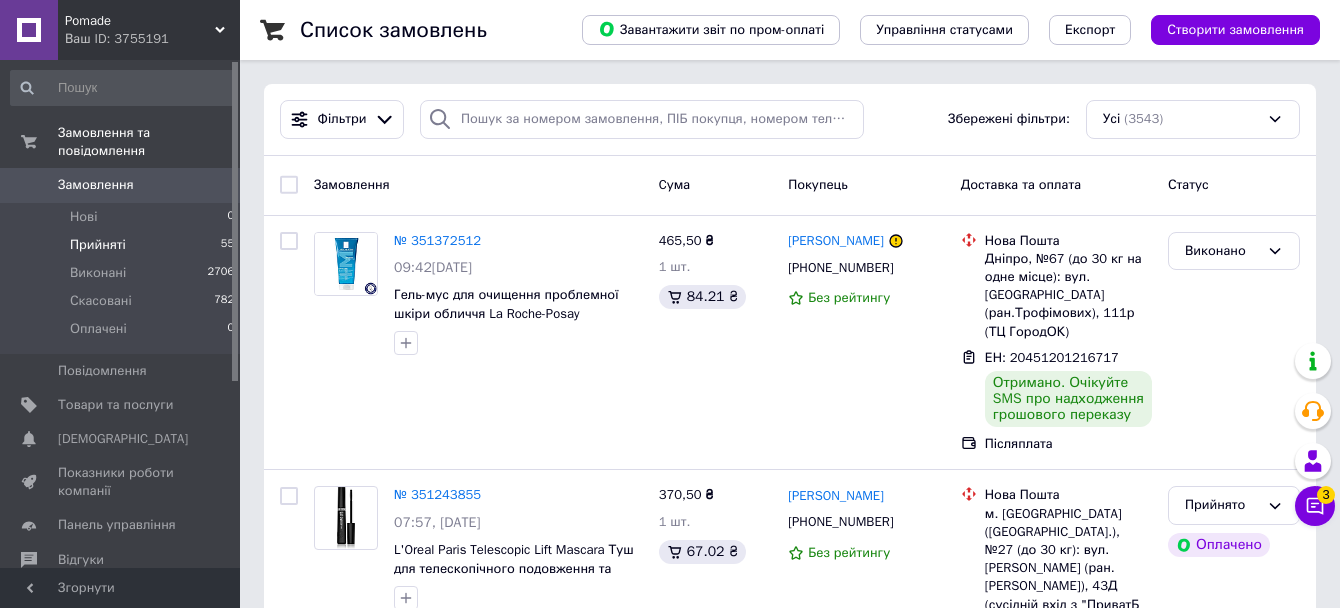 click on "Прийняті" at bounding box center [98, 245] 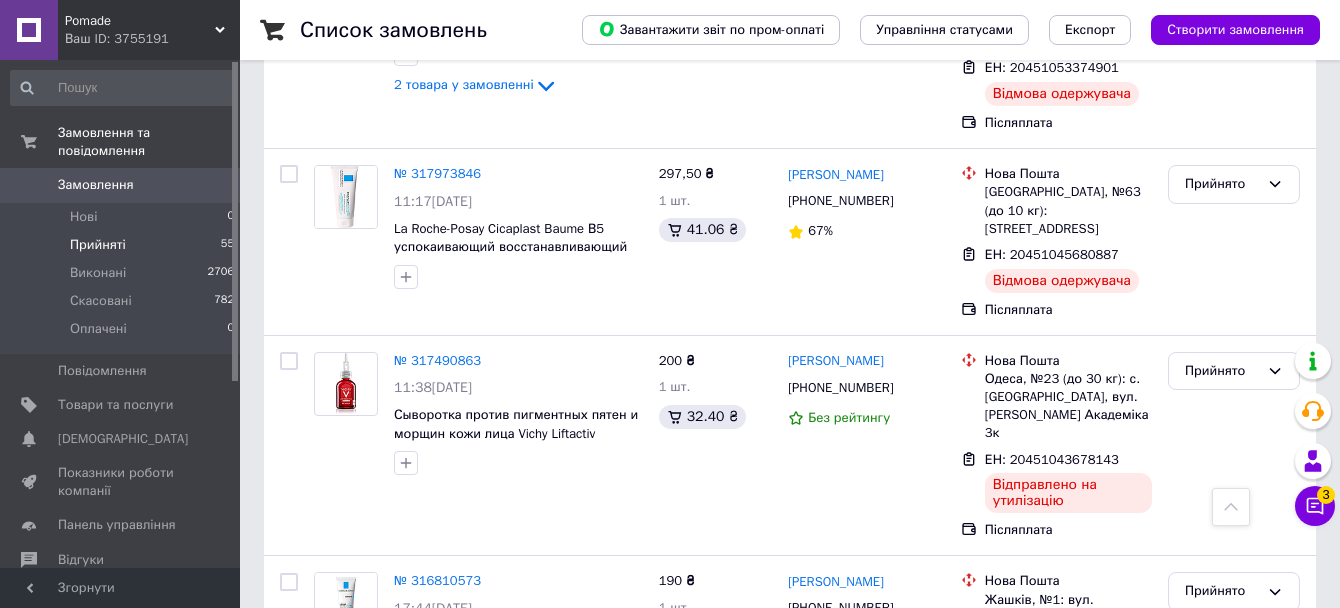 scroll, scrollTop: 3833, scrollLeft: 0, axis: vertical 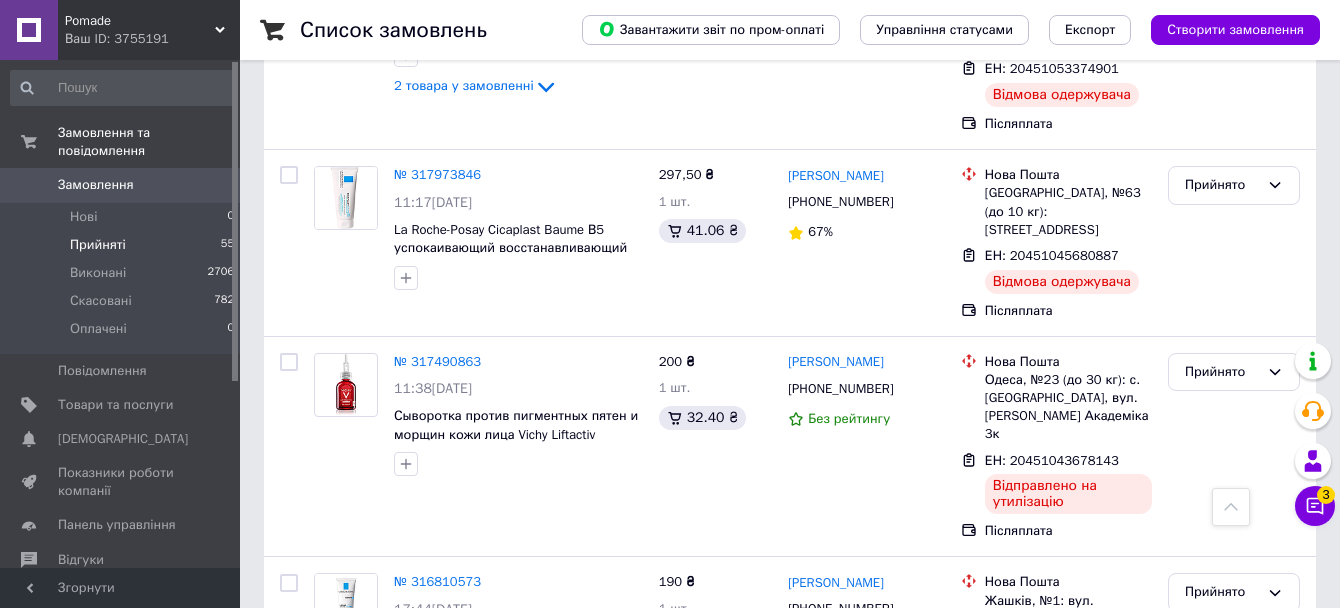 click on "2" at bounding box center (327, 770) 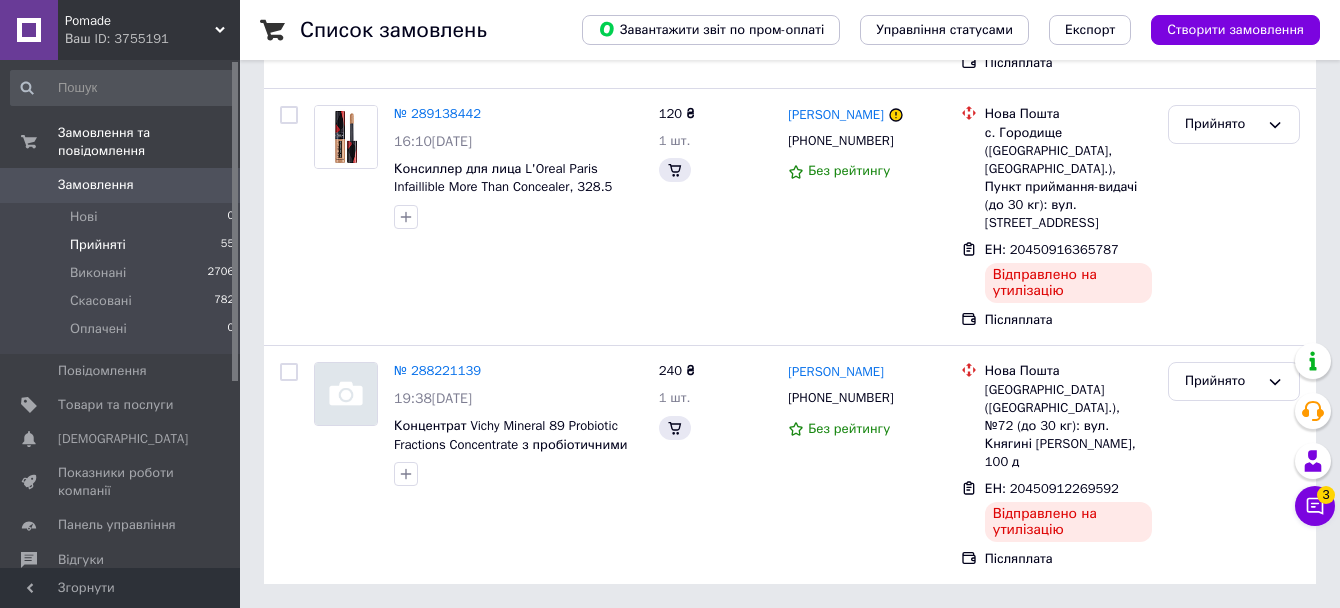 scroll, scrollTop: 0, scrollLeft: 0, axis: both 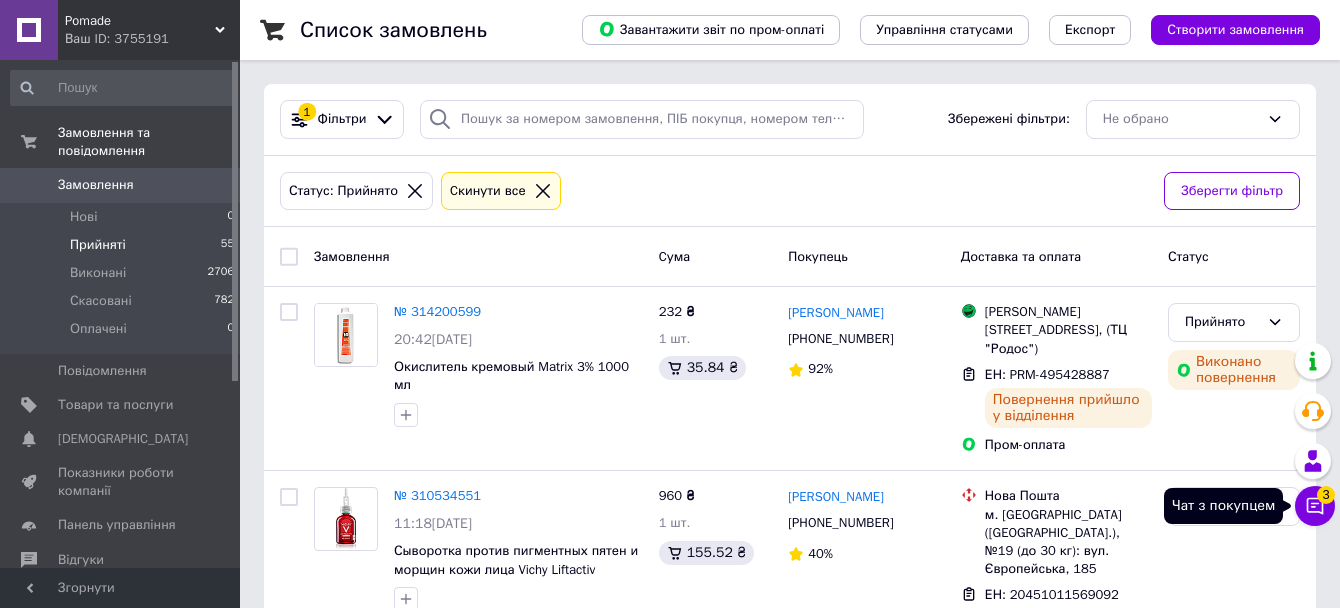 click 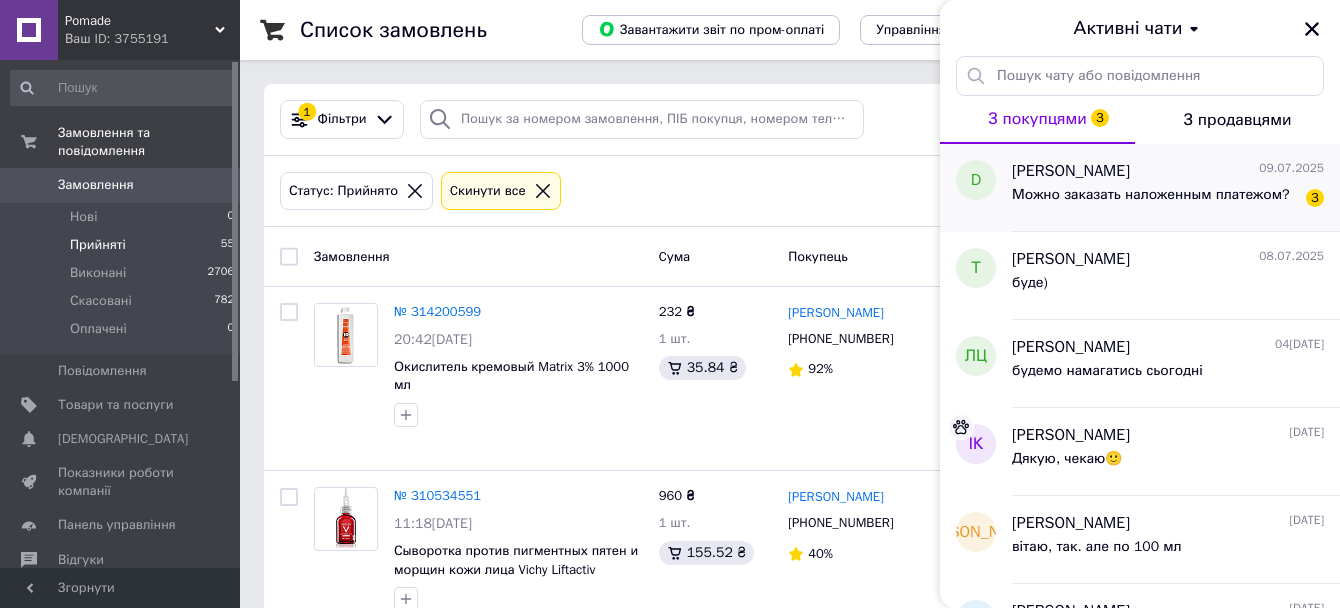 click on "Можно заказать наложенным платежом? 3" at bounding box center [1168, 199] 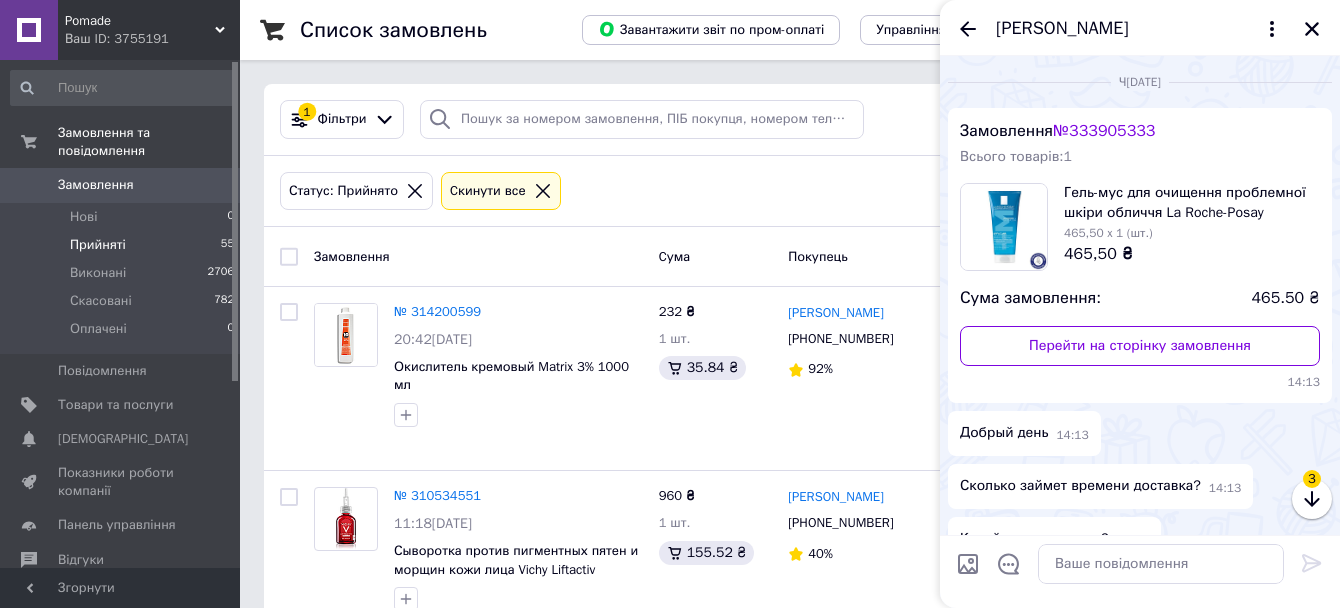 scroll, scrollTop: 1183, scrollLeft: 0, axis: vertical 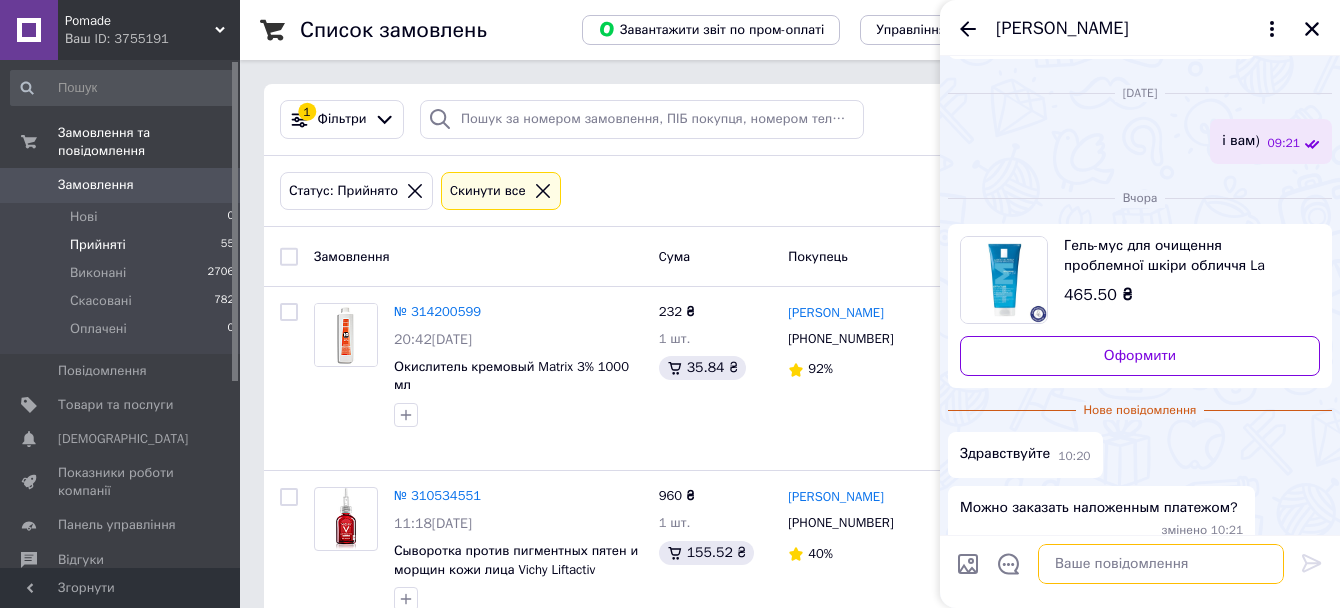 click at bounding box center (1161, 564) 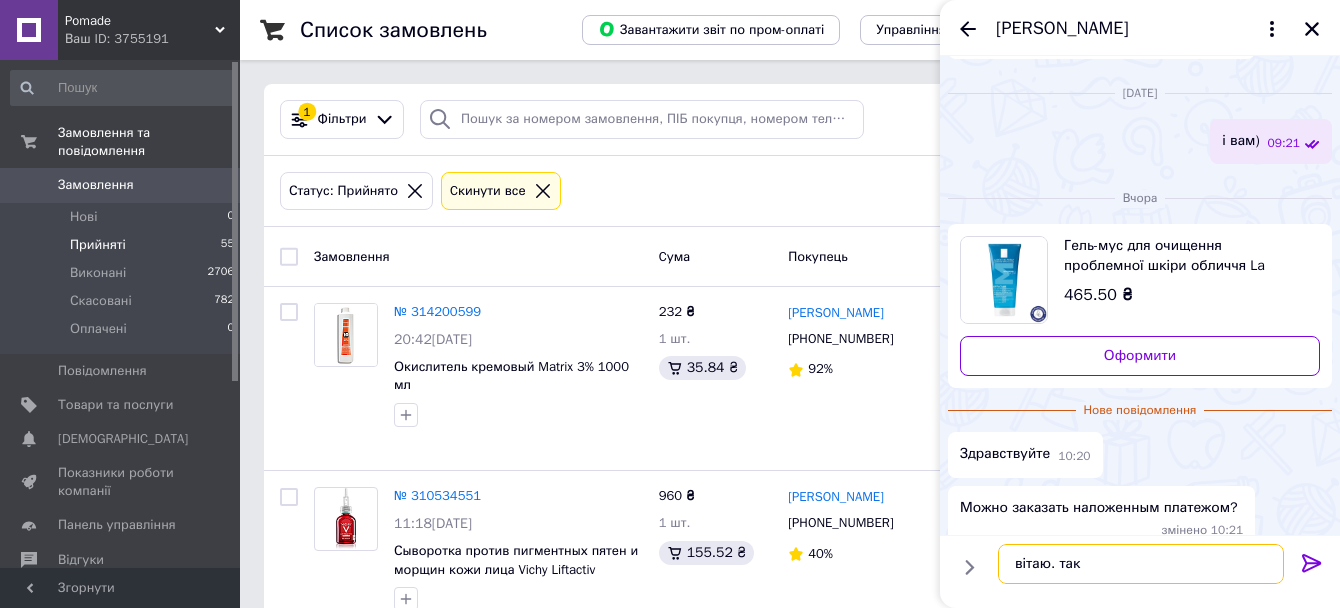type on "вітаю. так)" 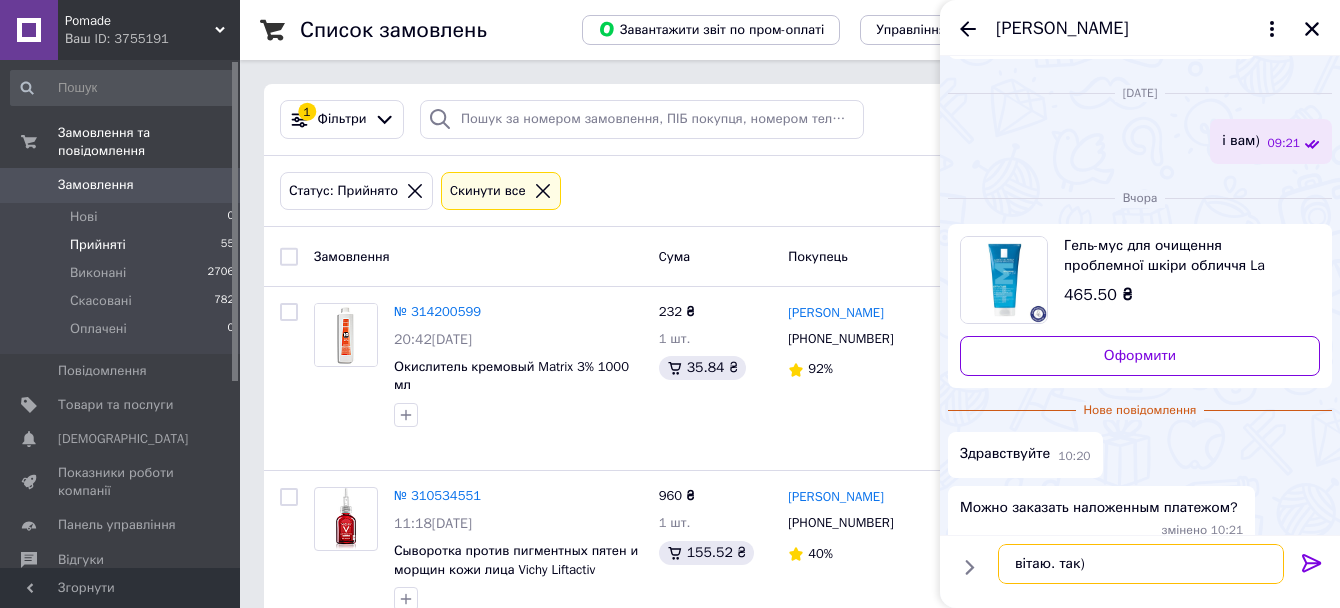 type 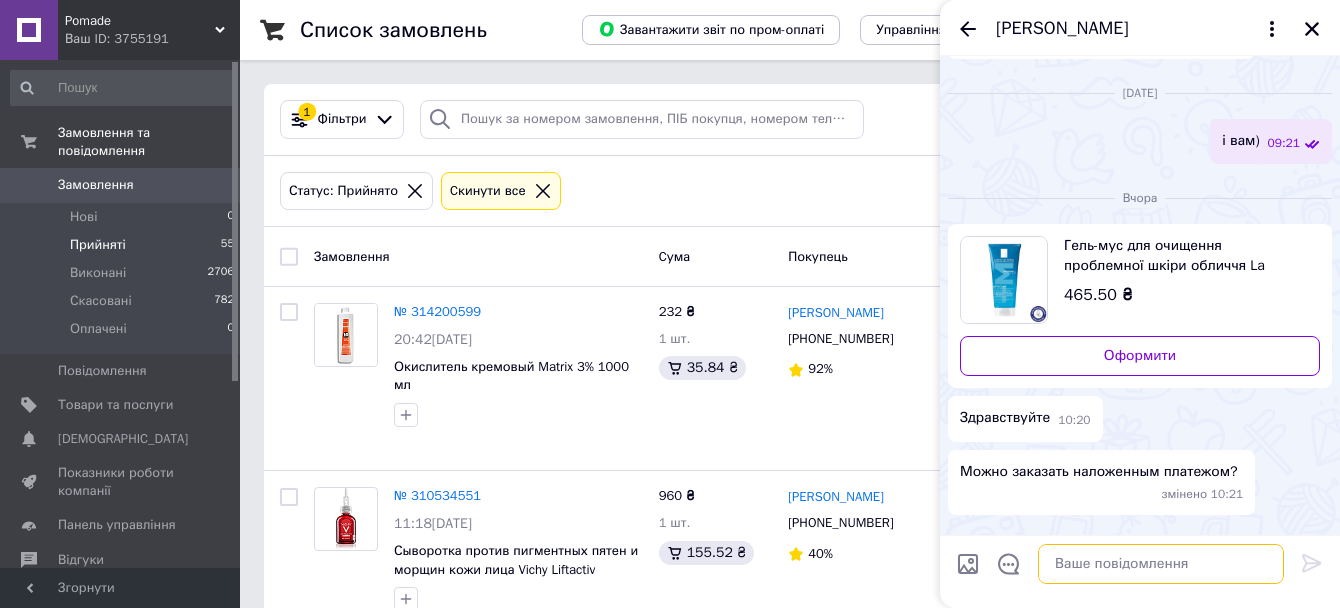 scroll, scrollTop: 1252, scrollLeft: 0, axis: vertical 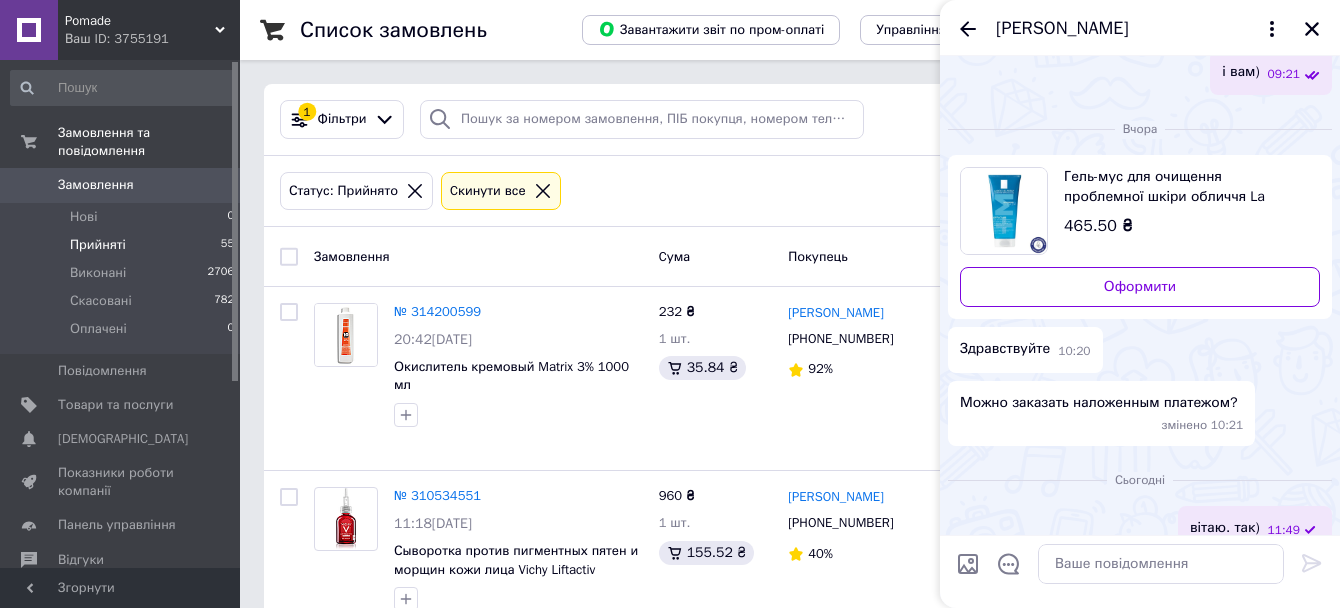 click at bounding box center [1004, 211] 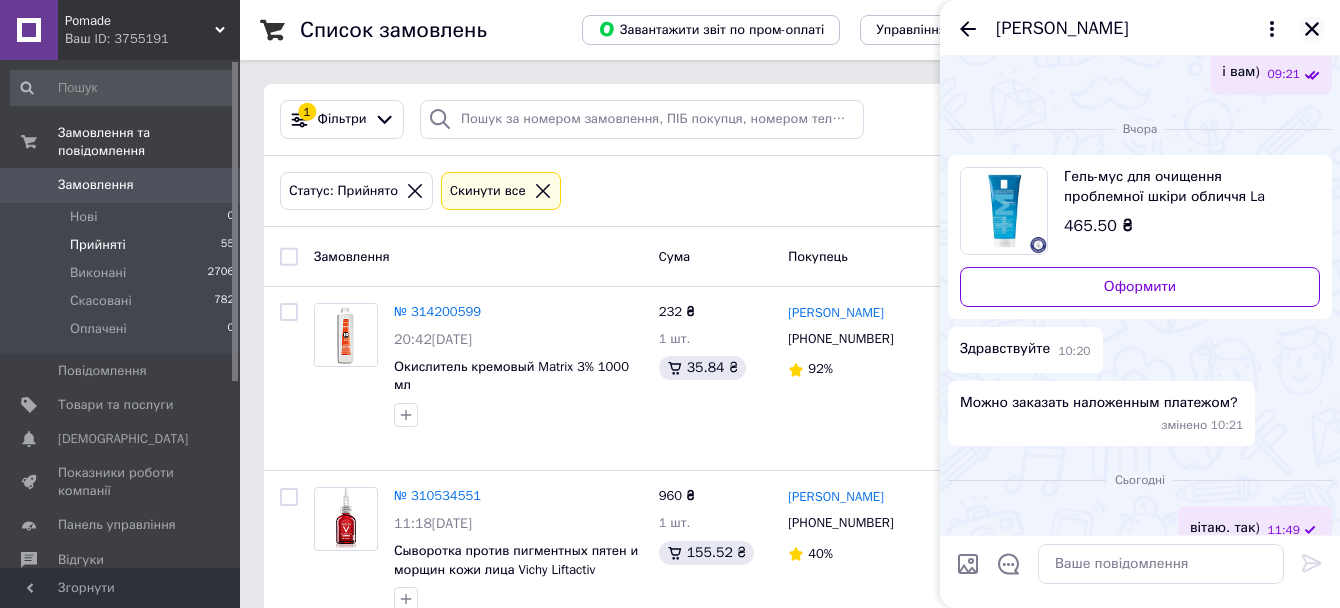 click 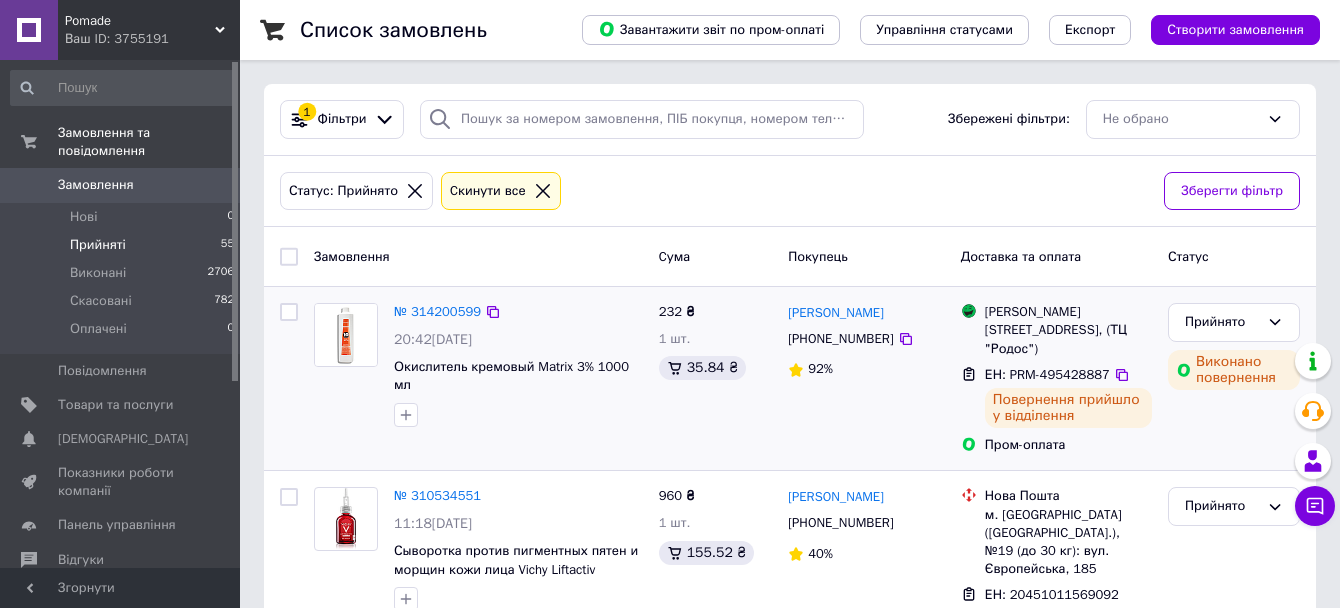 scroll, scrollTop: 0, scrollLeft: 0, axis: both 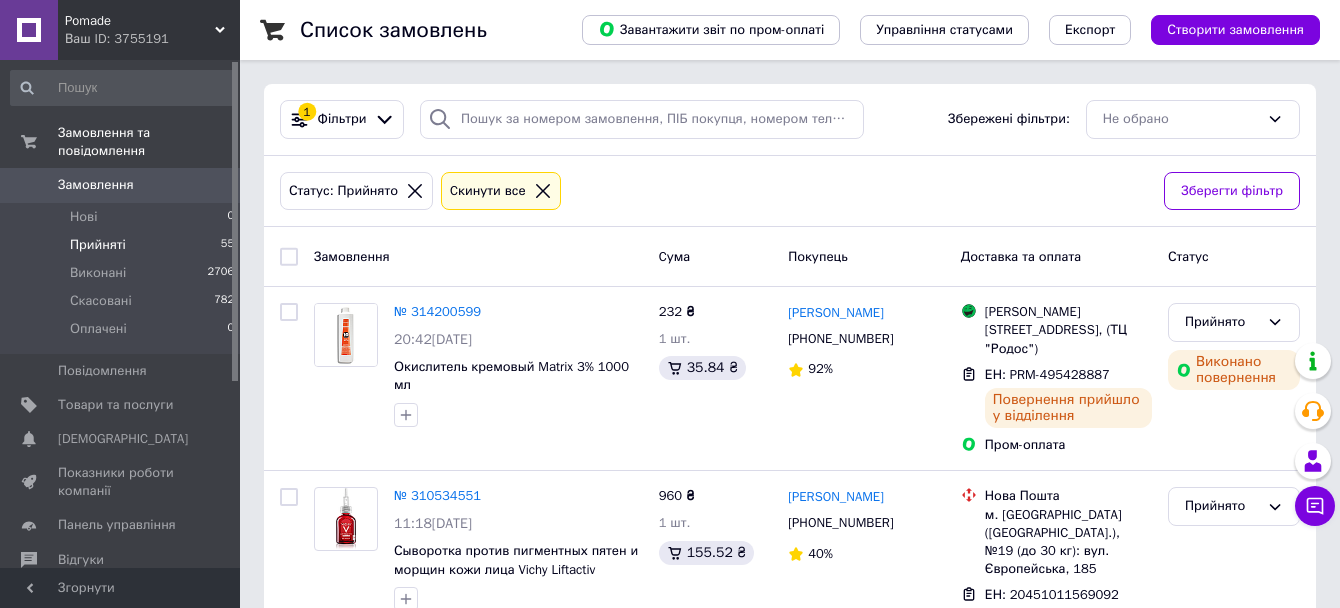 click on "Прийняті" at bounding box center (98, 245) 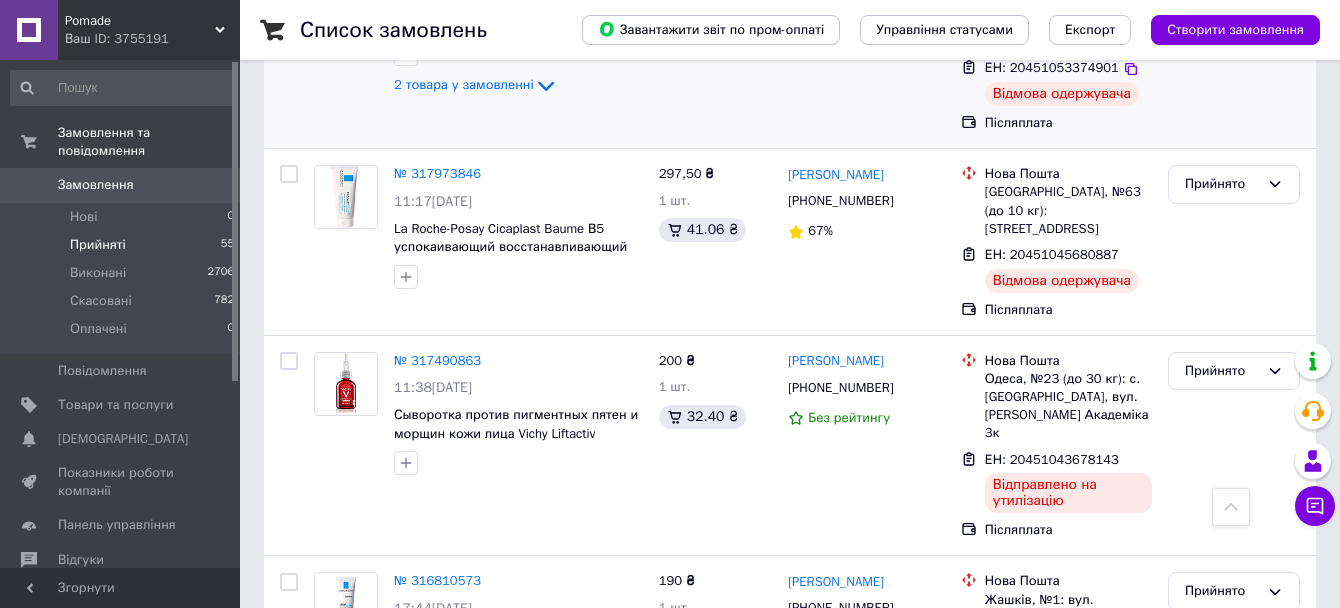 scroll, scrollTop: 3833, scrollLeft: 0, axis: vertical 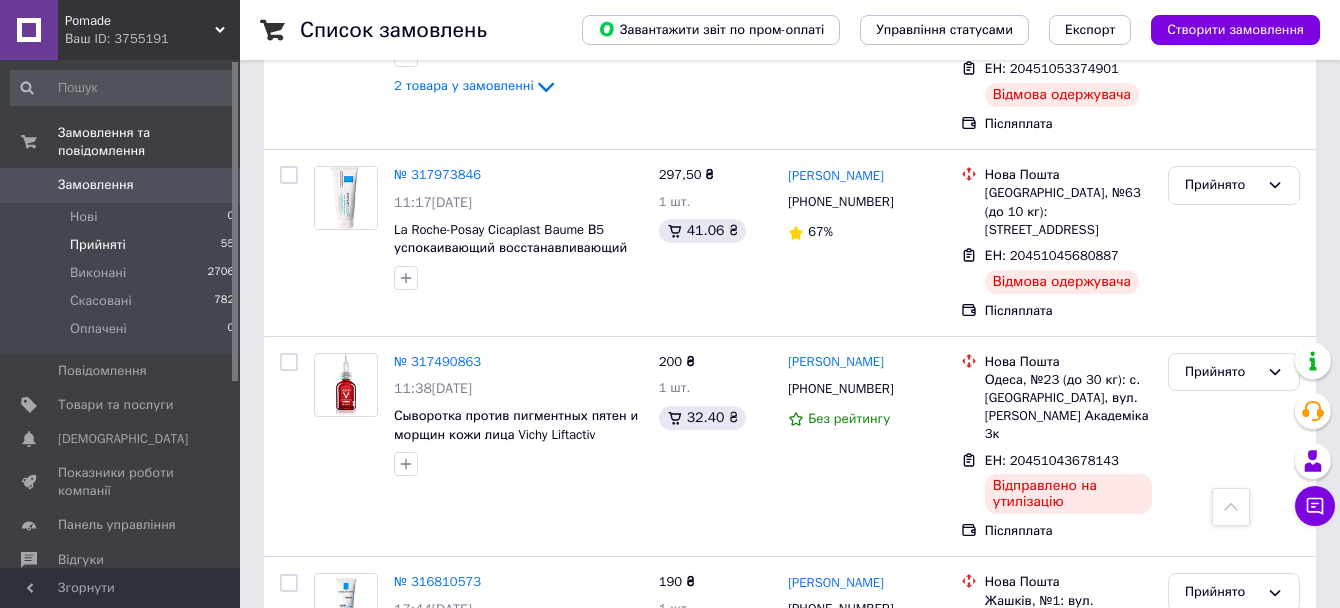 click on "2" at bounding box center (327, 770) 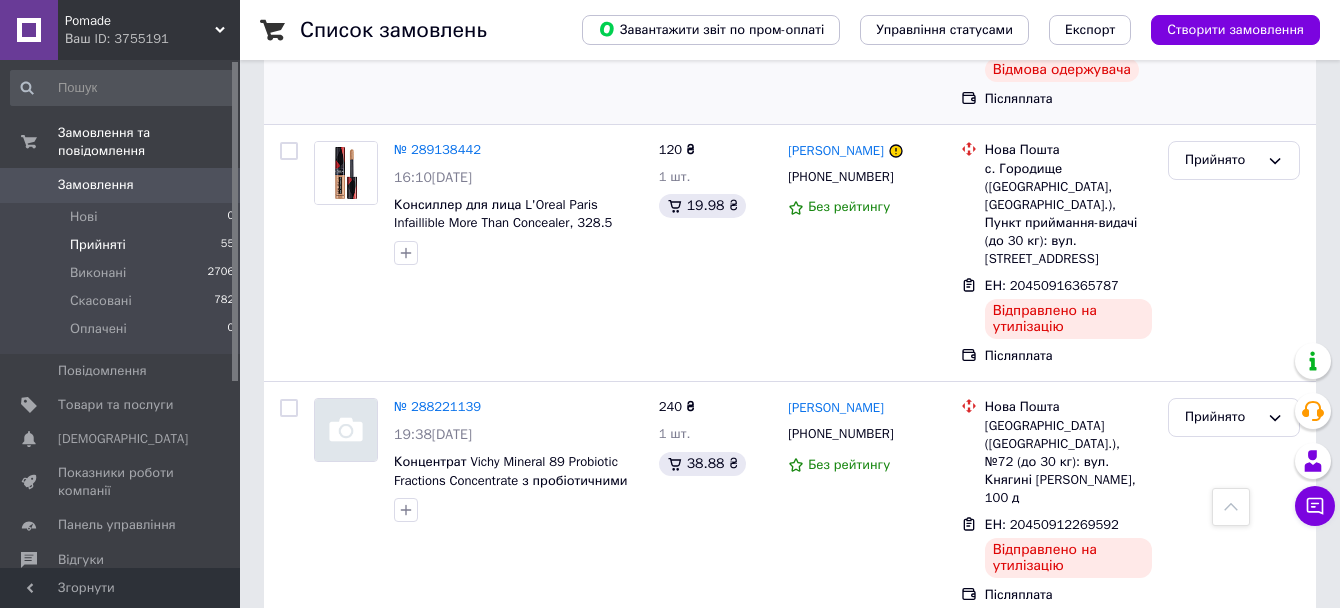 scroll, scrollTop: 3848, scrollLeft: 0, axis: vertical 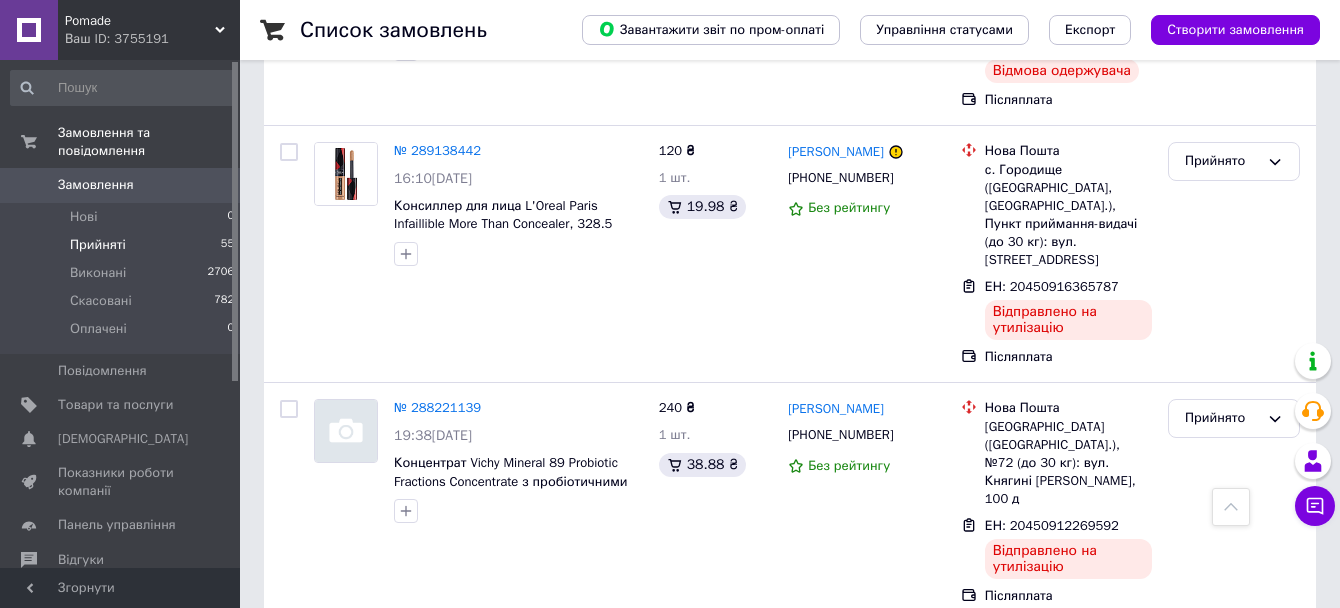 click on "3" at bounding box center (494, 666) 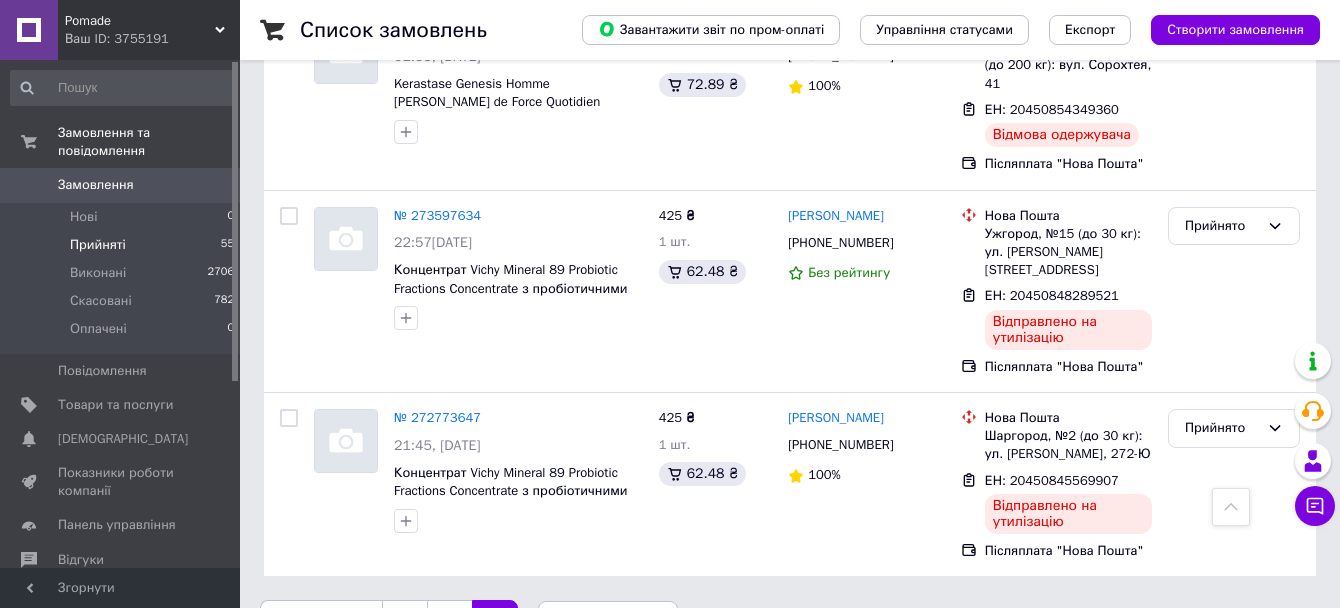 scroll, scrollTop: 2683, scrollLeft: 0, axis: vertical 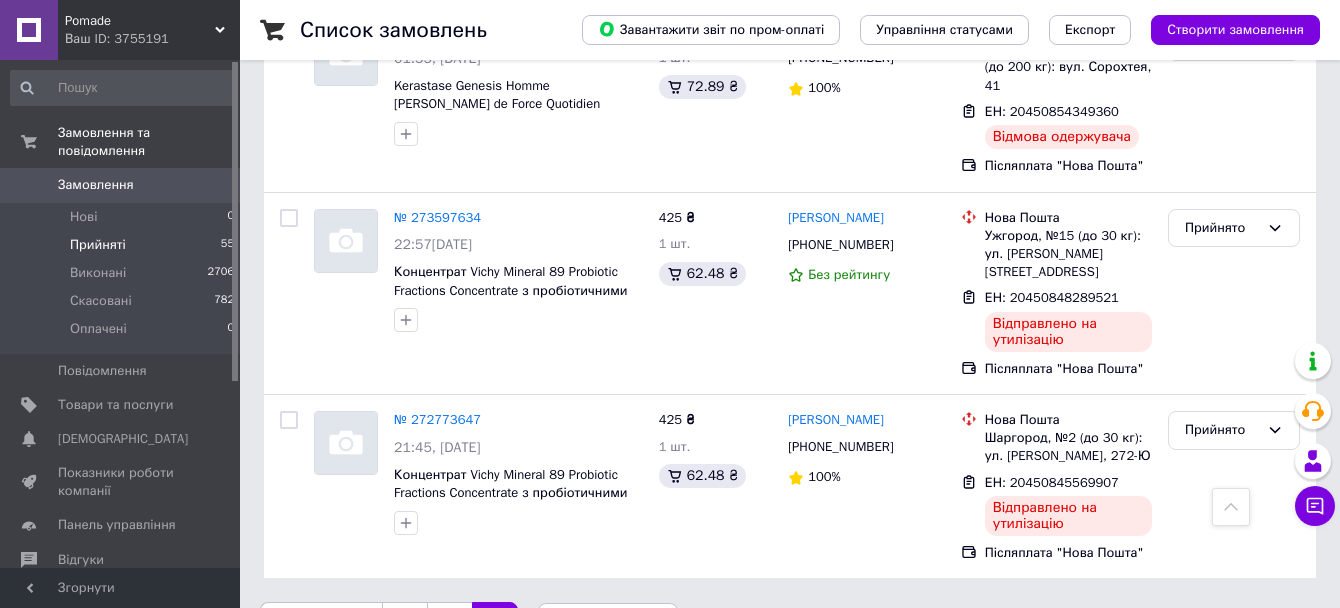 click on "1" at bounding box center (404, 623) 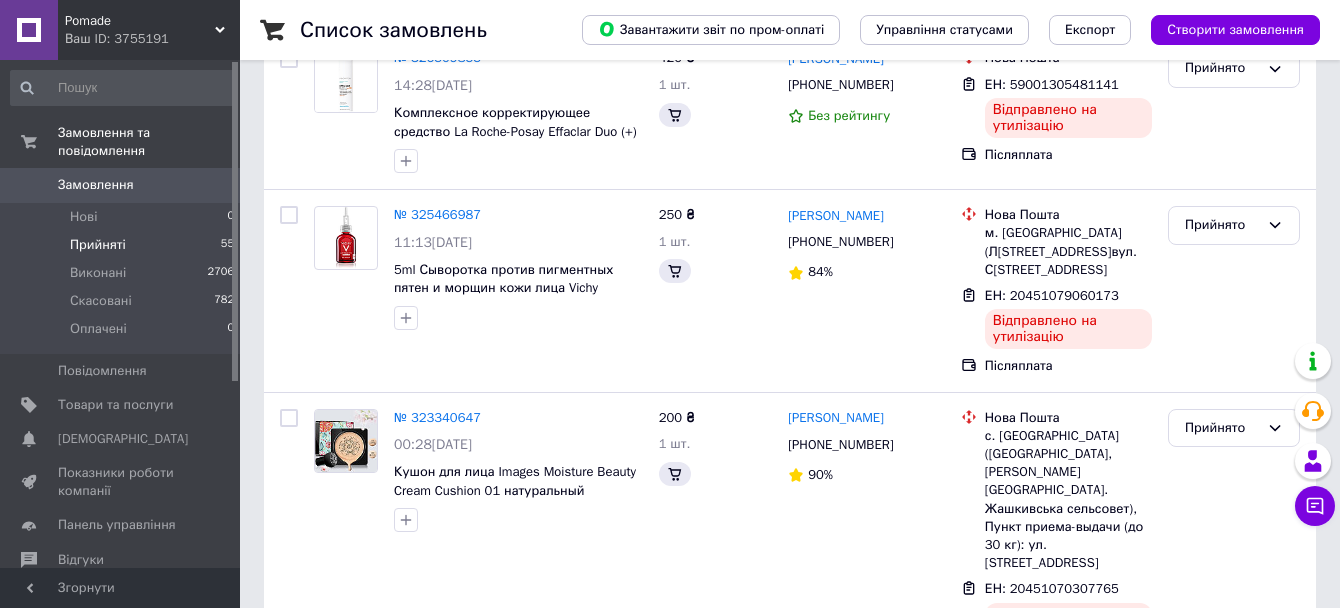 scroll, scrollTop: 0, scrollLeft: 0, axis: both 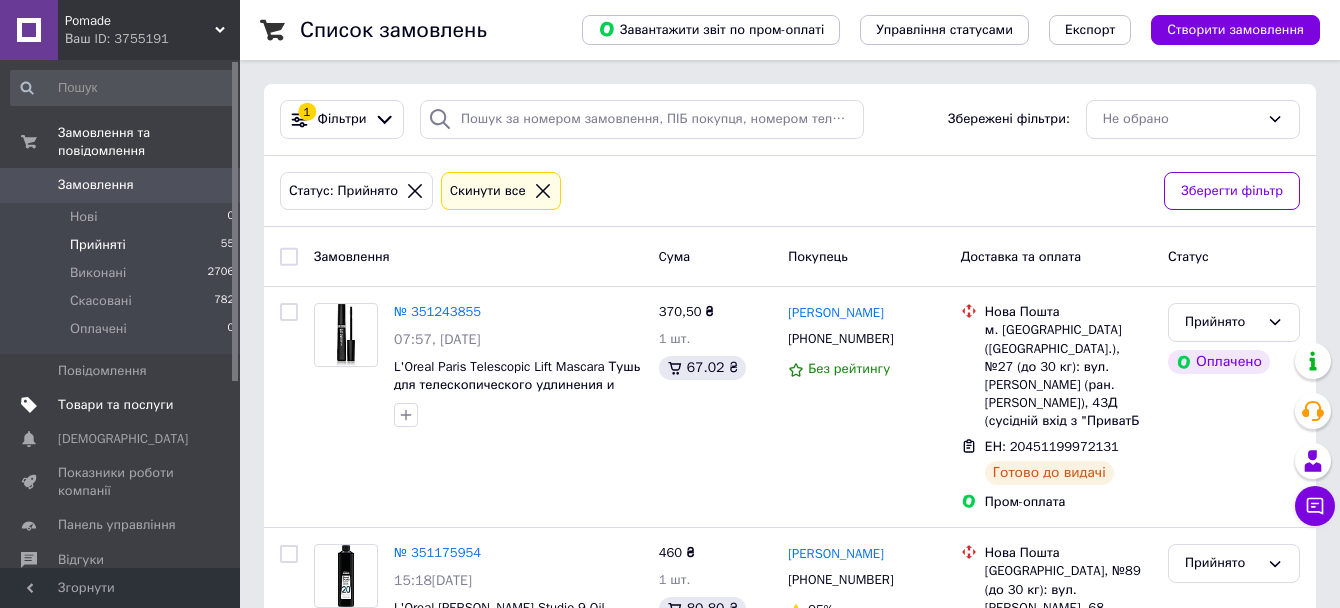 click on "Товари та послуги" at bounding box center (115, 405) 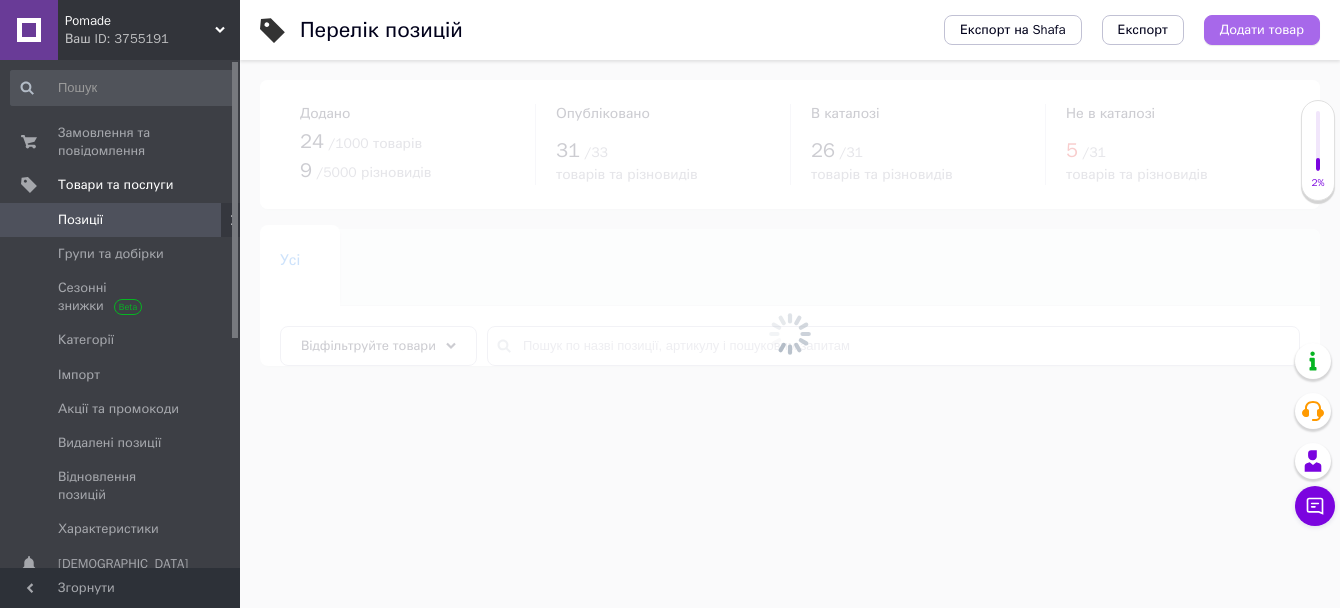 click on "Додати товар" at bounding box center [1262, 30] 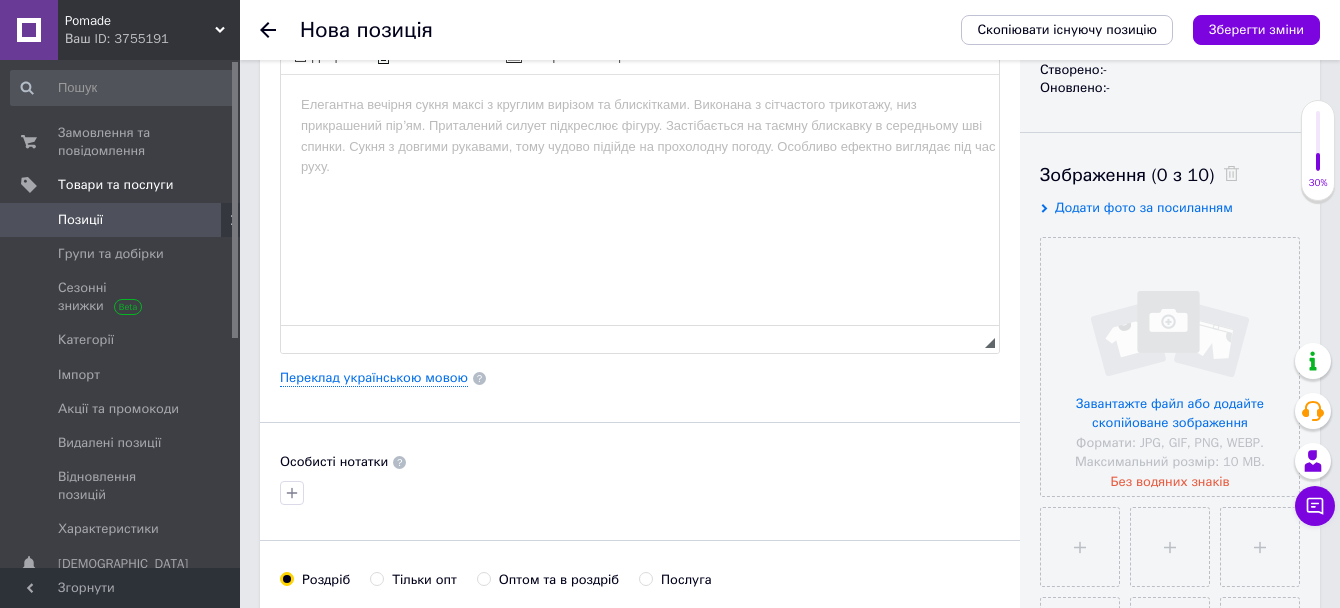 scroll, scrollTop: 263, scrollLeft: 0, axis: vertical 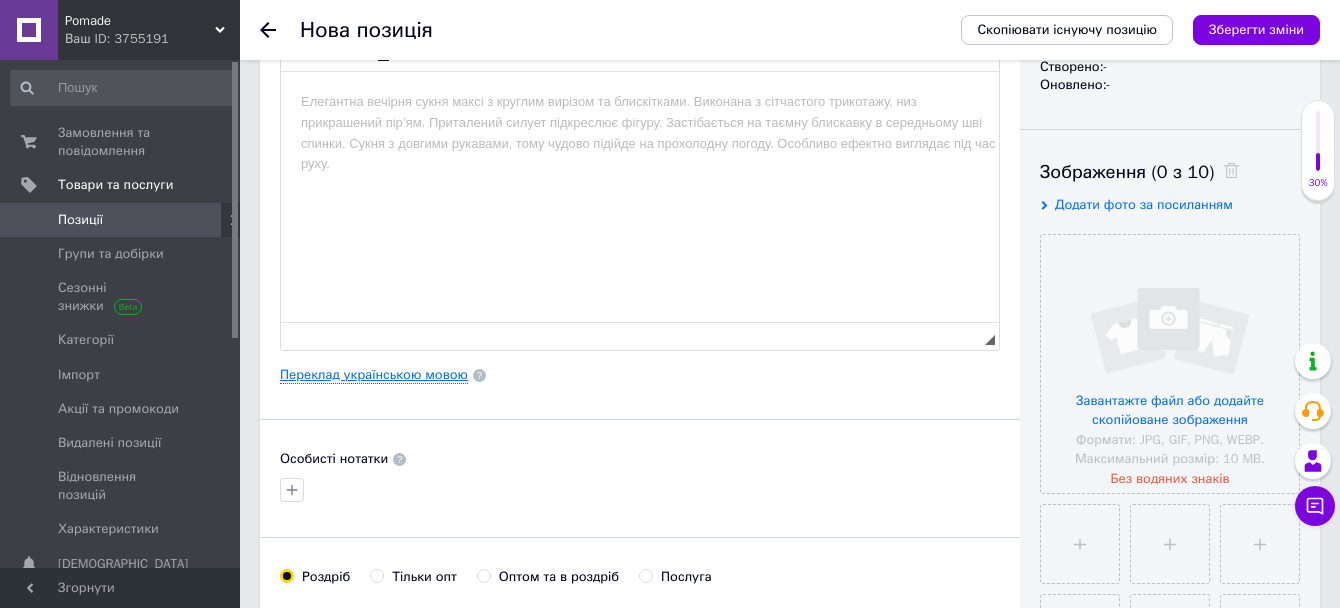 click on "Переклад українською мовою" at bounding box center (374, 375) 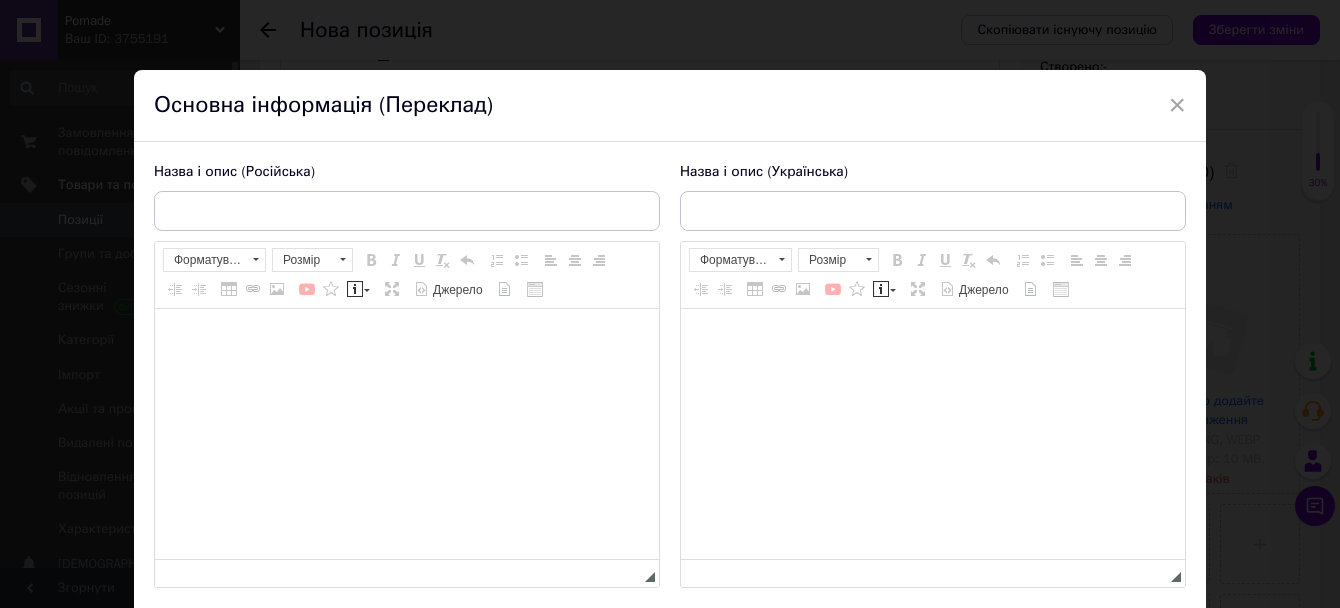 scroll, scrollTop: 0, scrollLeft: 0, axis: both 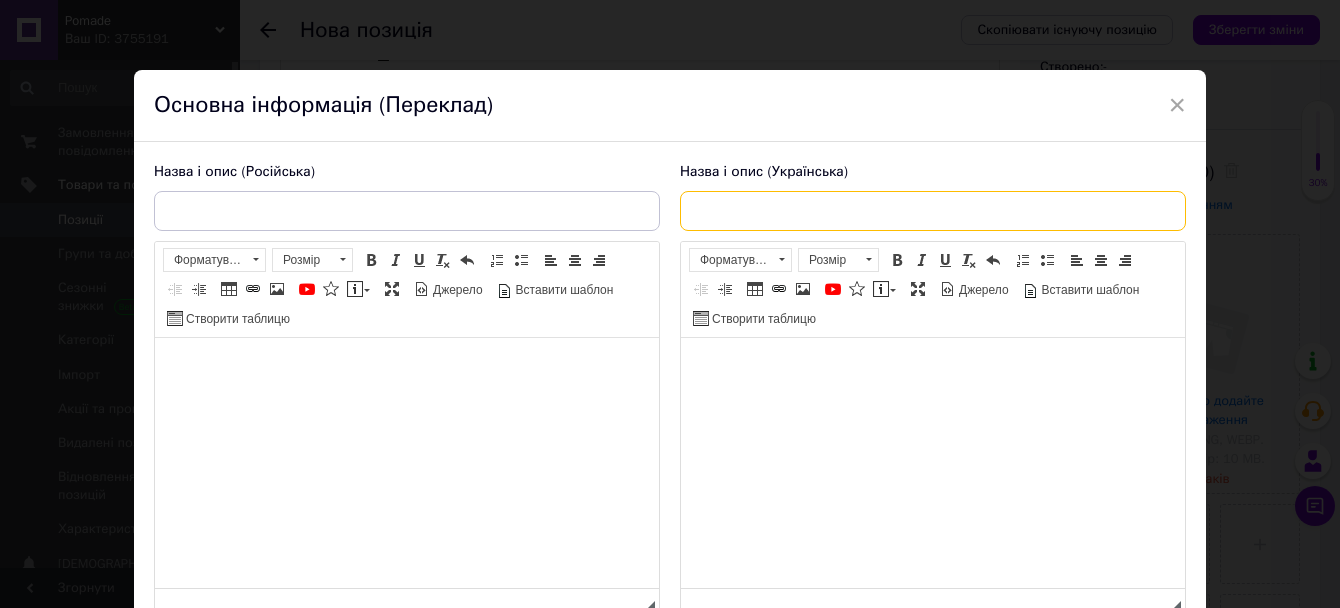 click at bounding box center (933, 211) 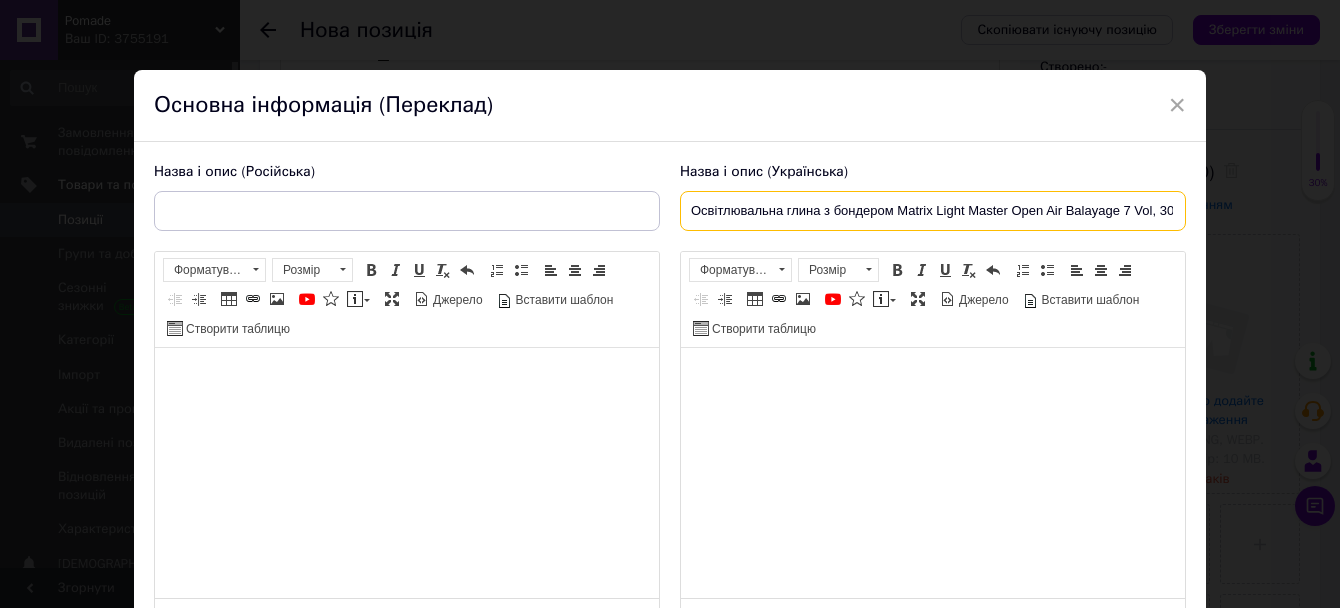 type on "Освітлювальна глина з бондером Matrix Light Master Open Air Balayage 7 Vol, 30г" 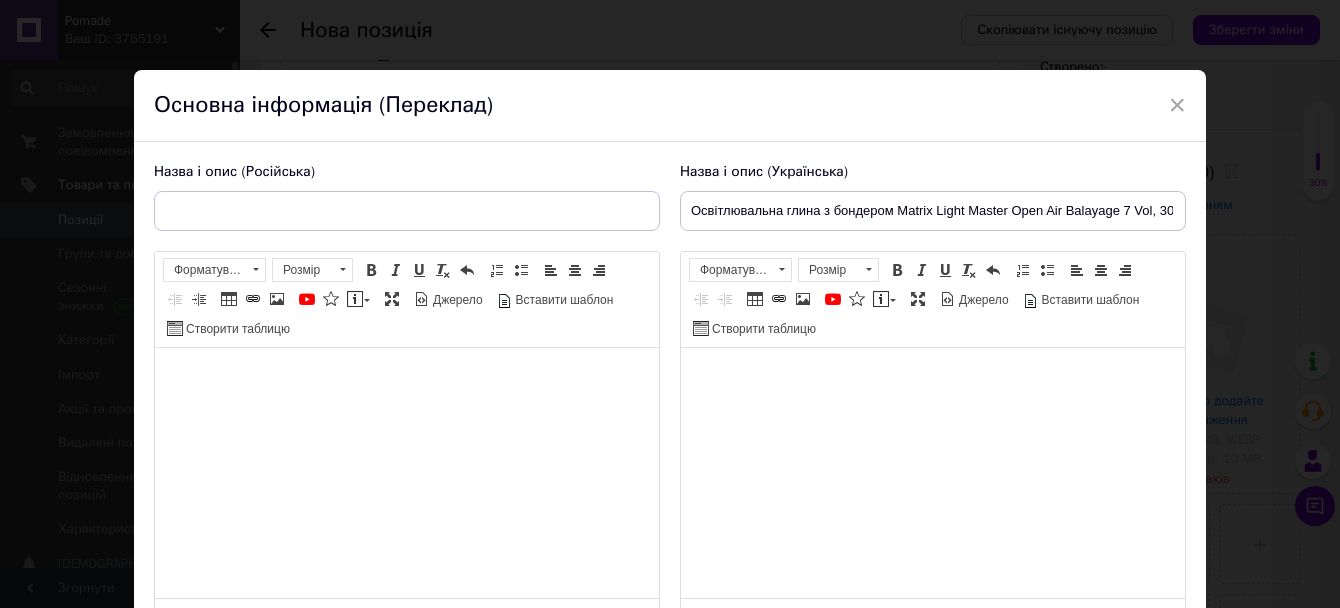 click at bounding box center (933, 378) 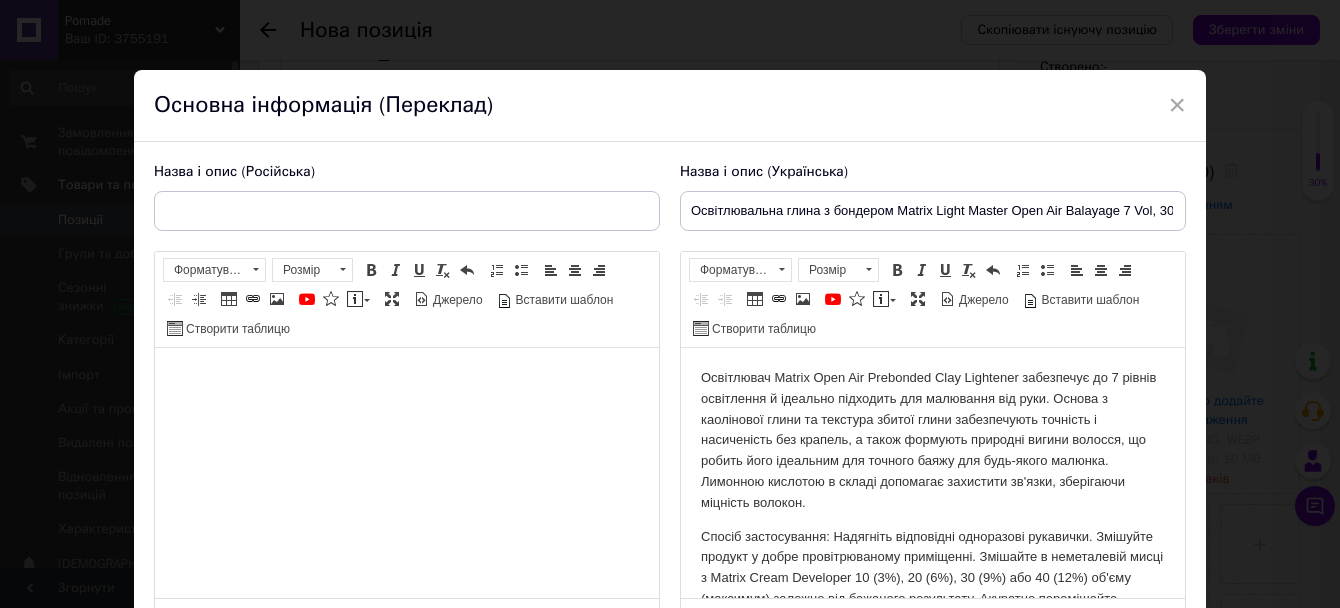 scroll, scrollTop: 0, scrollLeft: 0, axis: both 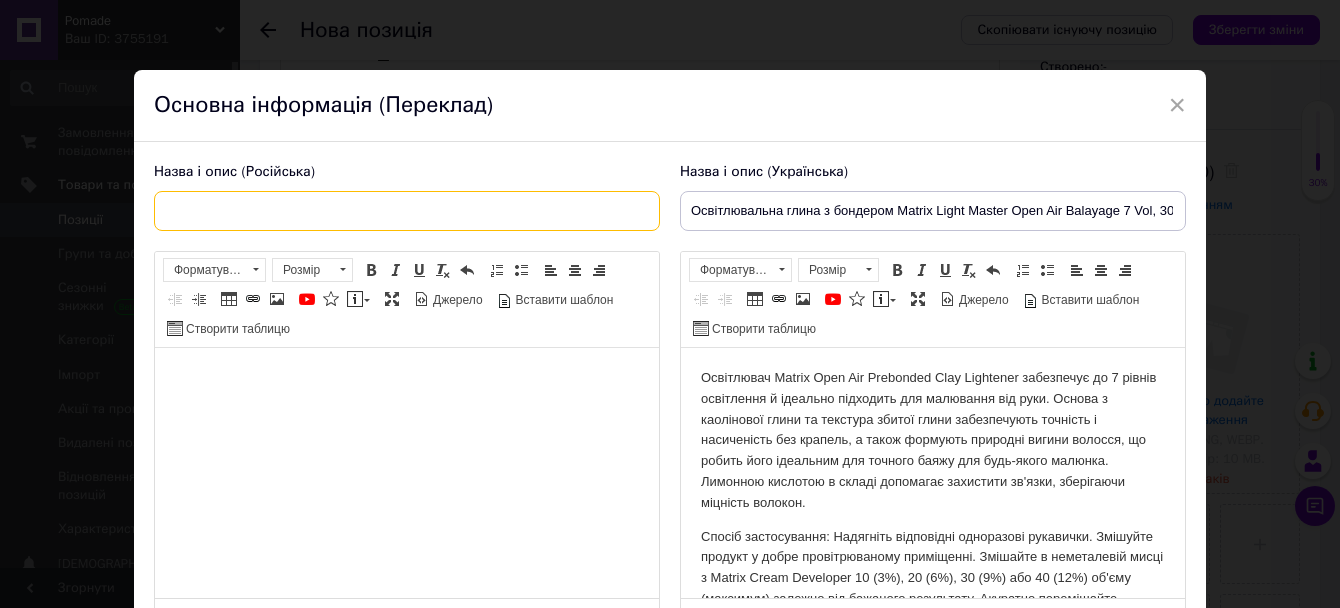 click at bounding box center (407, 211) 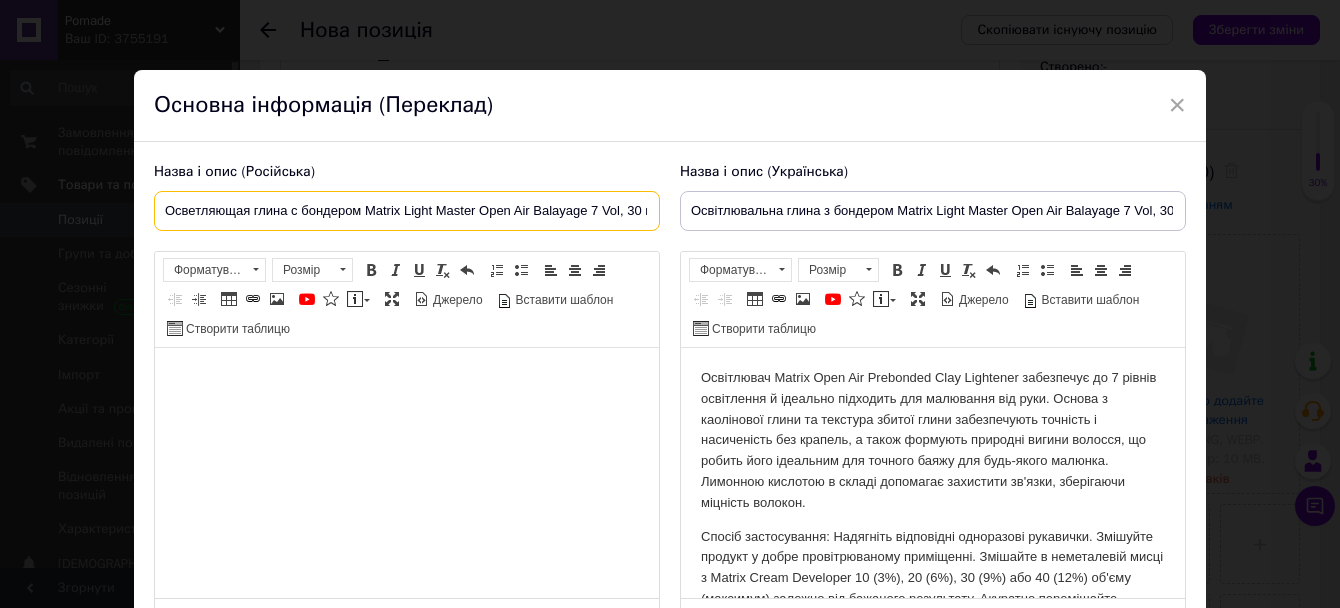 type on "Осветляющая глина с бондером Matrix Light Master Open Air Balayage 7 Vol, 30 г" 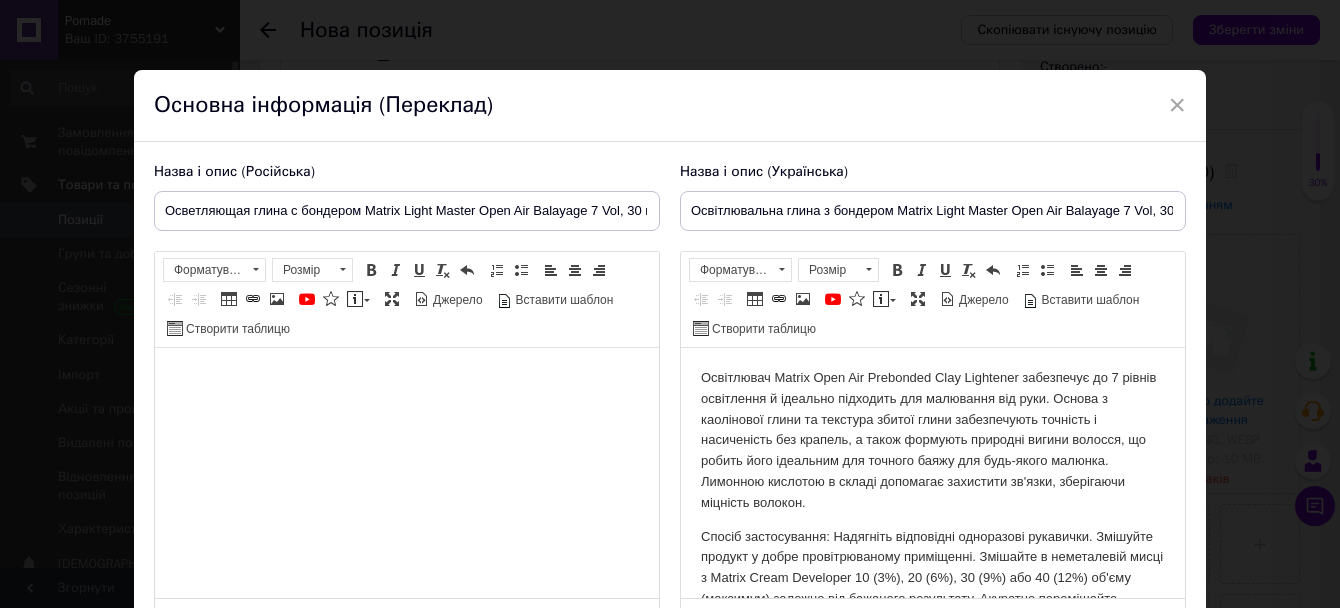 click at bounding box center [407, 378] 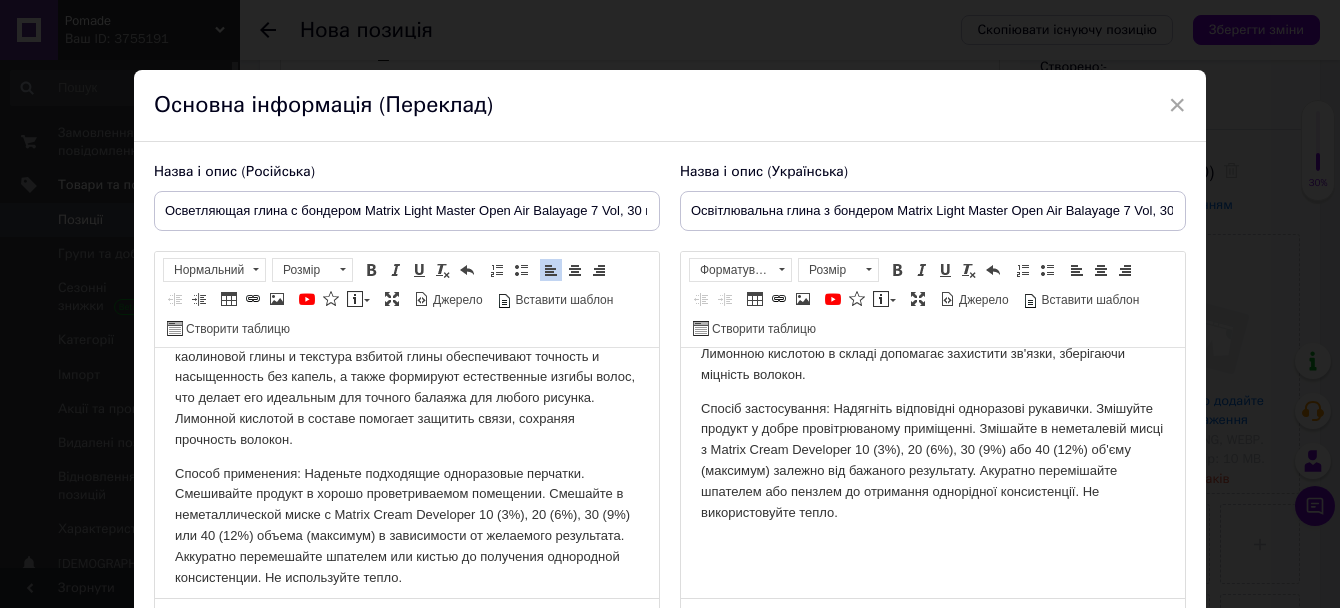 scroll, scrollTop: 116, scrollLeft: 0, axis: vertical 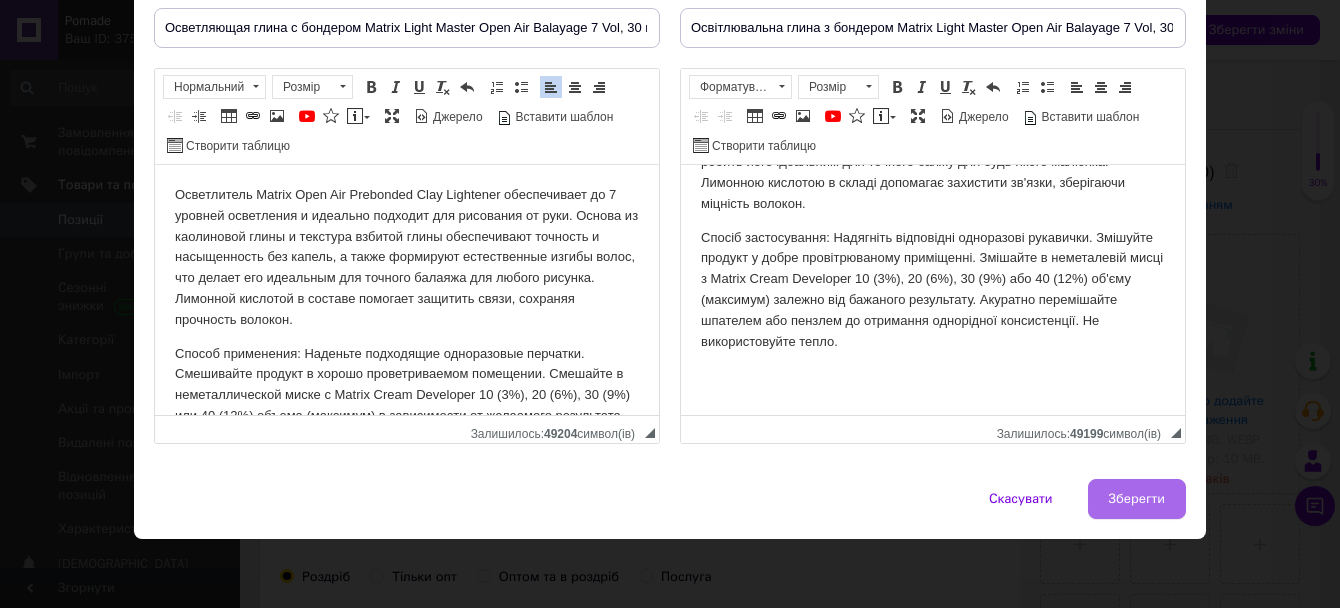 click on "Зберегти" at bounding box center (1137, 499) 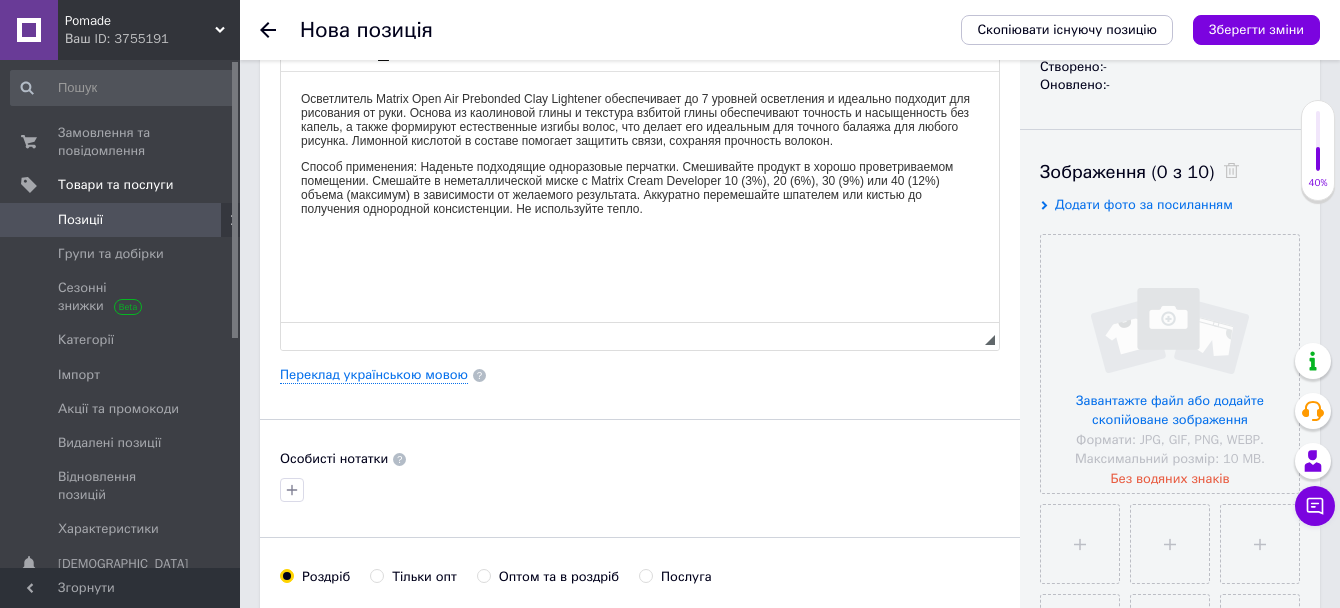 type on "Осветляющая глина с бондером Matrix Light Master Open Air Balayage 7 Vol, 30 г" 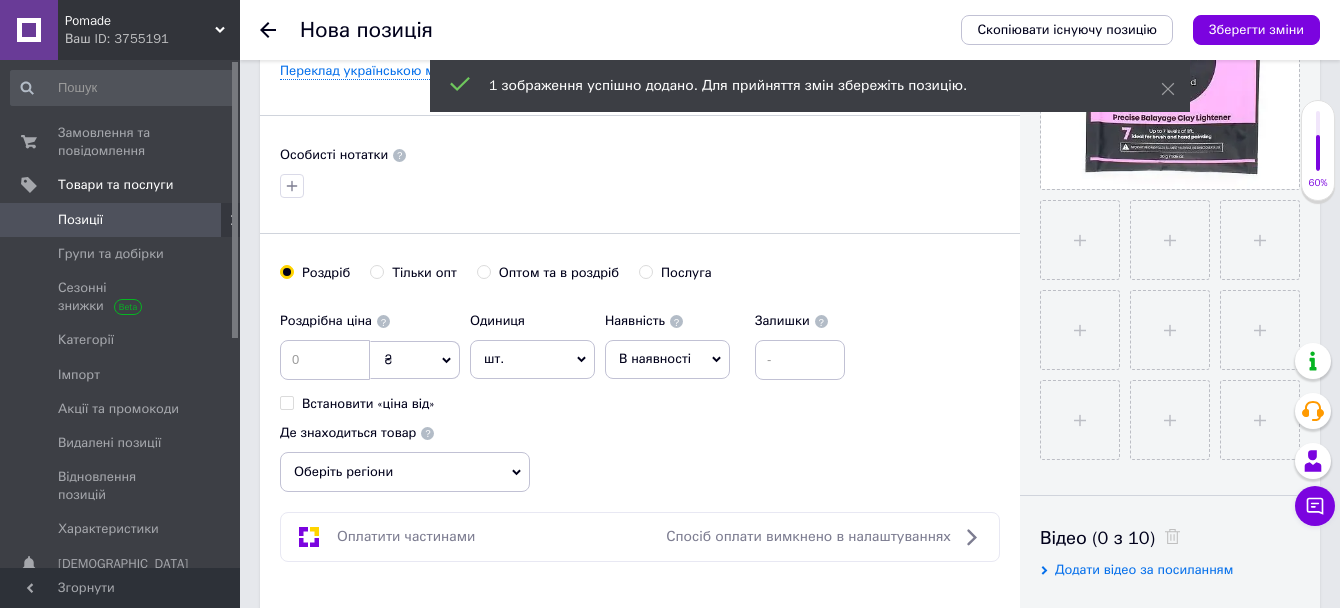 scroll, scrollTop: 587, scrollLeft: 0, axis: vertical 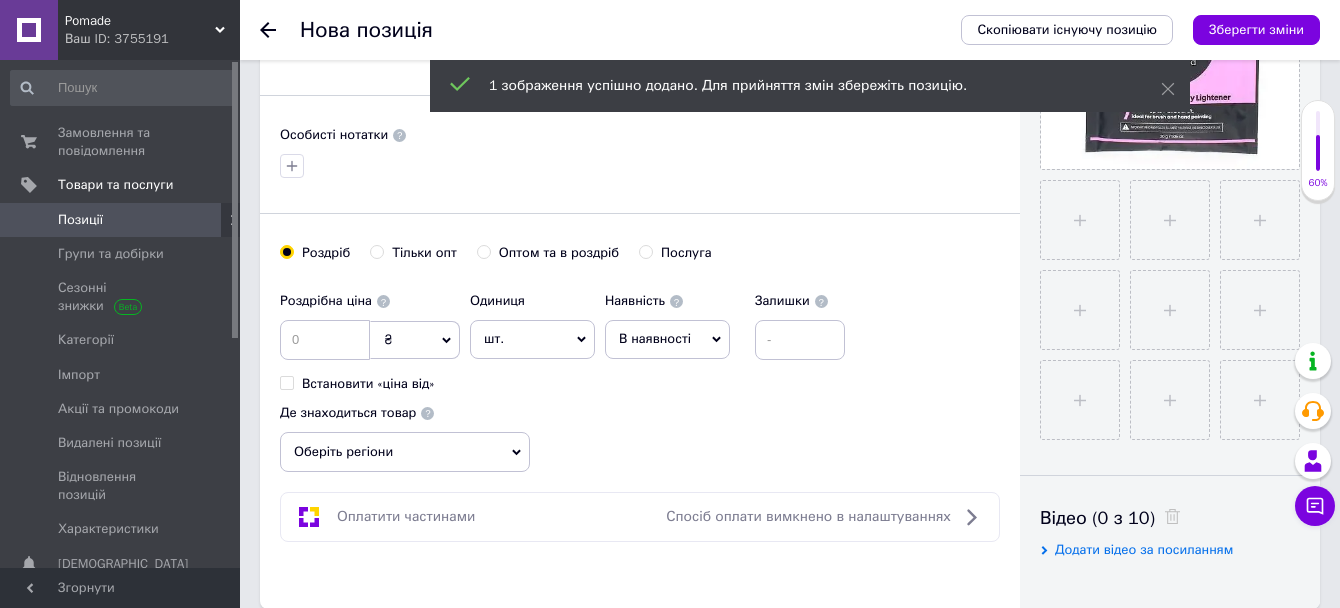 click on "Оптом та в роздріб" at bounding box center [483, 251] 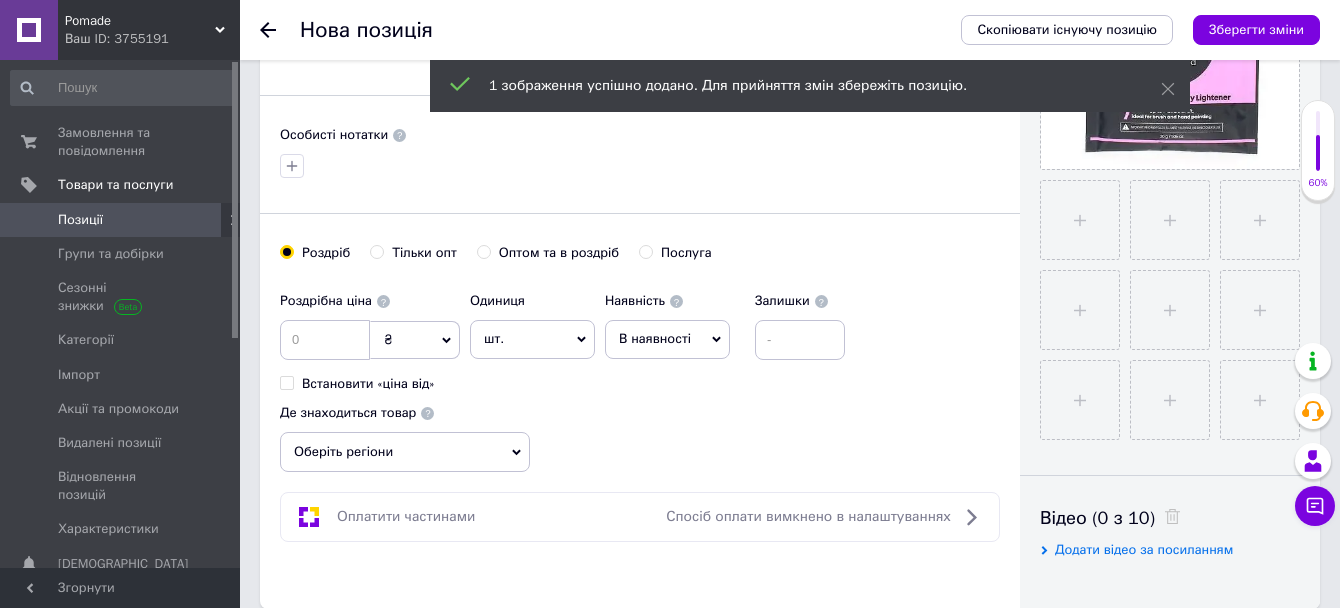 radio on "true" 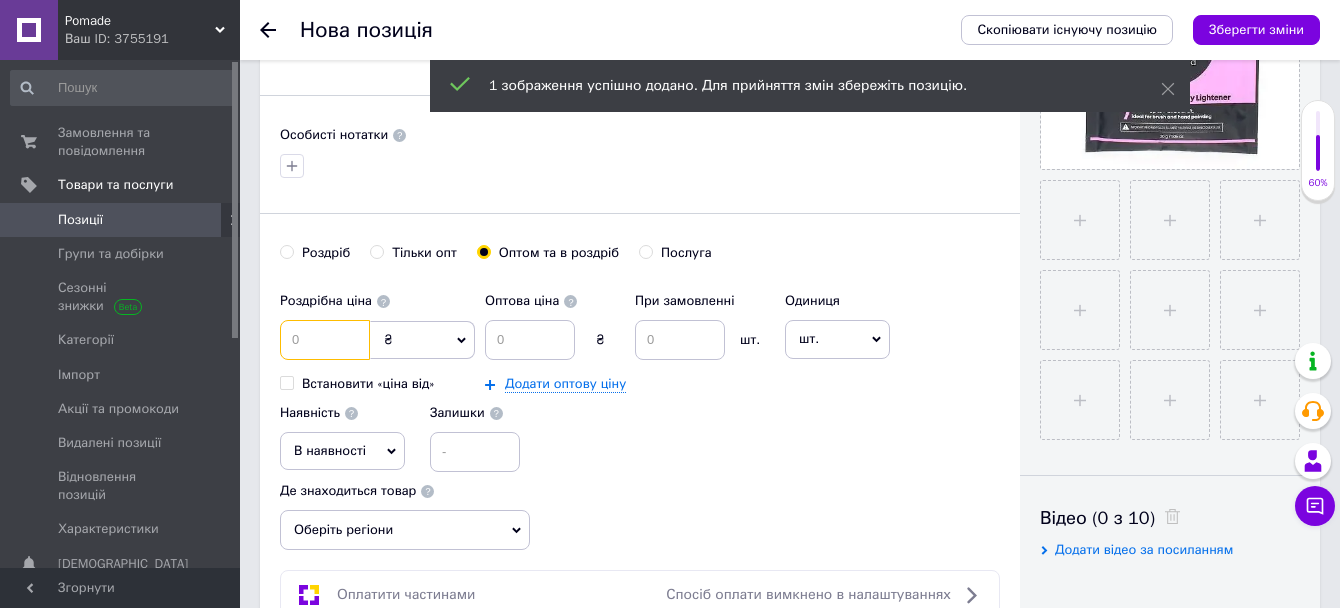 click at bounding box center [325, 340] 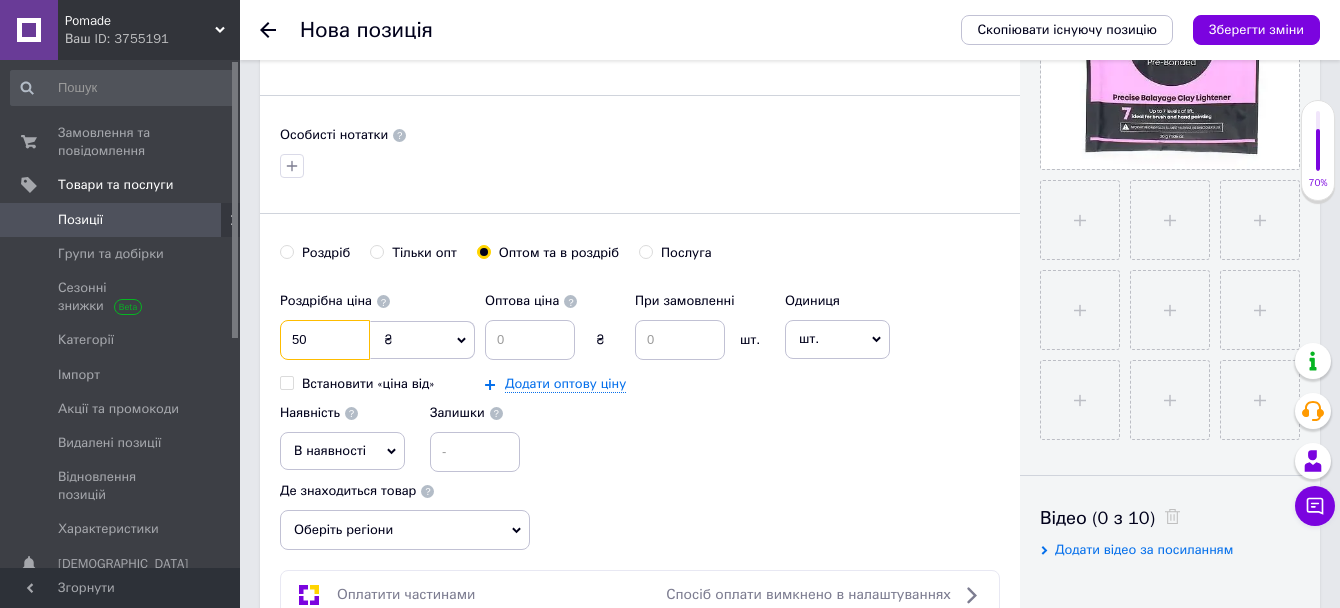 type on "50" 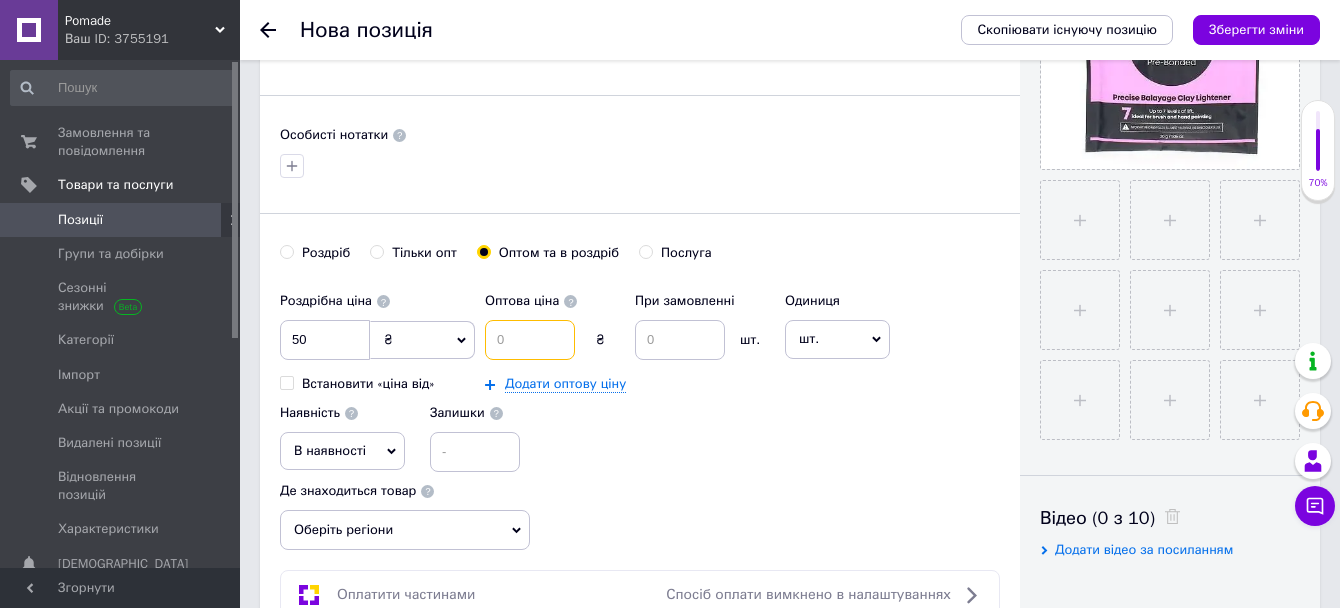 click at bounding box center (530, 340) 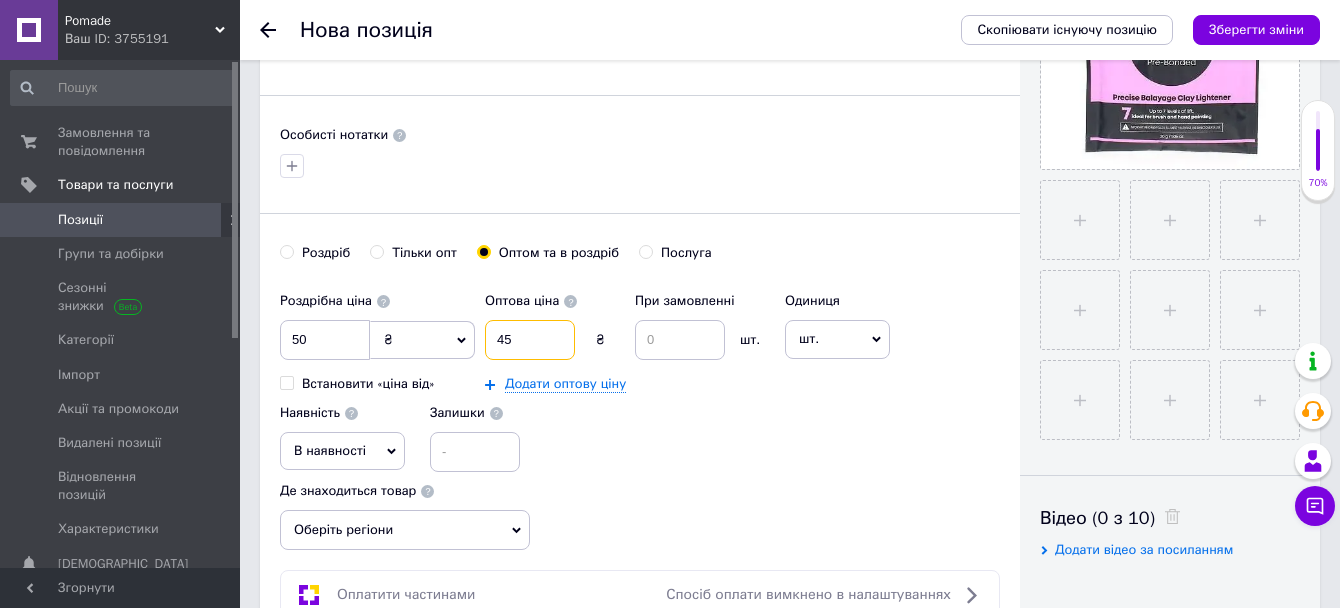 type on "45" 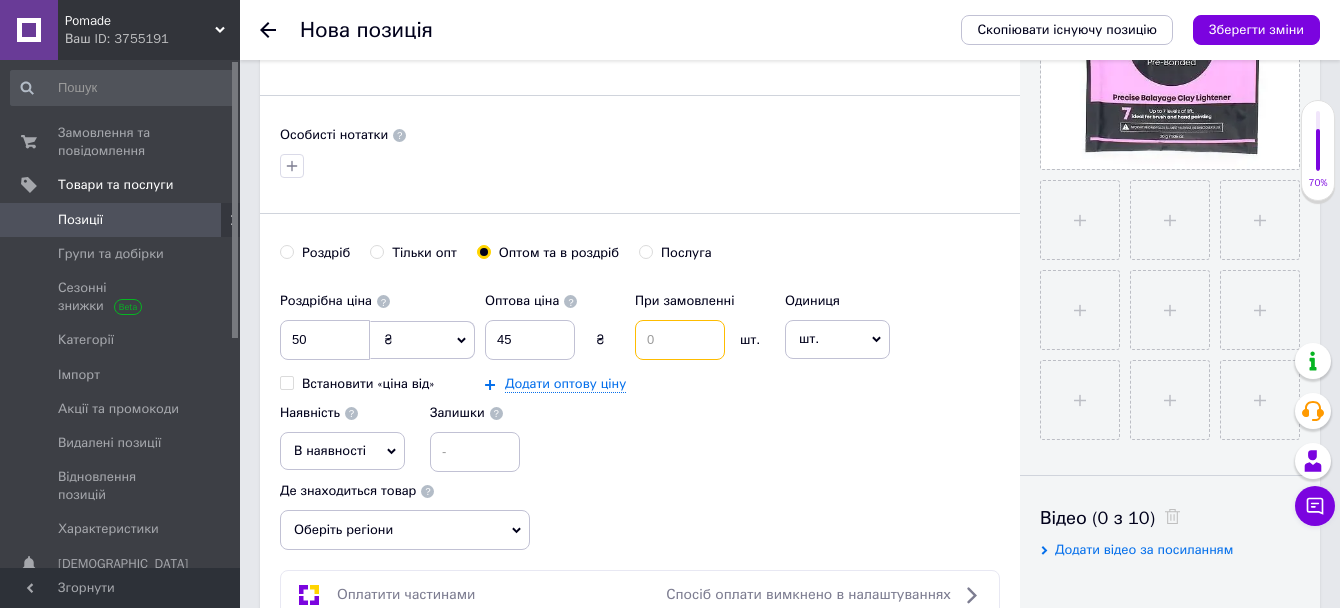 click at bounding box center [680, 340] 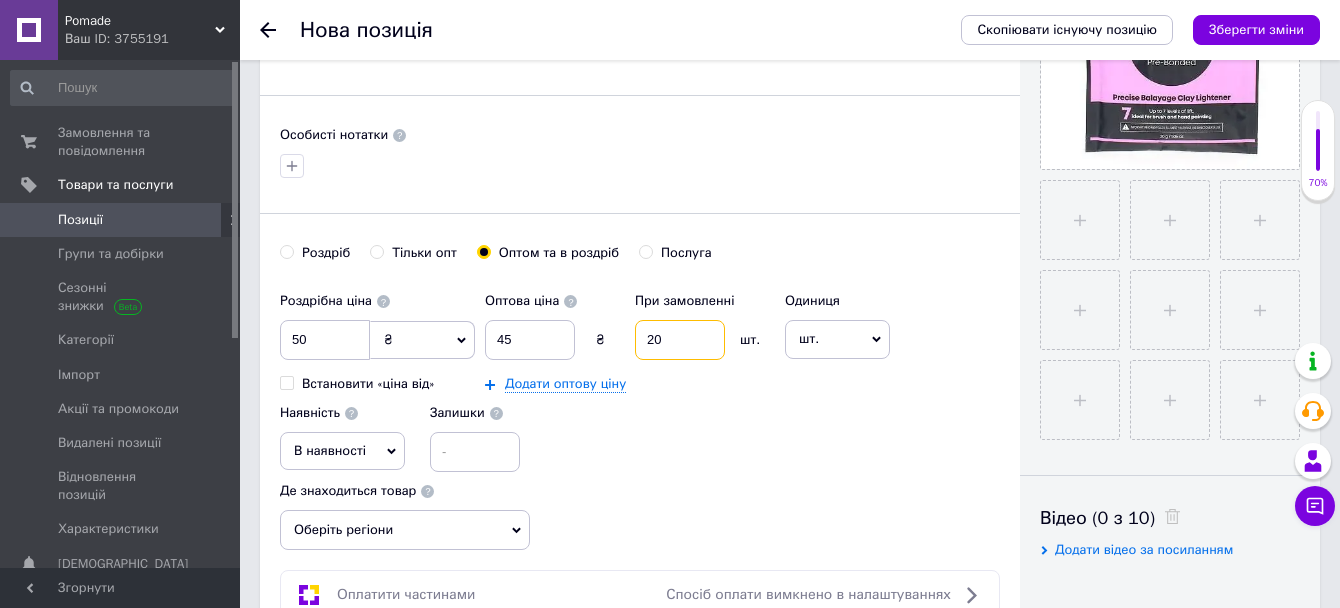 type on "20" 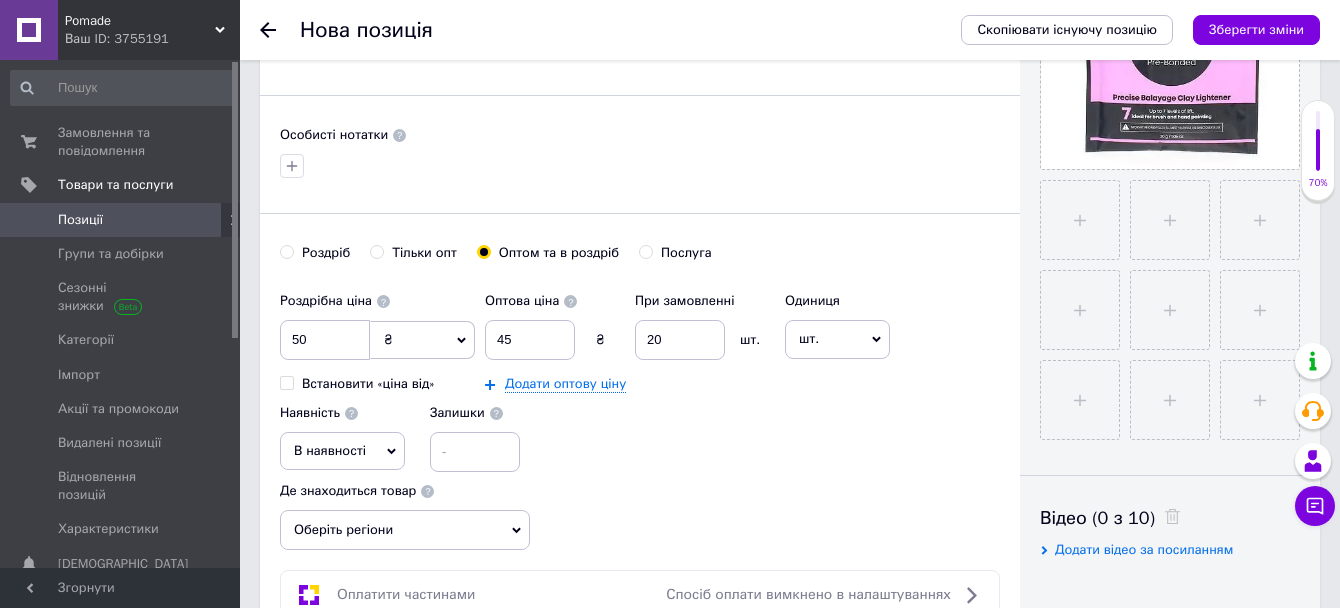 click on "Роздрібна ціна 50 ₴ $ EUR CHF GBP ¥ PLN ₸ MDL HUF KGS CNY TRY KRW lei Встановити «ціна від» Оптова ціна 45 ₴ При замовленні 20 шт. Додати оптову ціну Одиниця шт. Популярне комплект упаковка кв.м пара м кг пог.м послуга т а автоцистерна ампула б балон банка блістер бобіна бочка [PERSON_NAME] бухта в ват виїзд відро г г га година гр/кв.м гігакалорія д дав два місяці день доба доза є єврокуб з зміна к кВт каністра карат кв.дм кв.м кв.см кв.фут квартал кг кг/кв.м км колесо комплект коробка куб.дм куб.м л л лист м м мВт мл мм моток місяць мішок н набір номер о об'єкт од. п палетомісце пара партія пач р [PERSON_NAME]" at bounding box center (640, 377) 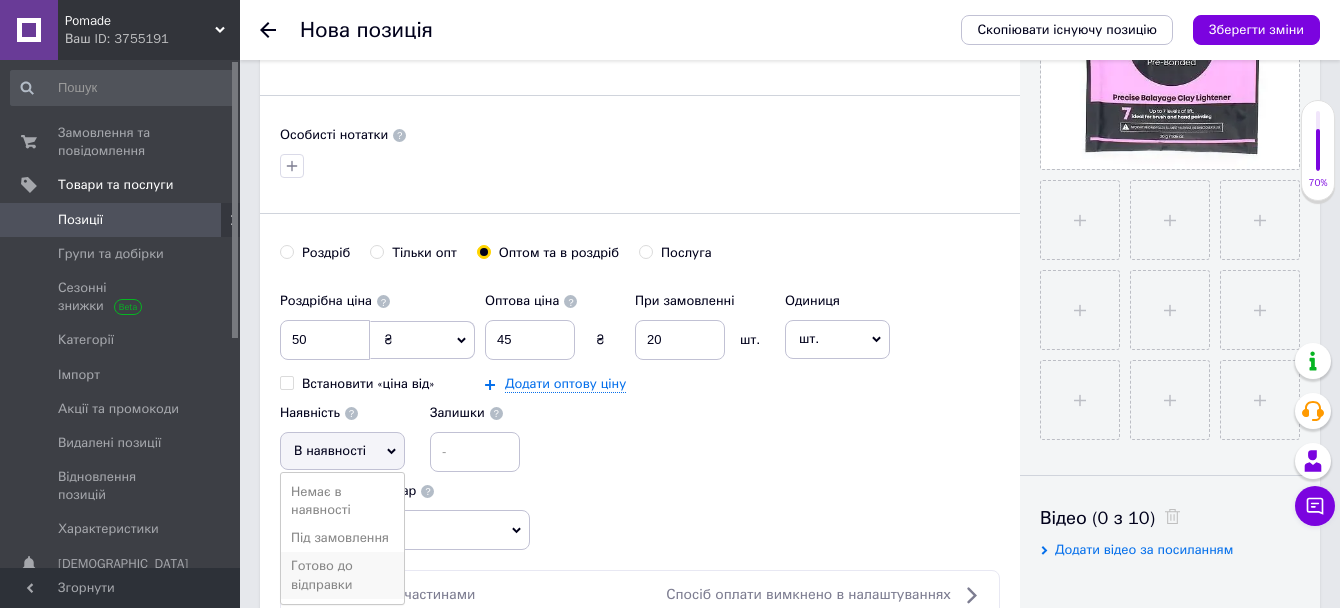 click on "Готово до відправки" at bounding box center [342, 575] 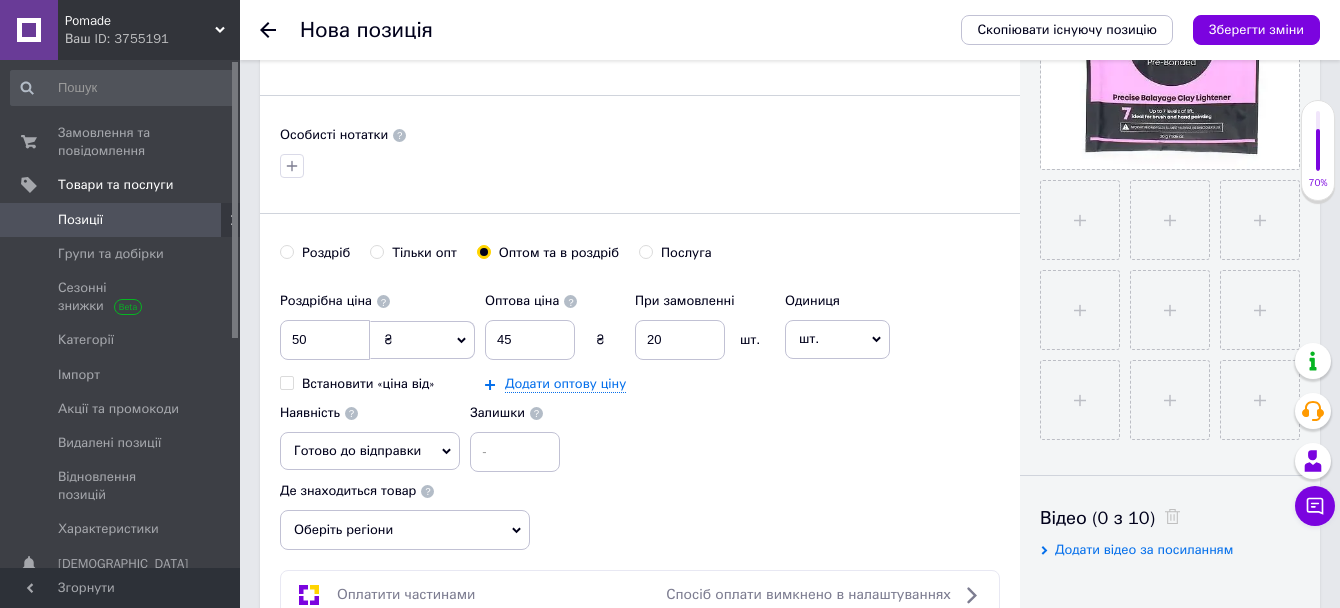click on "Оберіть регіони" at bounding box center (405, 530) 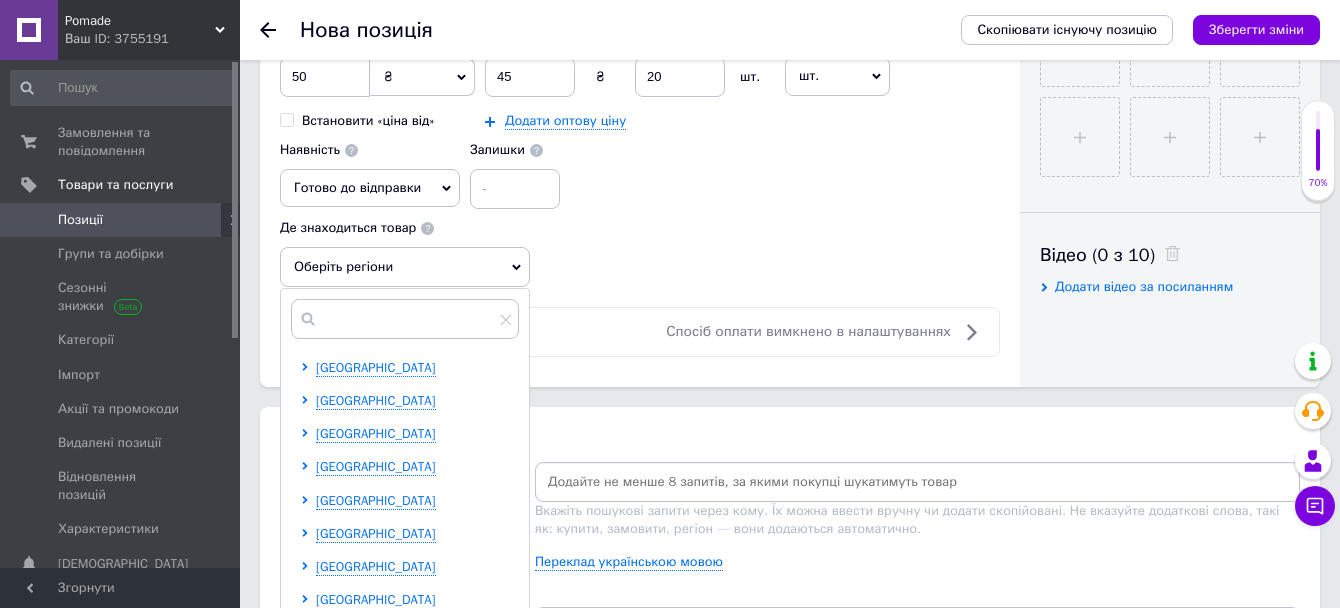 scroll, scrollTop: 867, scrollLeft: 0, axis: vertical 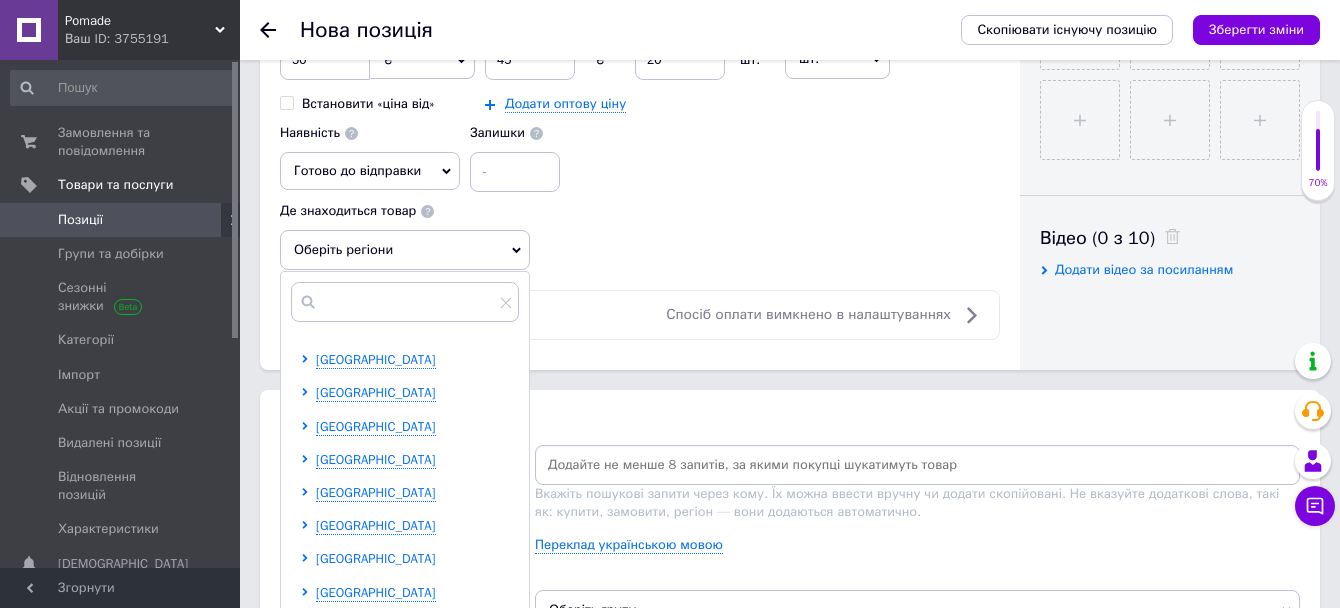 click on "[GEOGRAPHIC_DATA]" at bounding box center [376, 558] 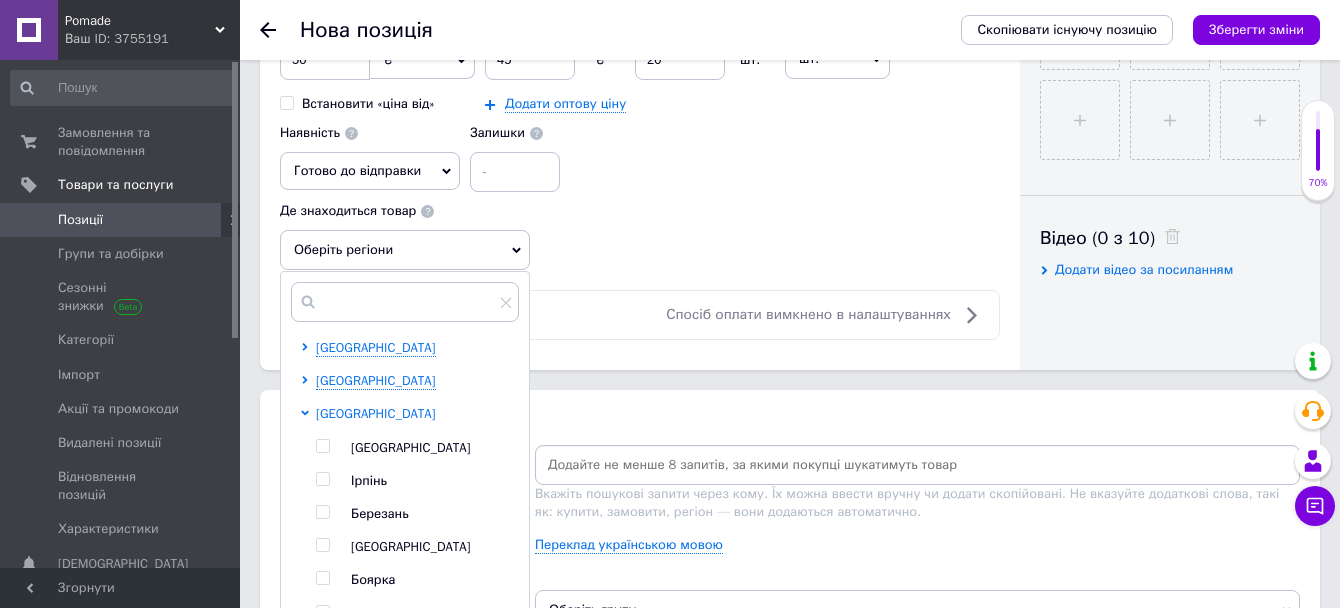 scroll, scrollTop: 264, scrollLeft: 0, axis: vertical 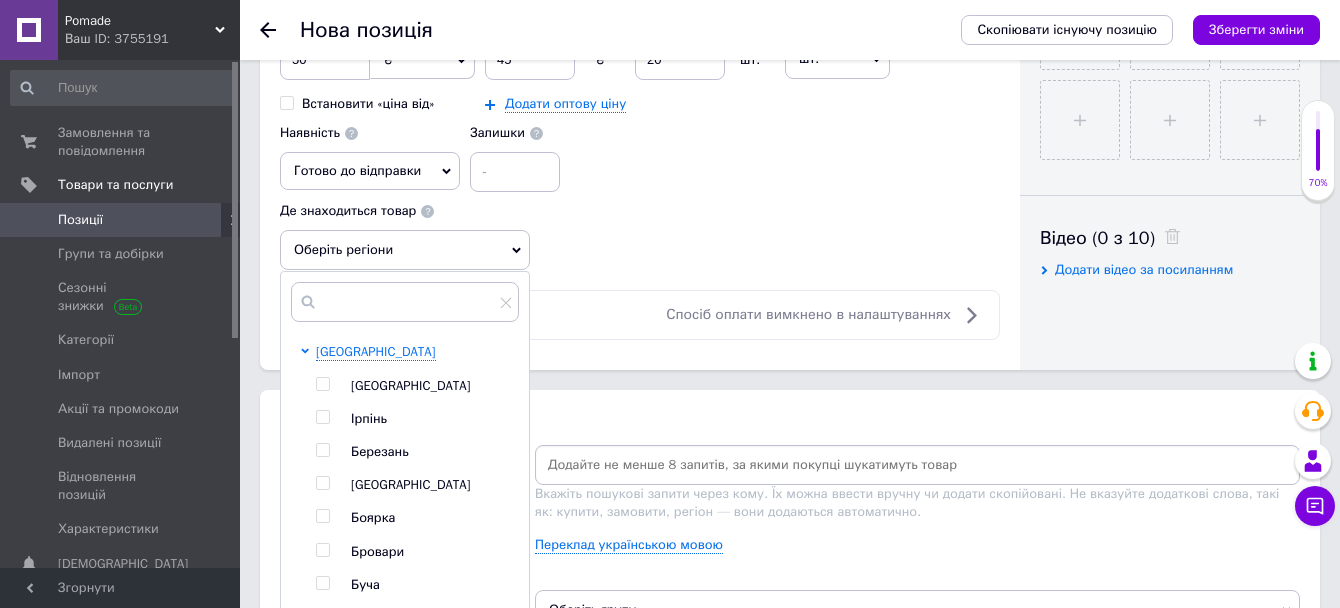 click at bounding box center (322, 384) 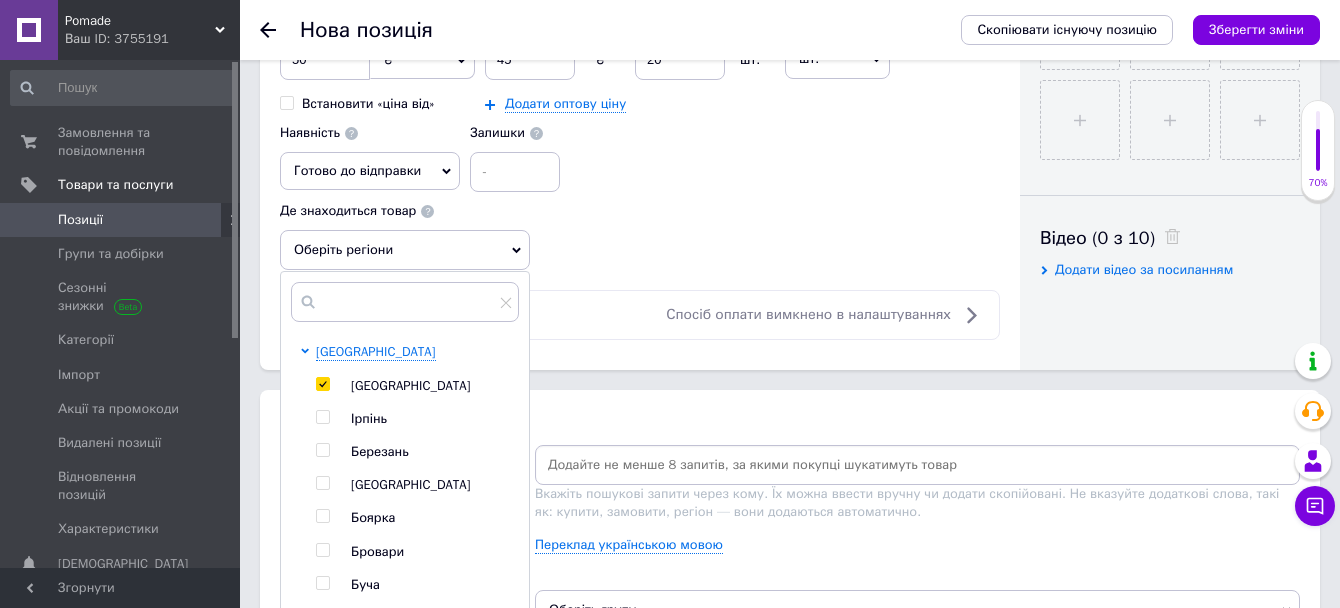 checkbox on "true" 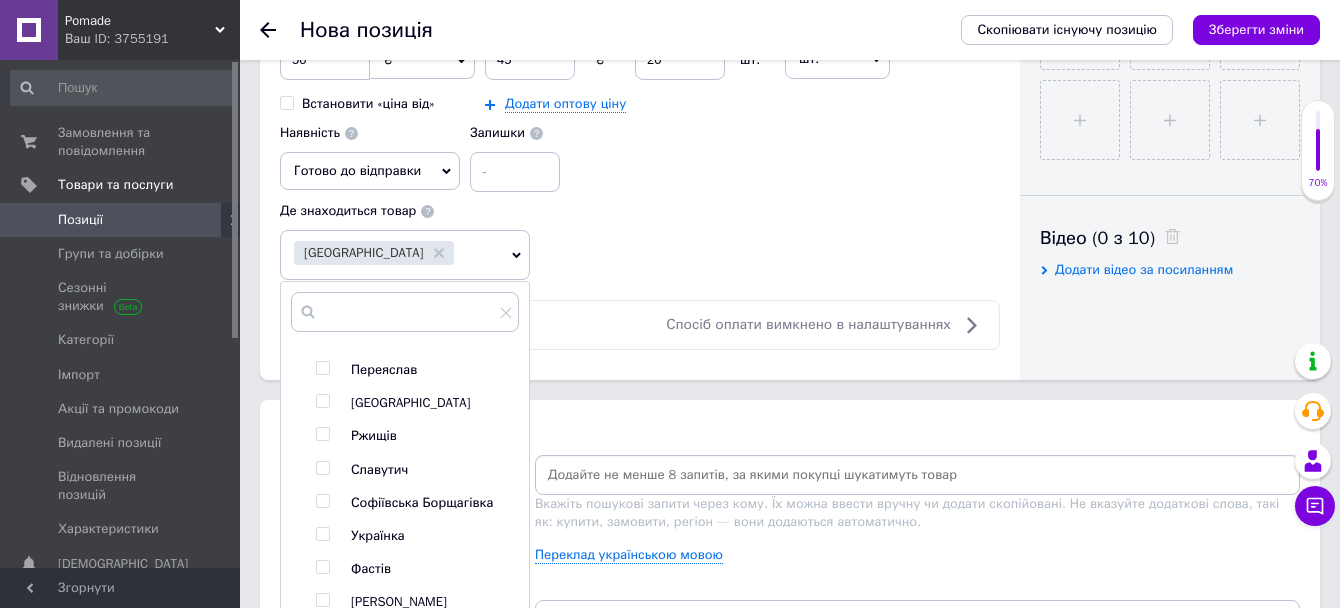 scroll, scrollTop: 722, scrollLeft: 0, axis: vertical 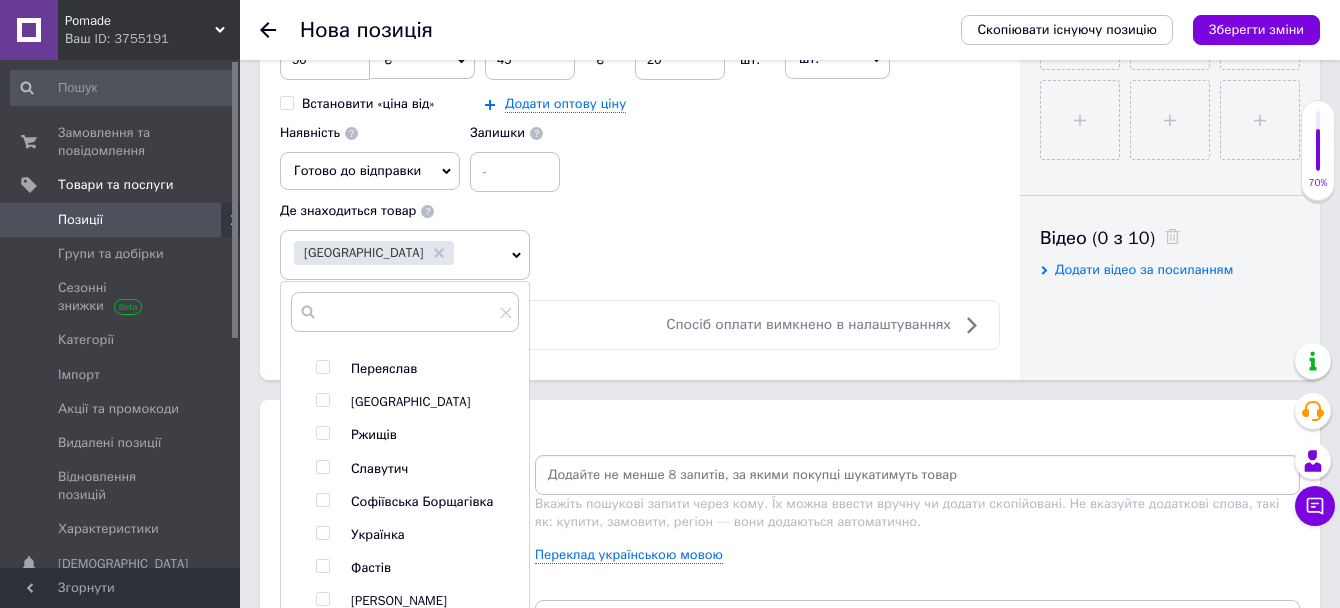click at bounding box center [322, 500] 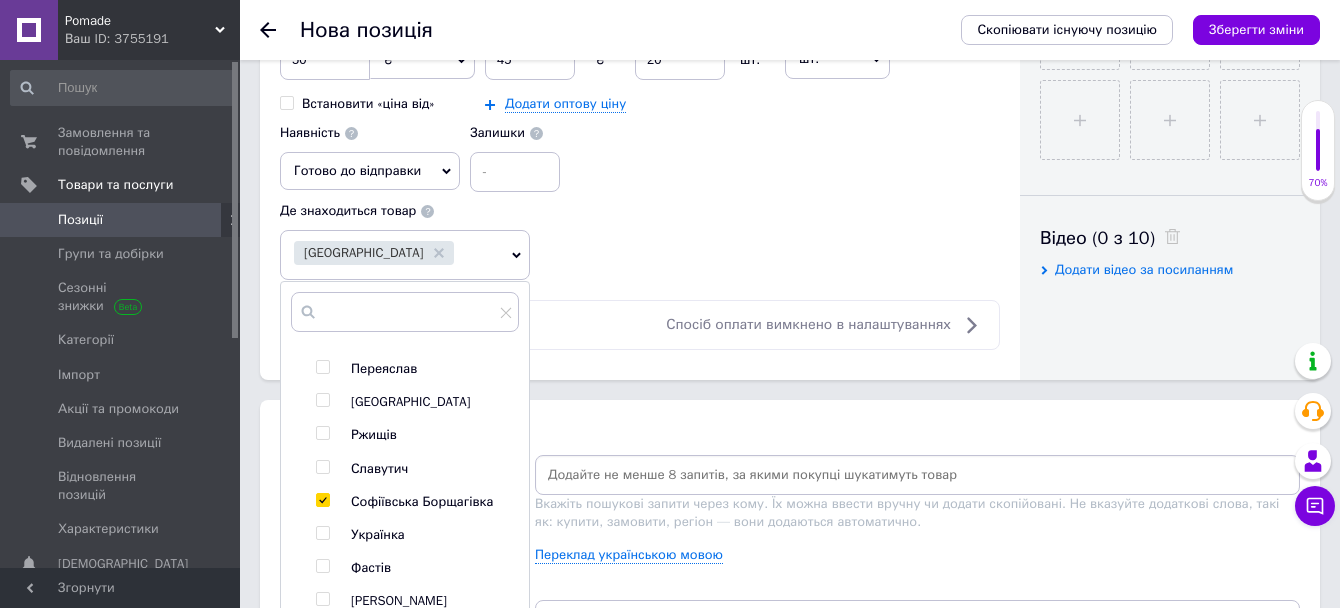 checkbox on "true" 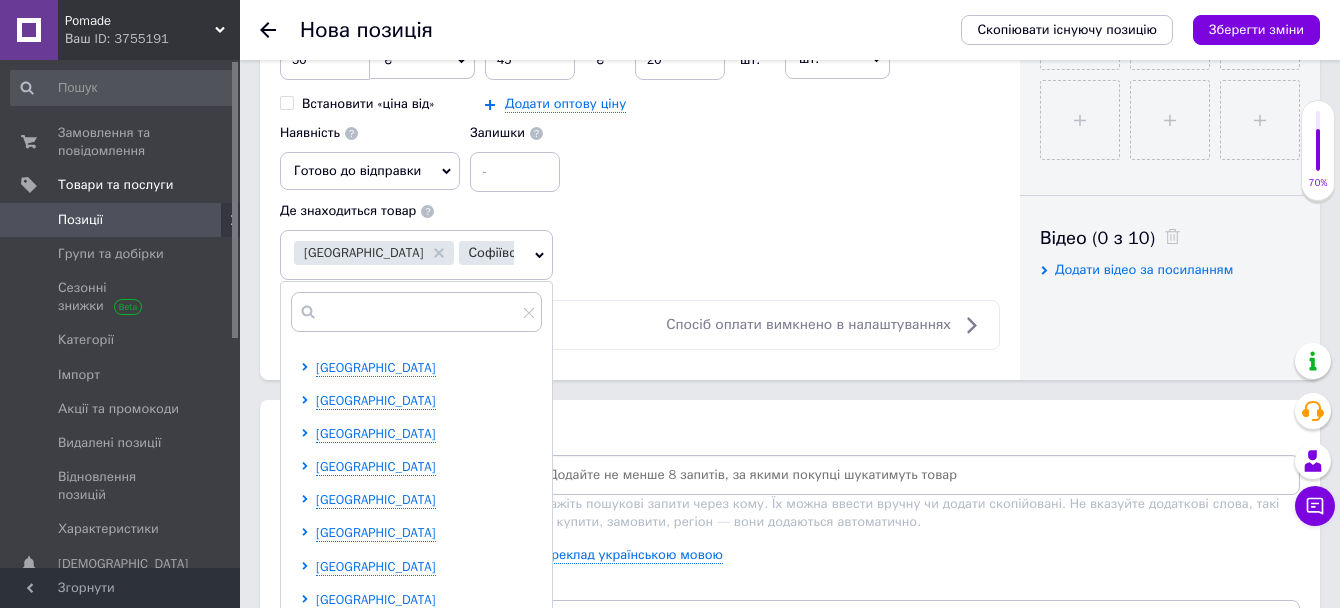 scroll, scrollTop: 990, scrollLeft: 0, axis: vertical 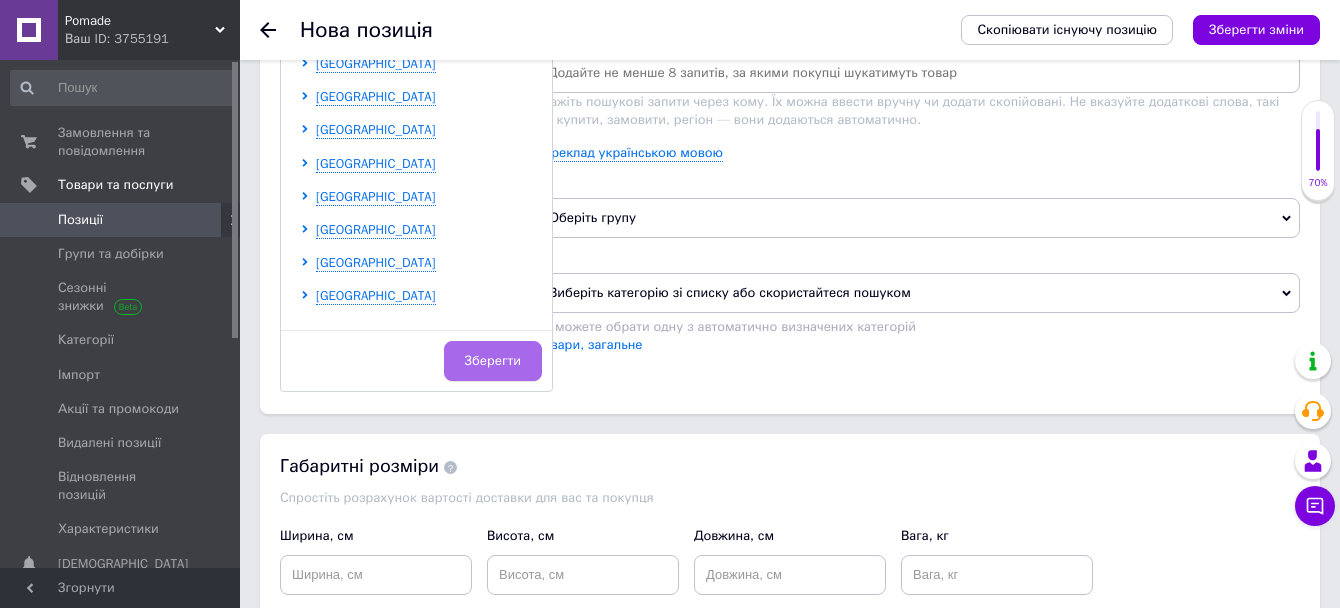 click on "Зберегти" at bounding box center (493, 361) 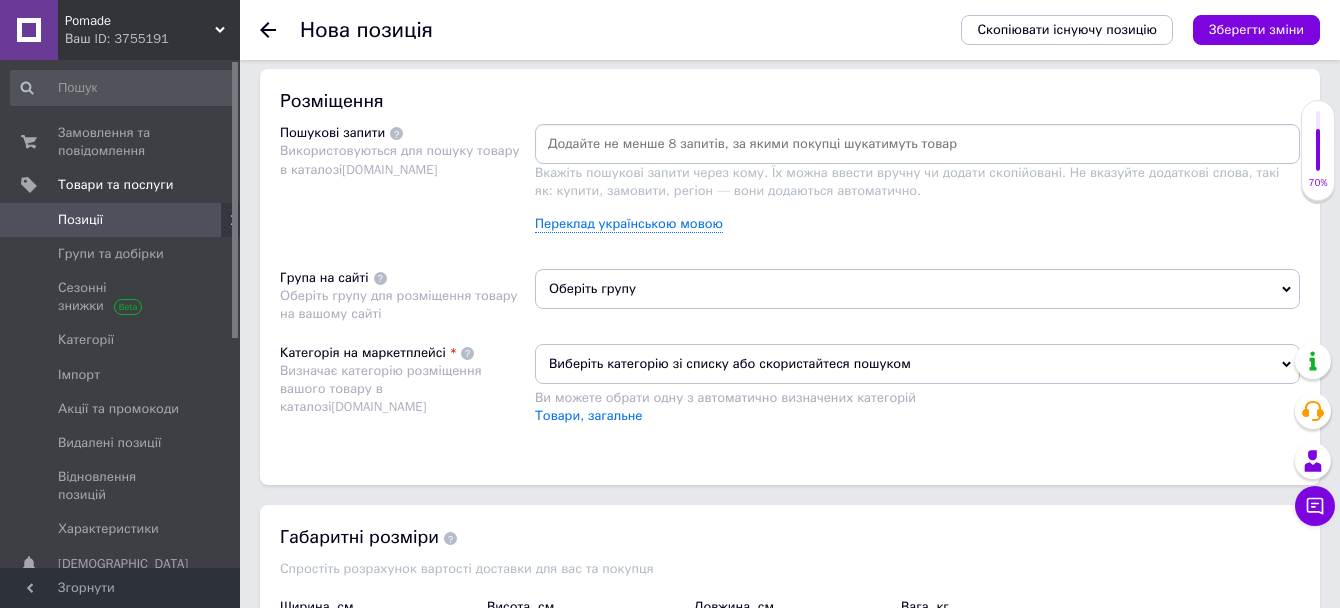 scroll, scrollTop: 1177, scrollLeft: 0, axis: vertical 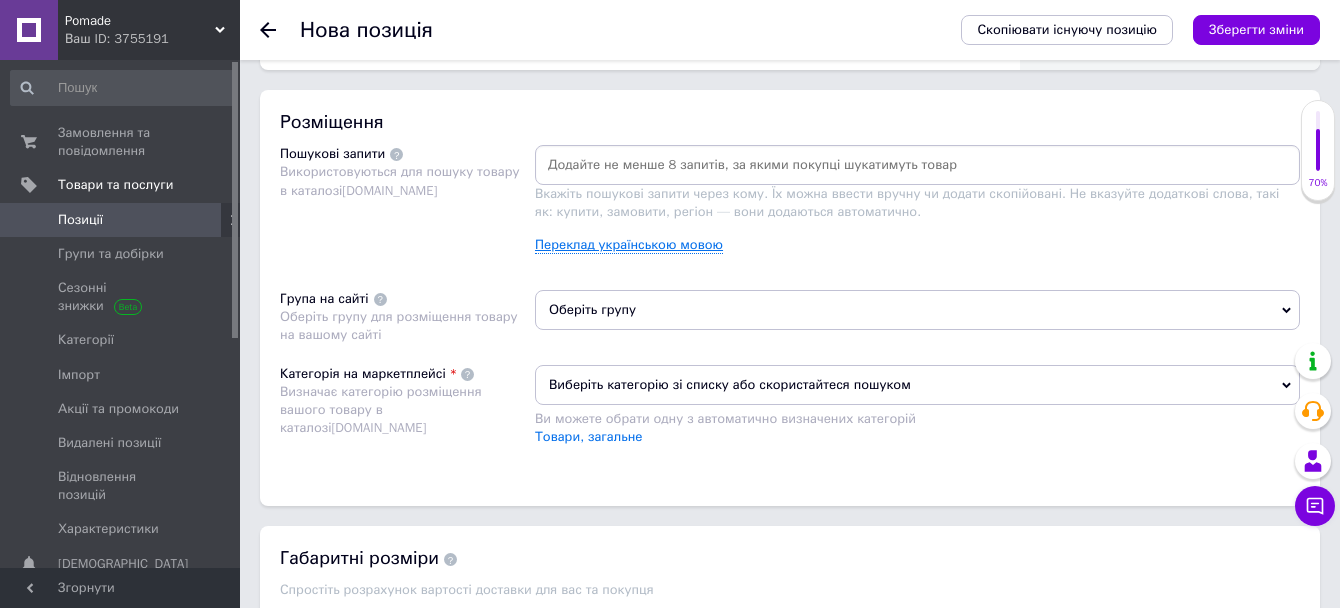 click on "Переклад українською мовою" at bounding box center [629, 245] 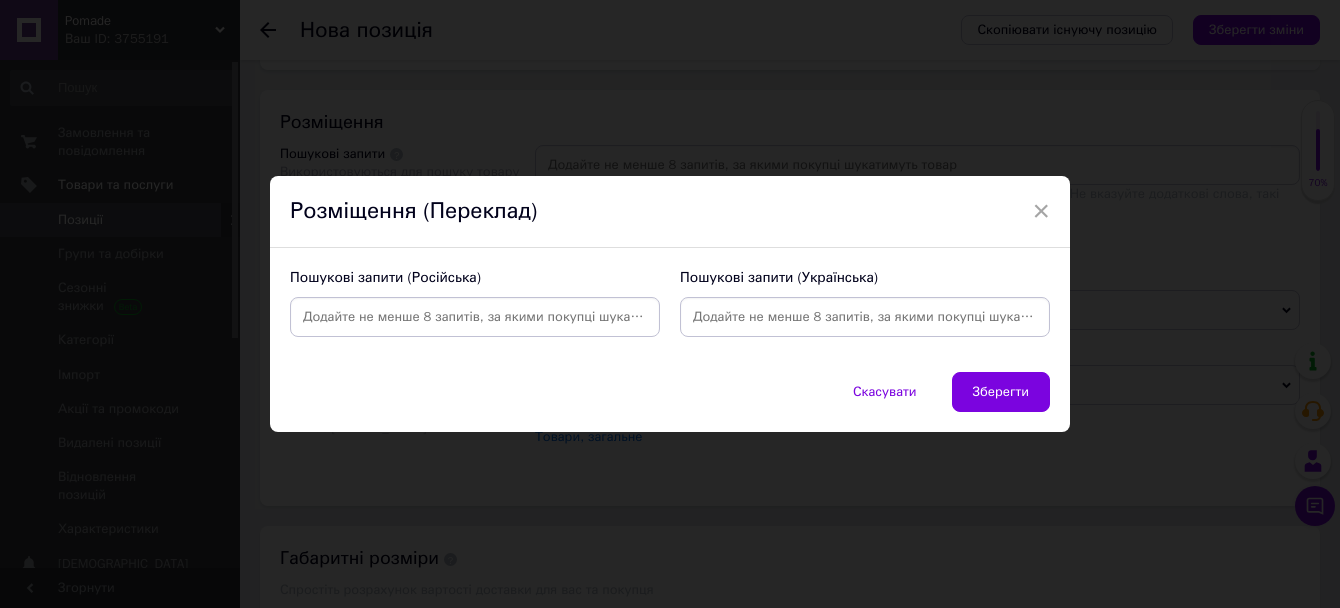 click at bounding box center [865, 317] 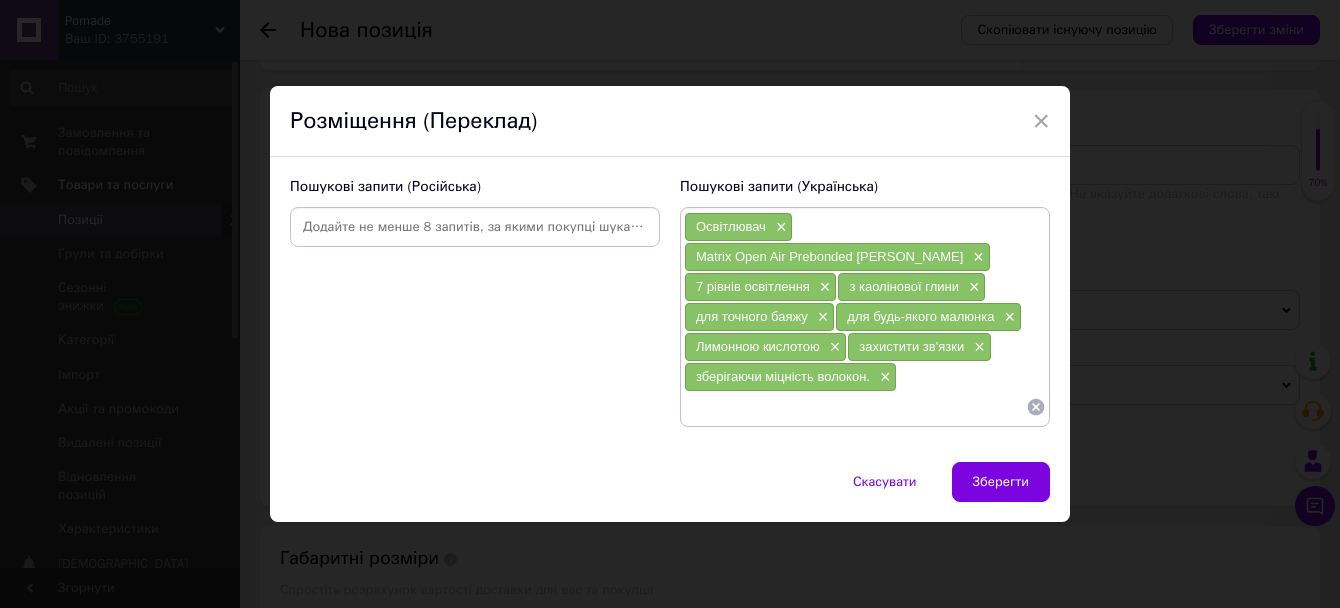 click at bounding box center (475, 227) 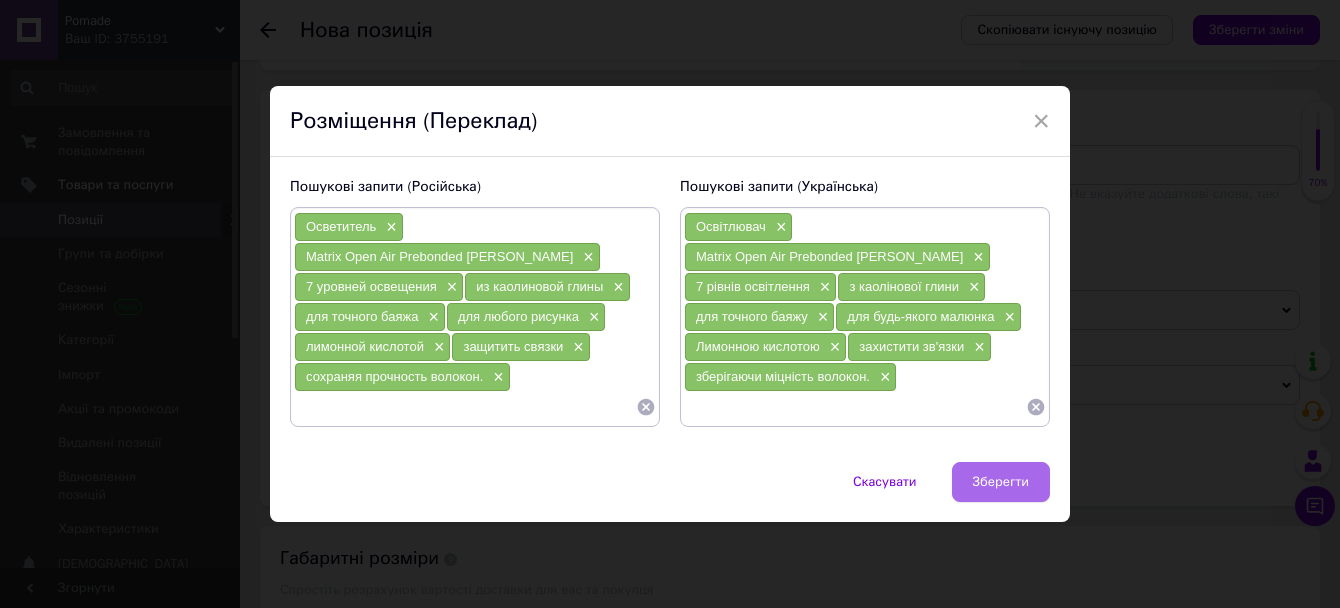 click on "Зберегти" at bounding box center (1001, 482) 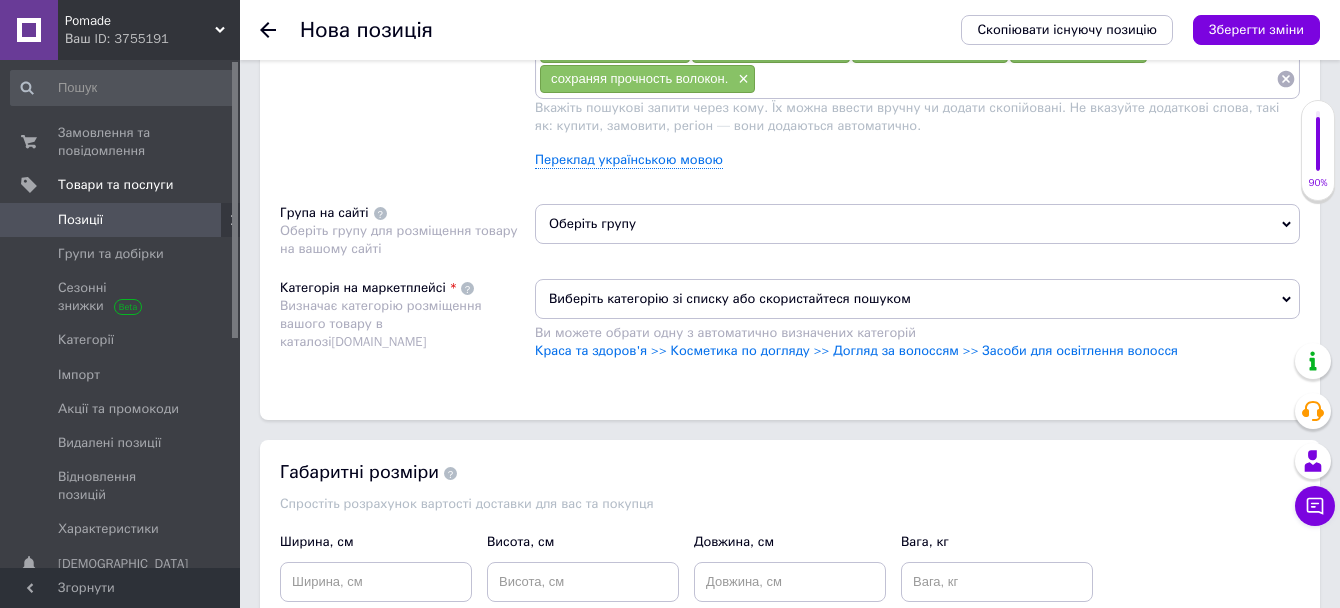 scroll, scrollTop: 1327, scrollLeft: 0, axis: vertical 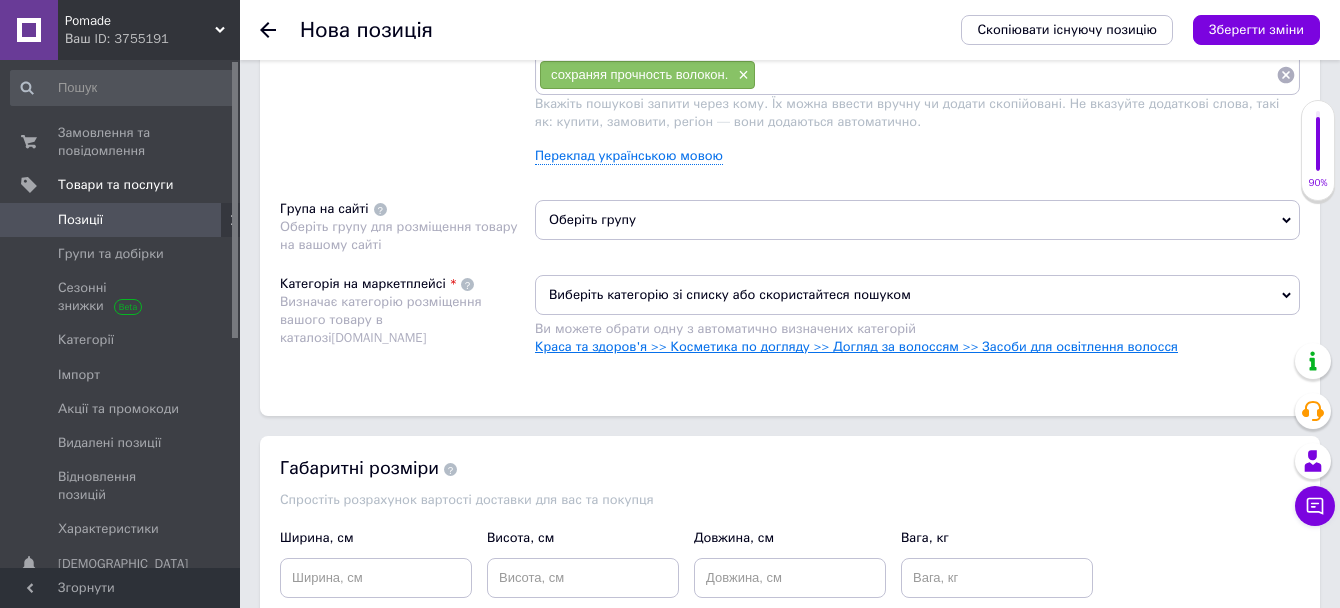 click on "Краса та здоров'я >> Косметика по догляду >> Догляд за волоссям >> Засоби для освітлення волосся" at bounding box center (856, 346) 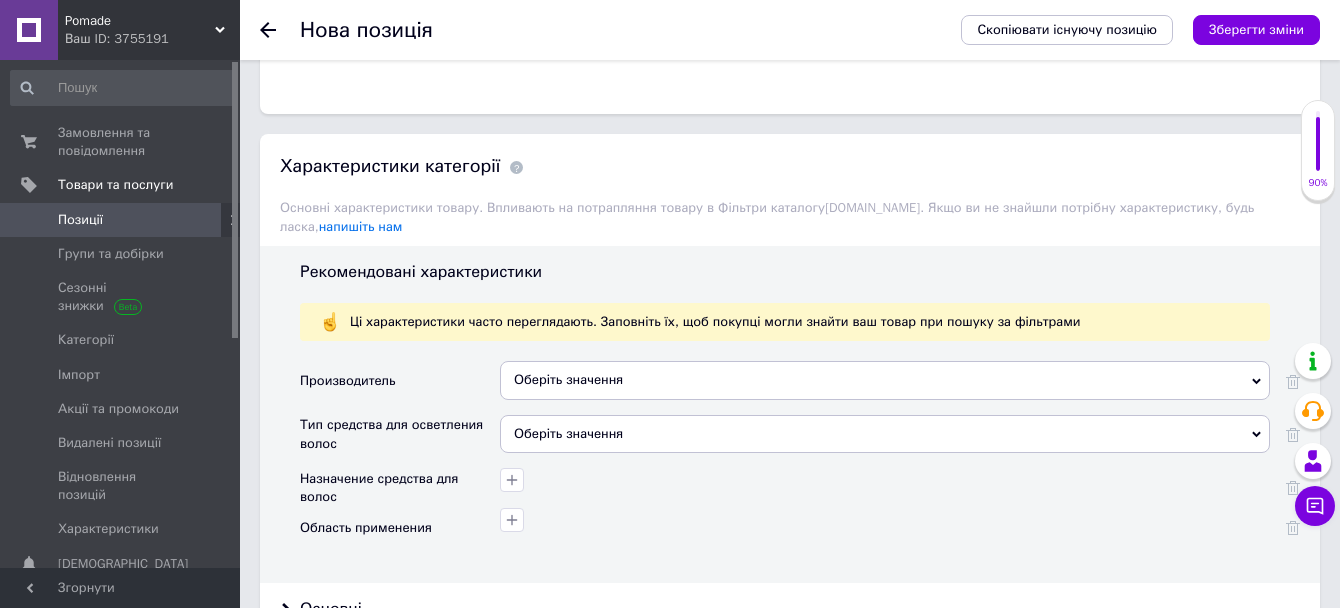 scroll, scrollTop: 1630, scrollLeft: 0, axis: vertical 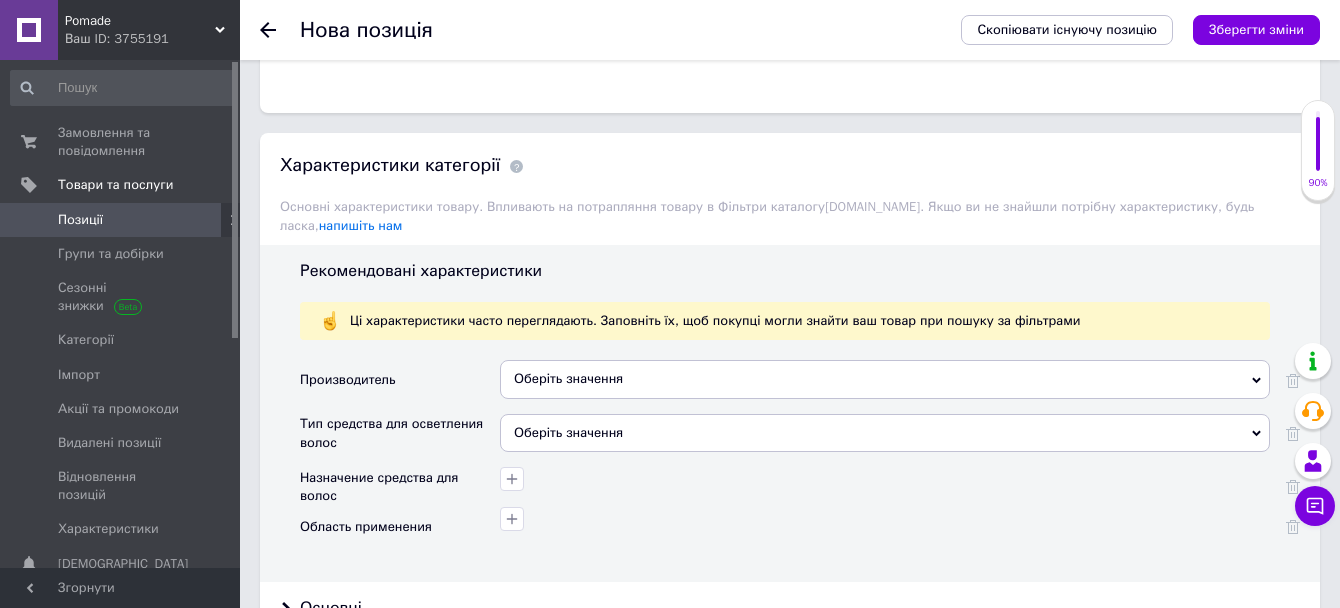 click on "Оберіть значення" at bounding box center [885, 379] 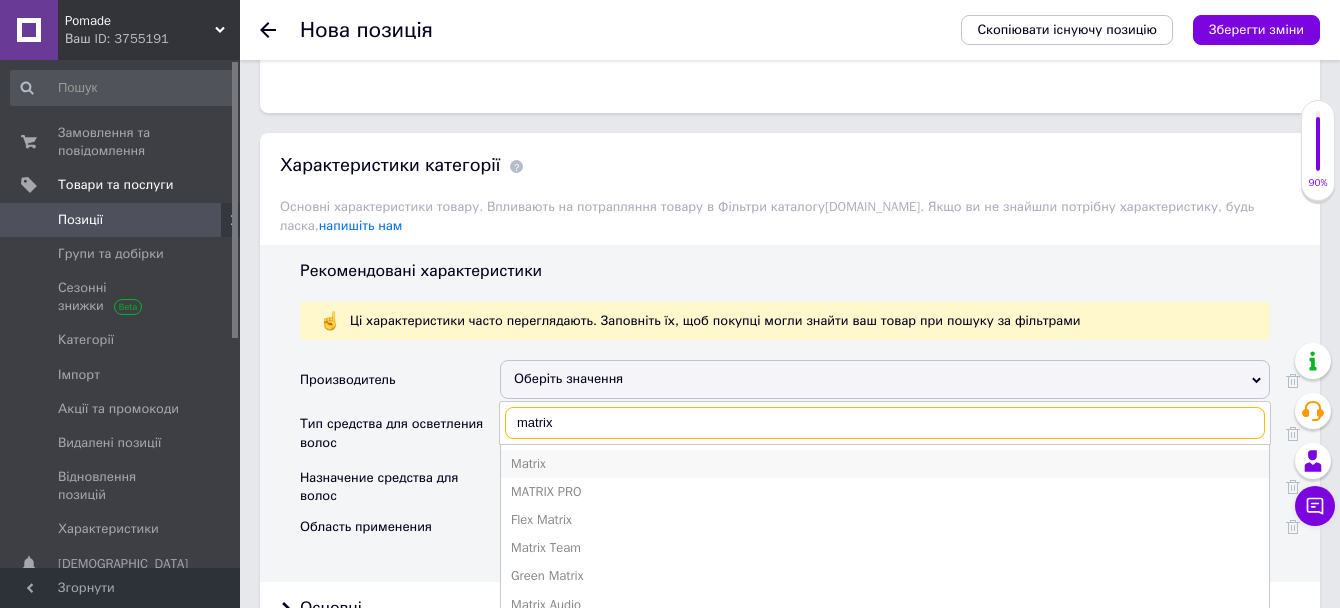 type on "matrix" 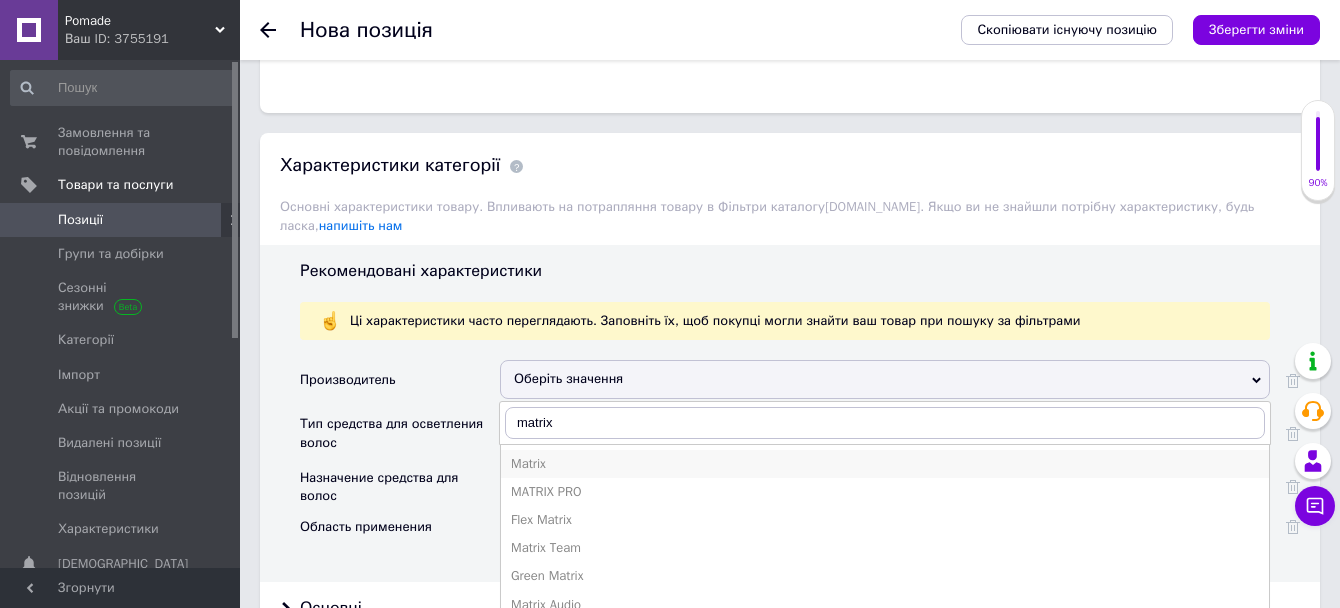 click on "Matrix" at bounding box center (885, 464) 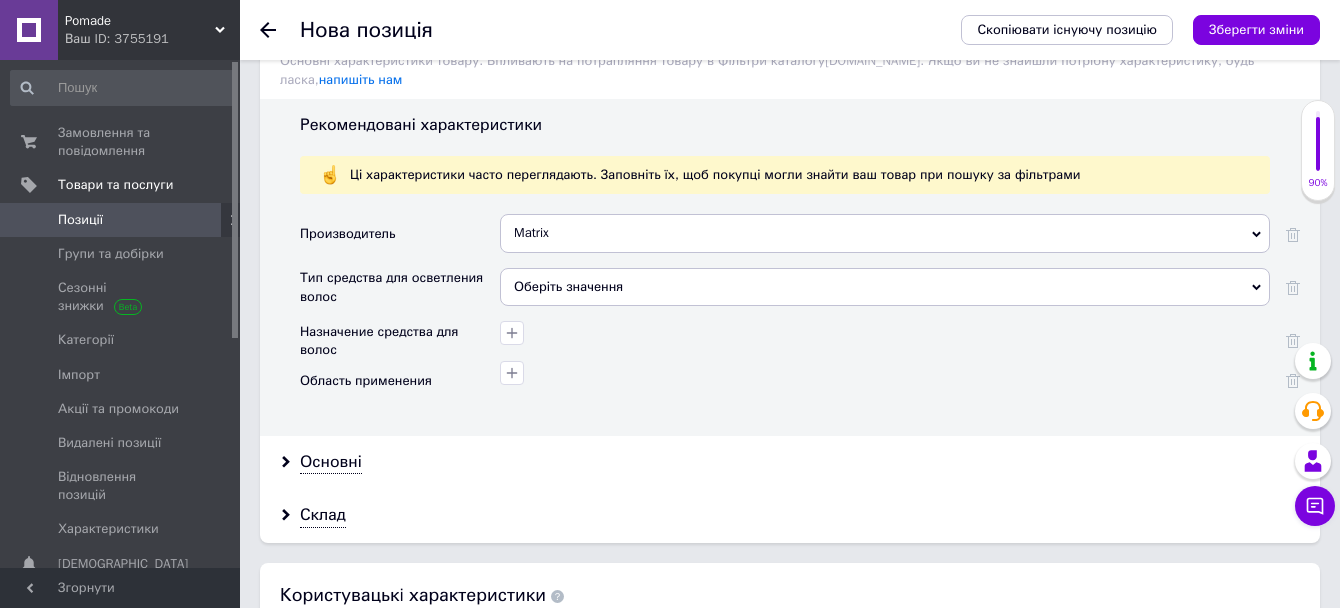 scroll, scrollTop: 1781, scrollLeft: 0, axis: vertical 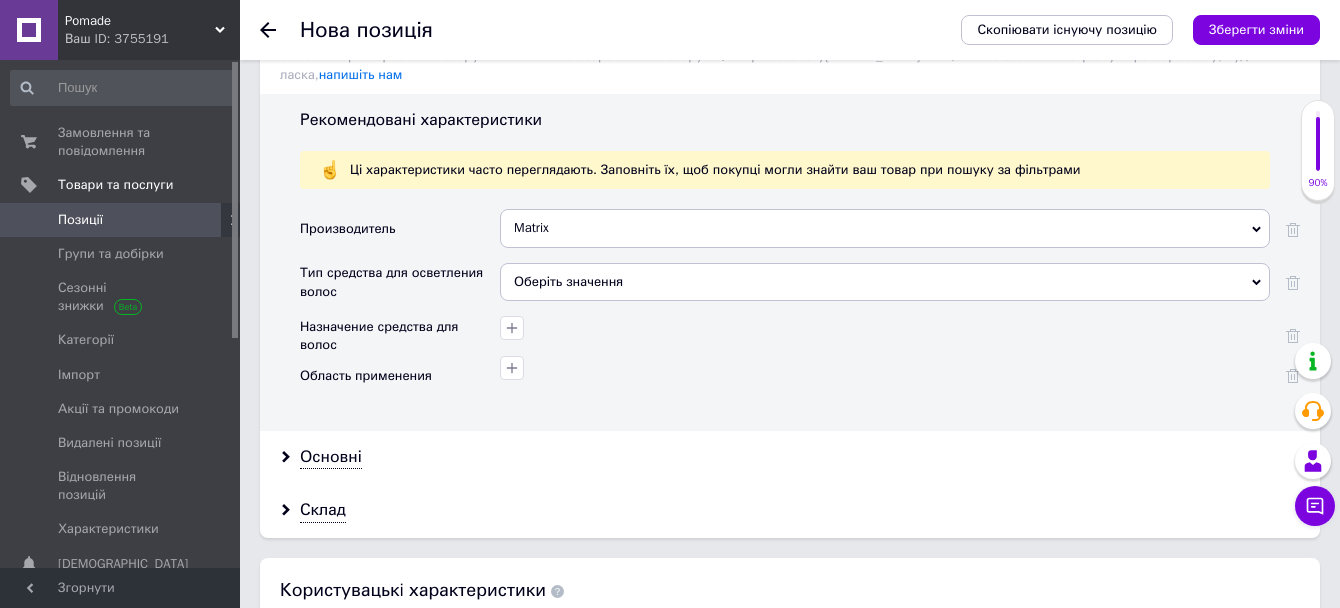 click on "Оберіть значення" at bounding box center [885, 282] 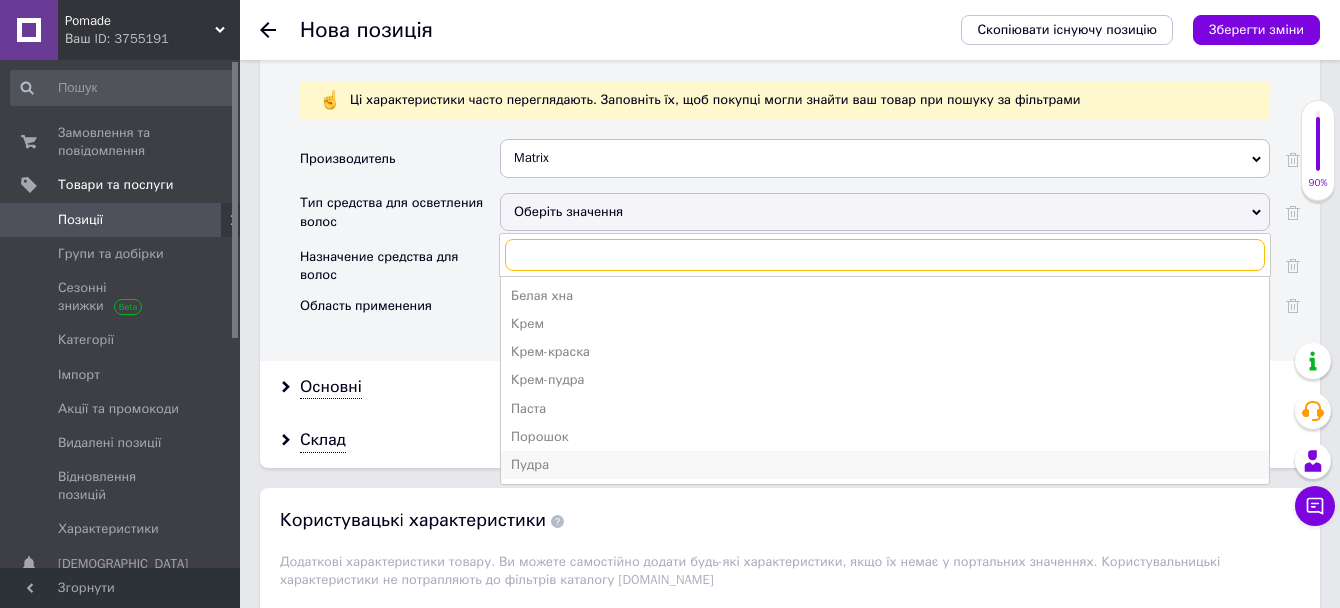 scroll, scrollTop: 1852, scrollLeft: 0, axis: vertical 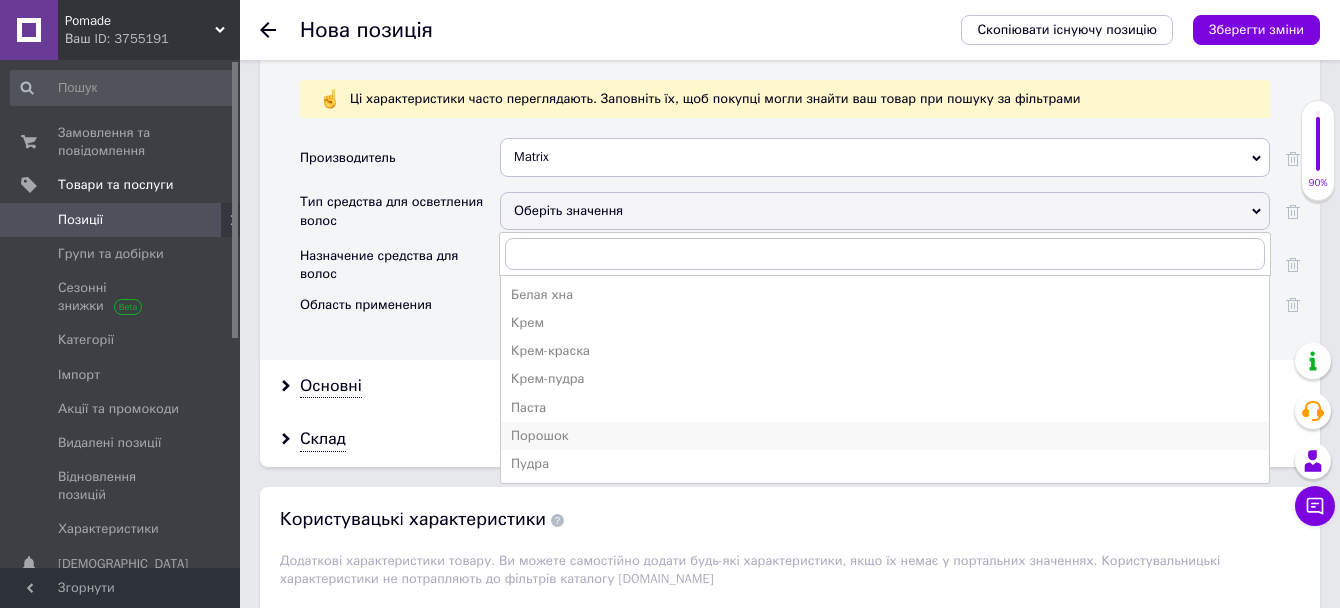 click on "Порошок" at bounding box center (885, 436) 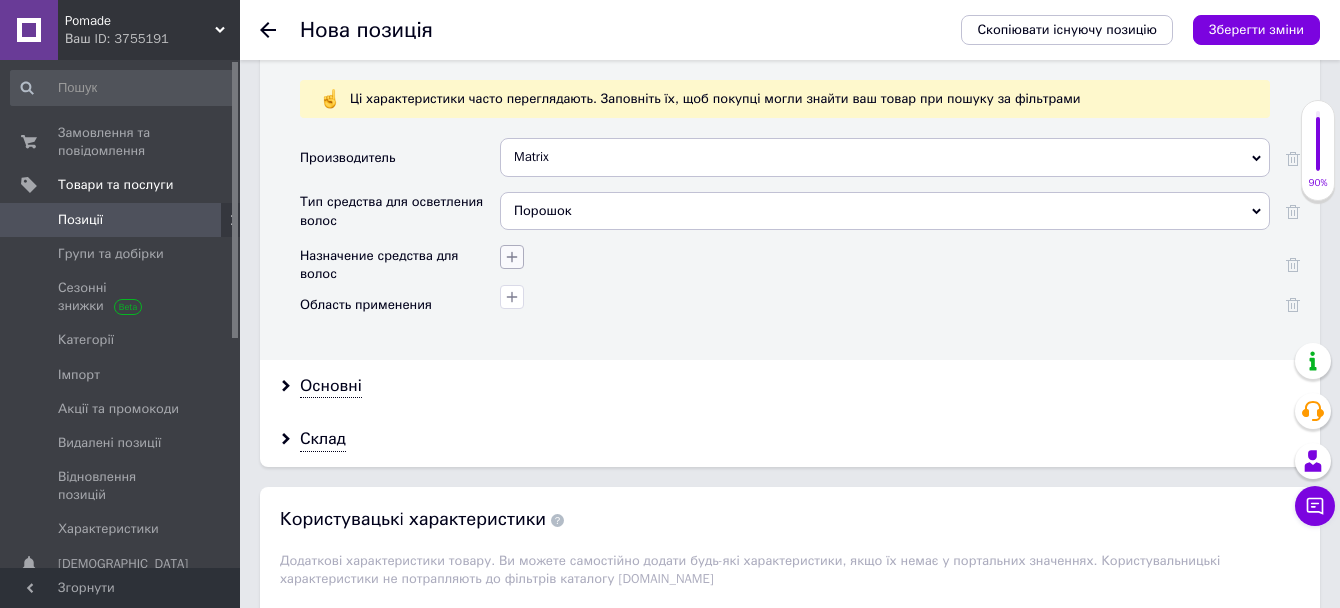 click 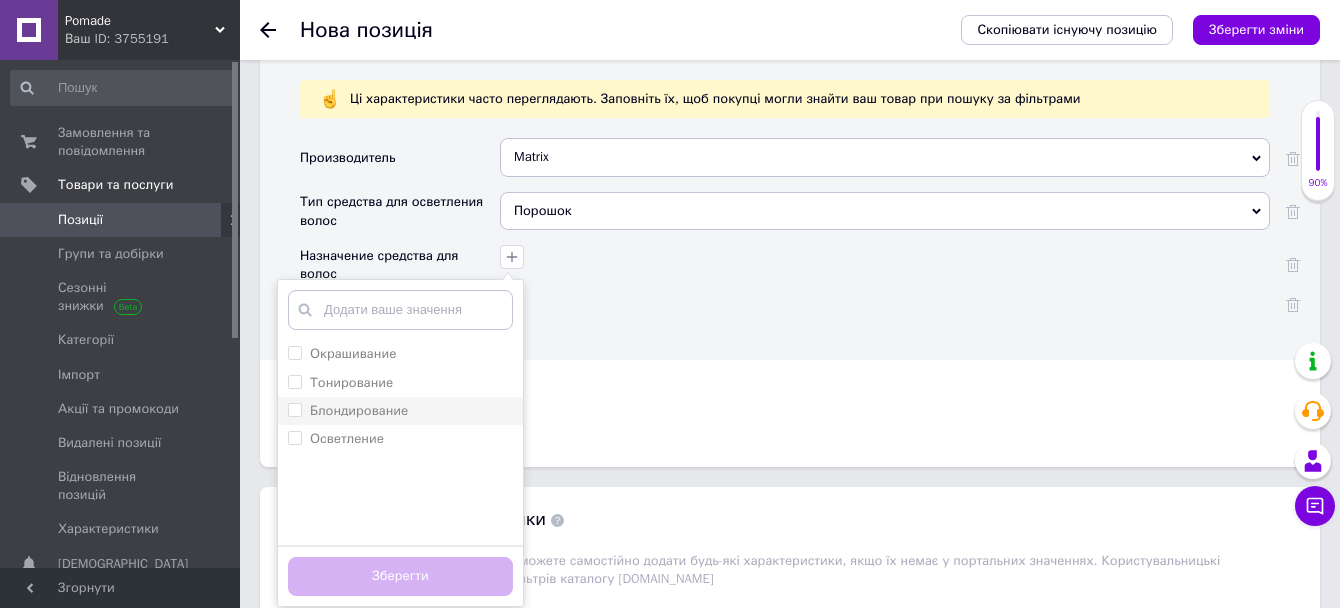 click at bounding box center (295, 410) 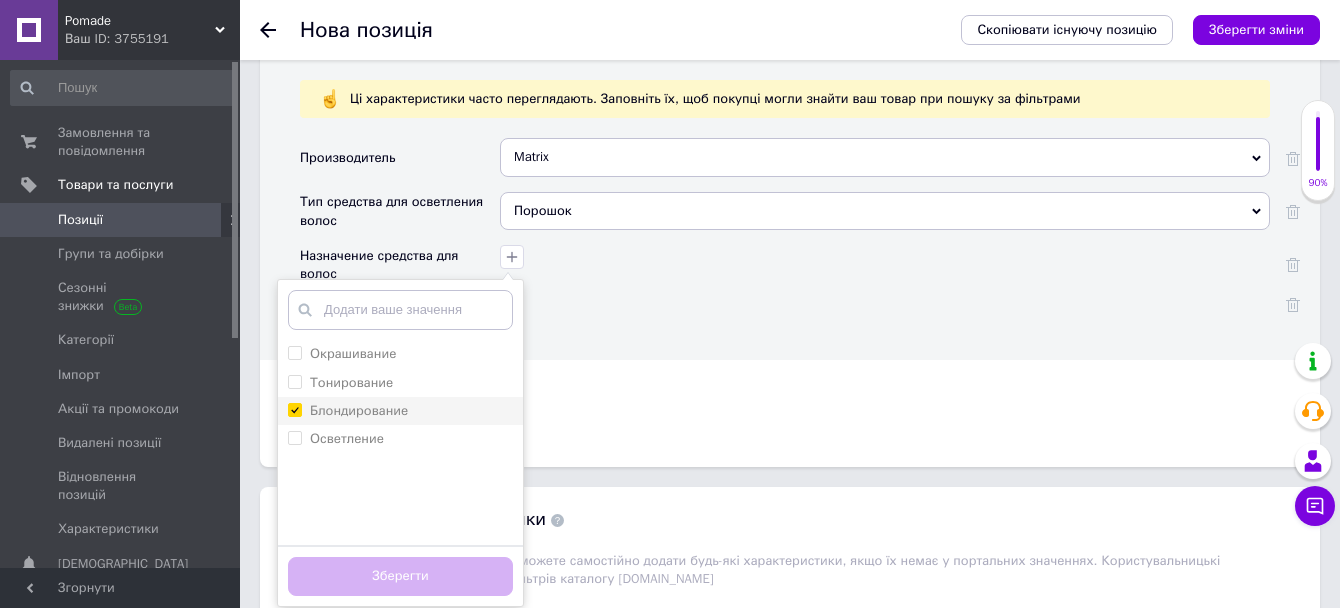 click on "Блондирование" at bounding box center (294, 409) 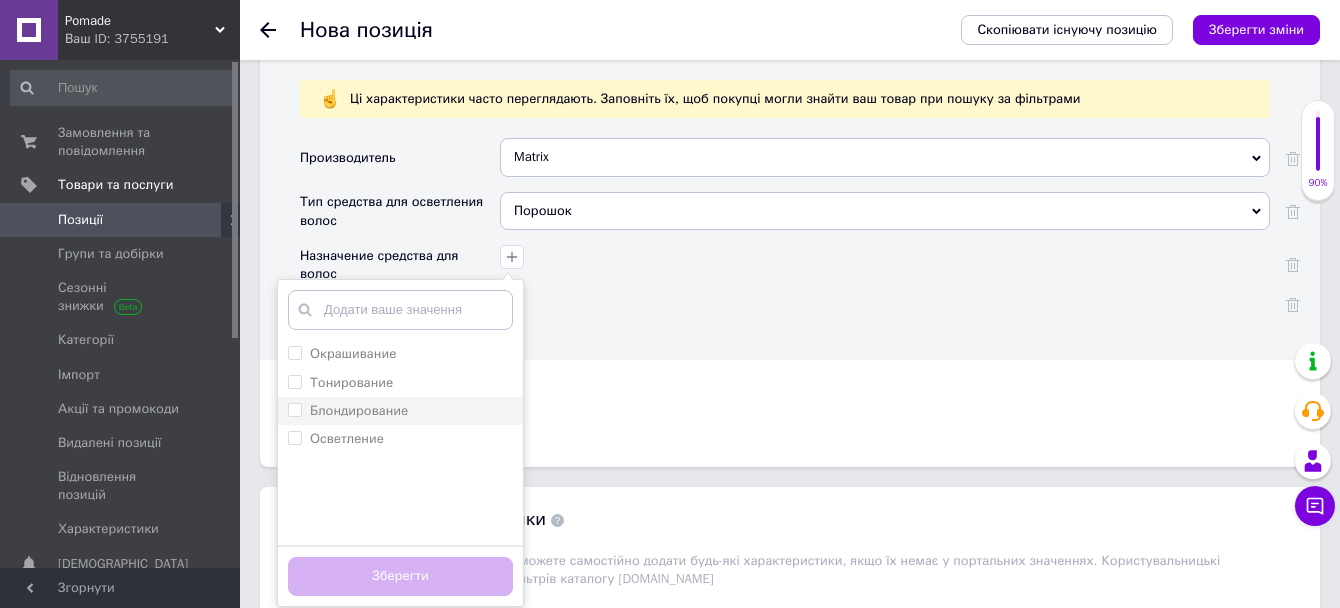 checkbox on "false" 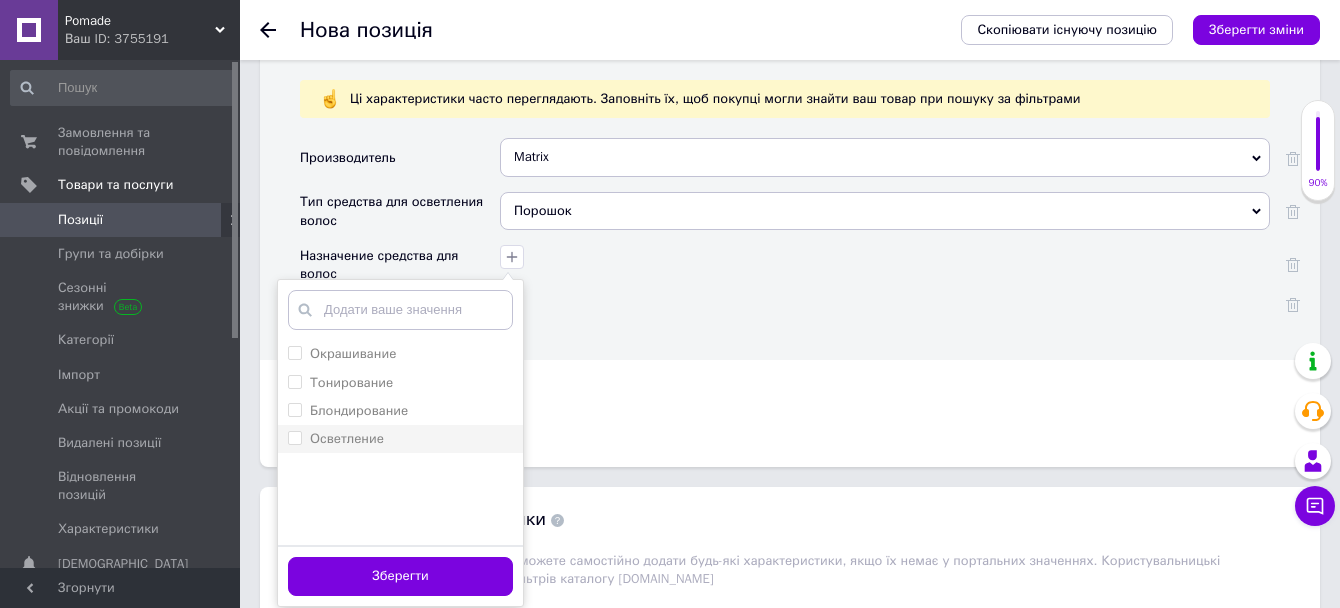 click on "Осветление" at bounding box center [294, 437] 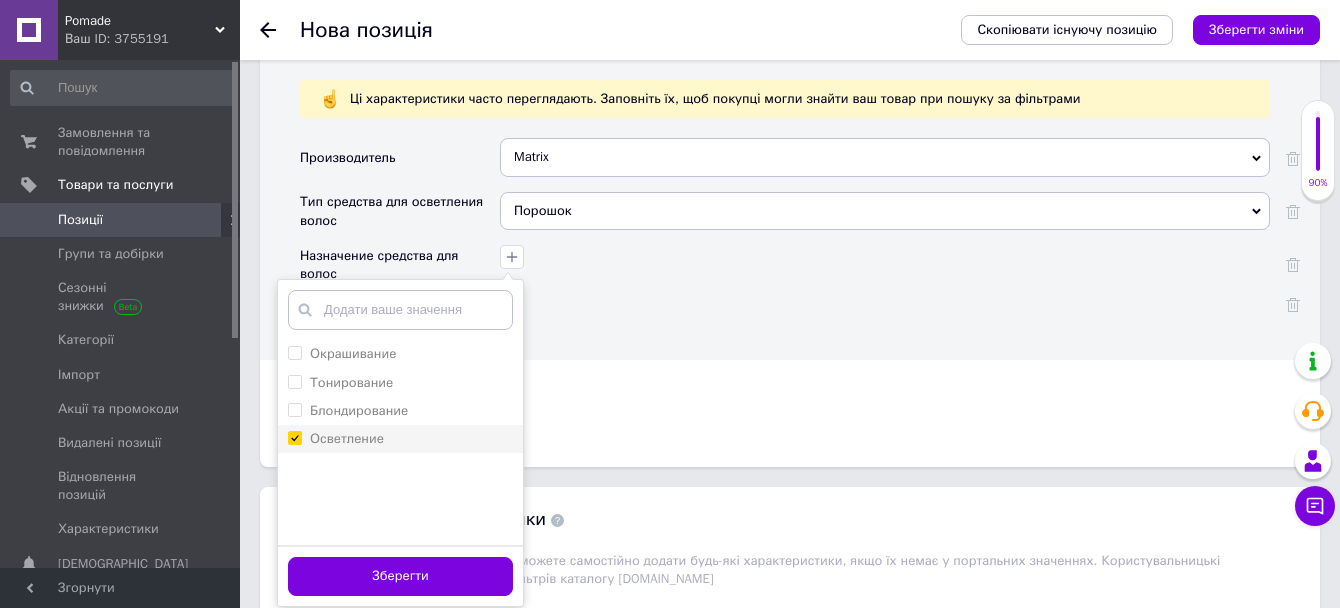 checkbox on "true" 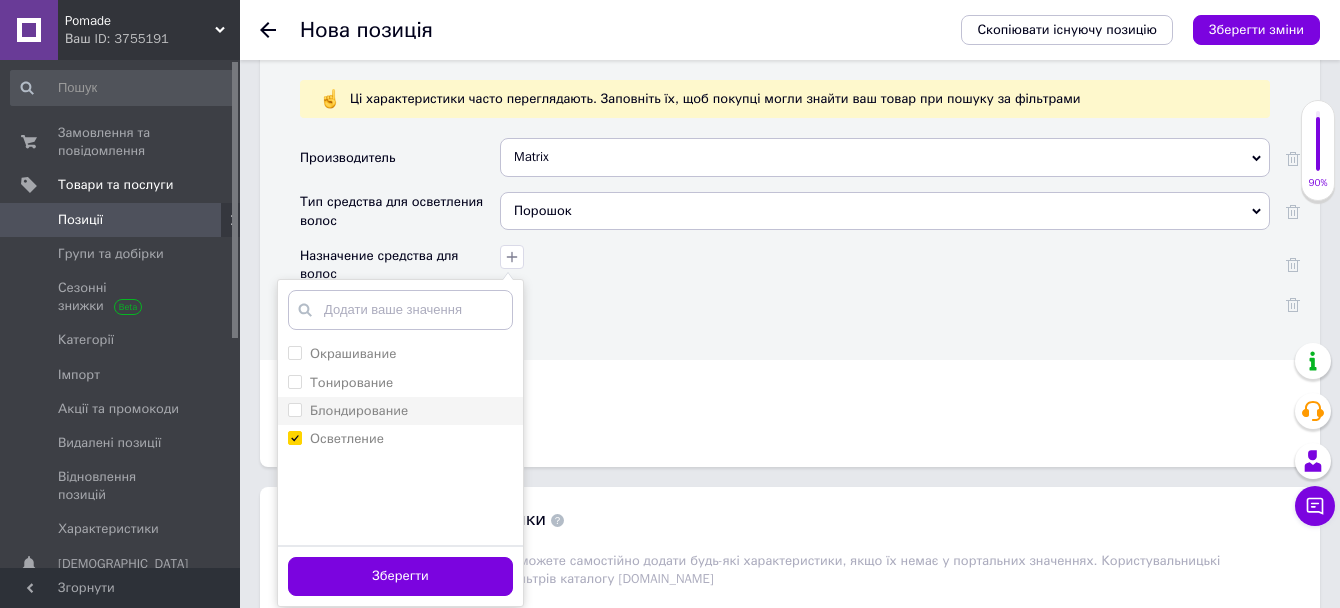 click on "Блондирование" at bounding box center (294, 409) 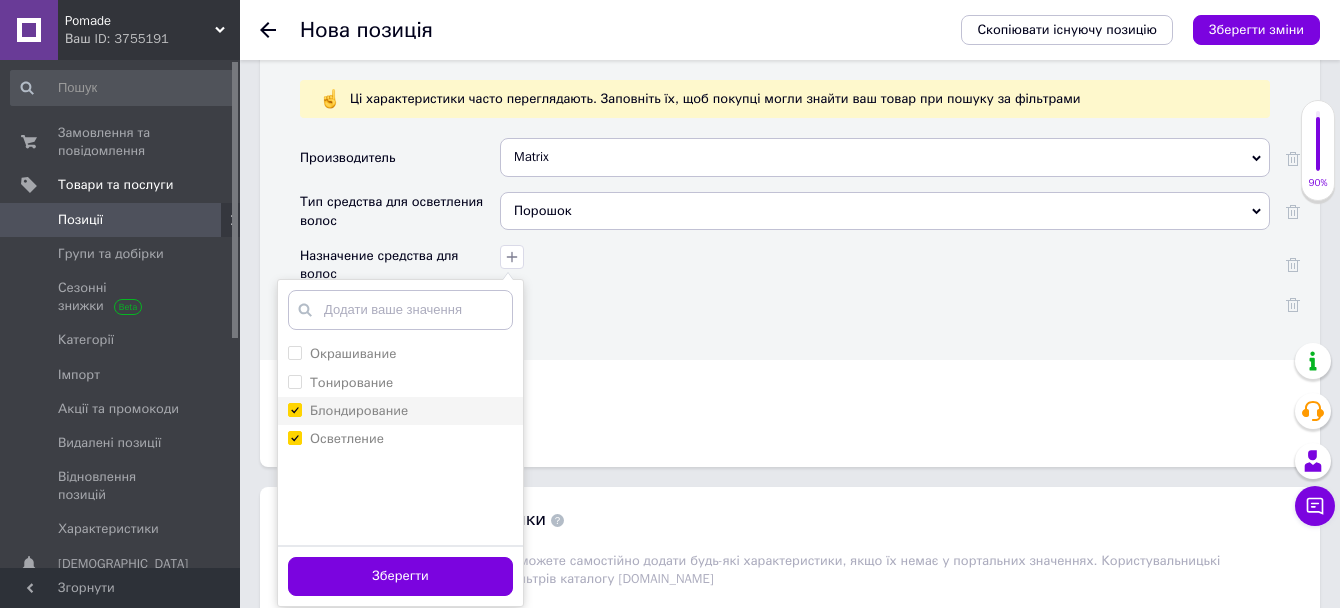 checkbox on "true" 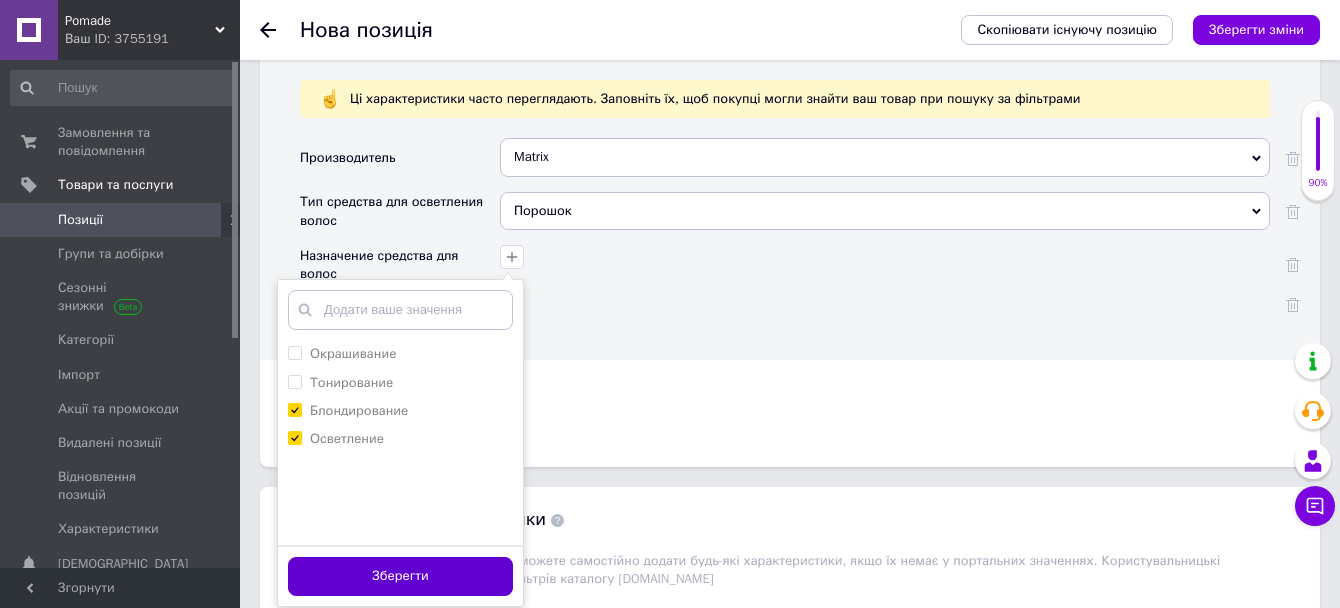 click on "Зберегти" at bounding box center (400, 576) 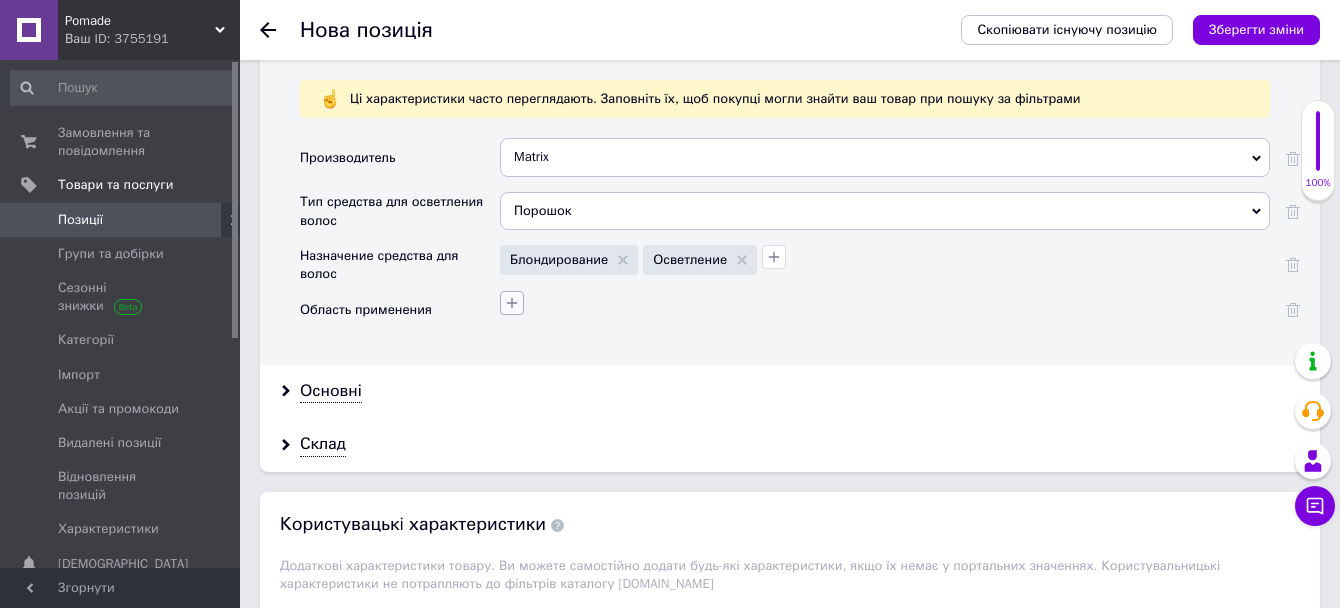 click 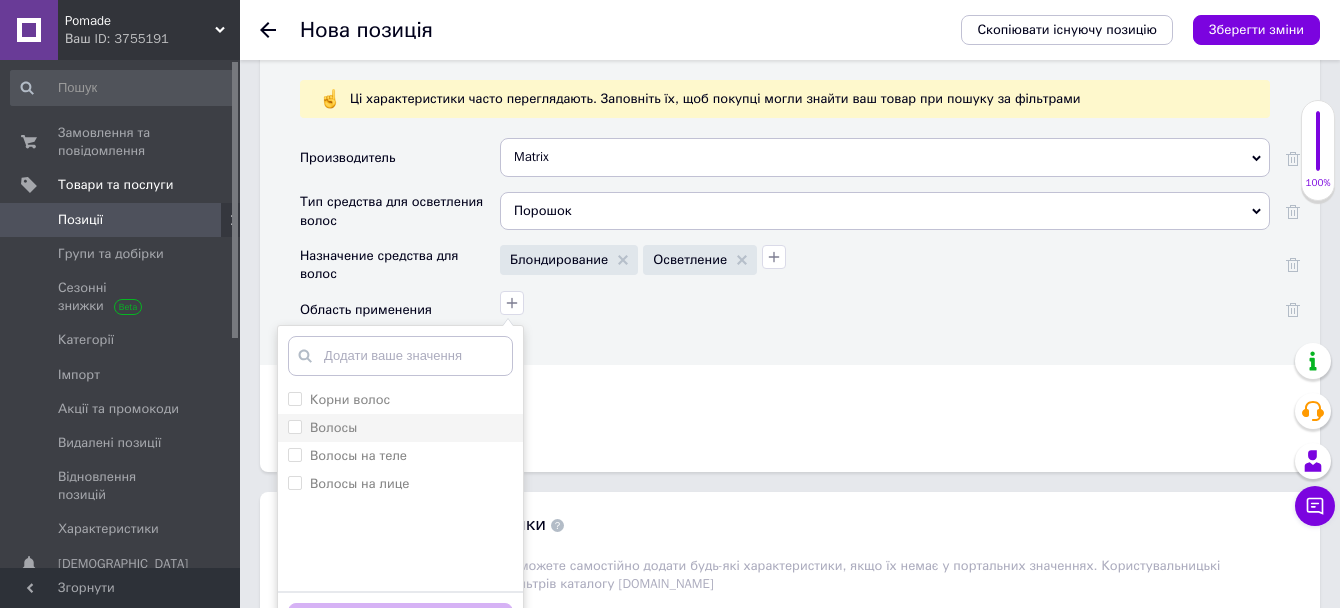 click at bounding box center (295, 427) 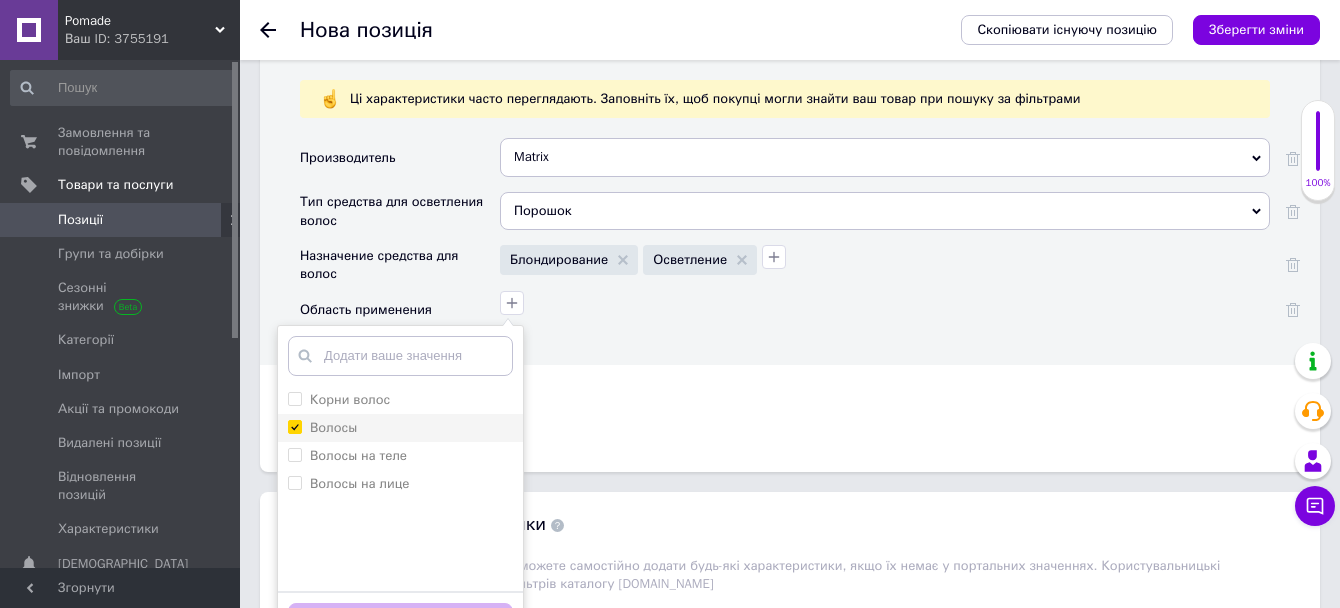 click on "Волосы" at bounding box center [294, 426] 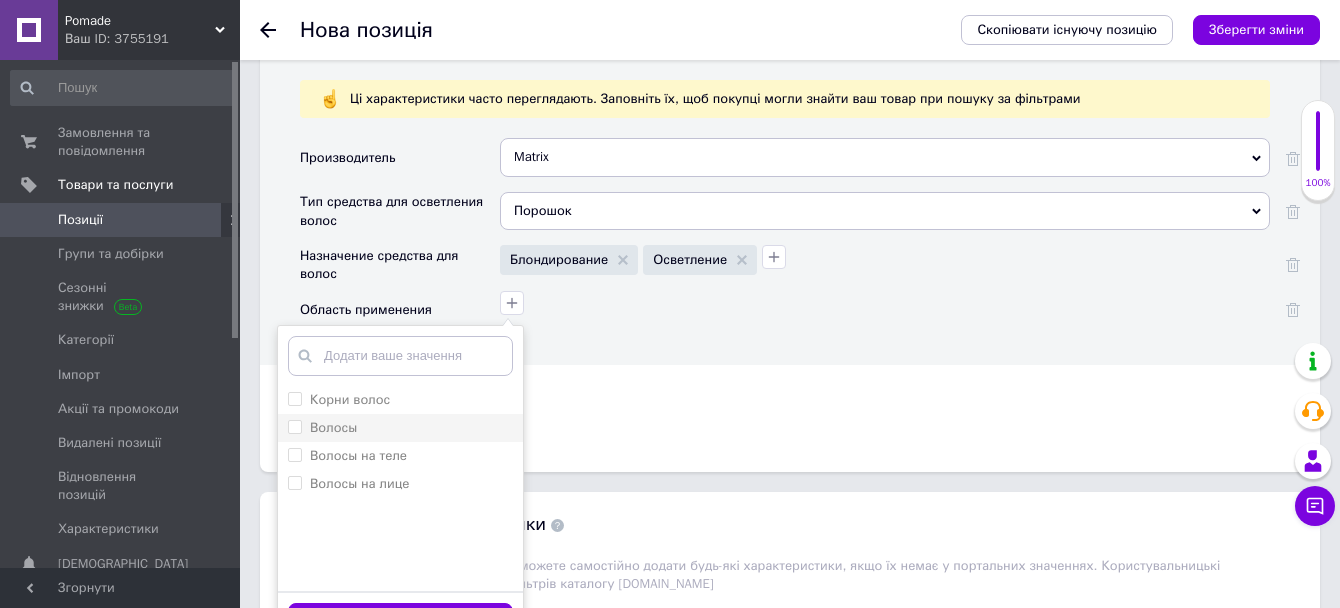 click on "Волосы" at bounding box center [294, 426] 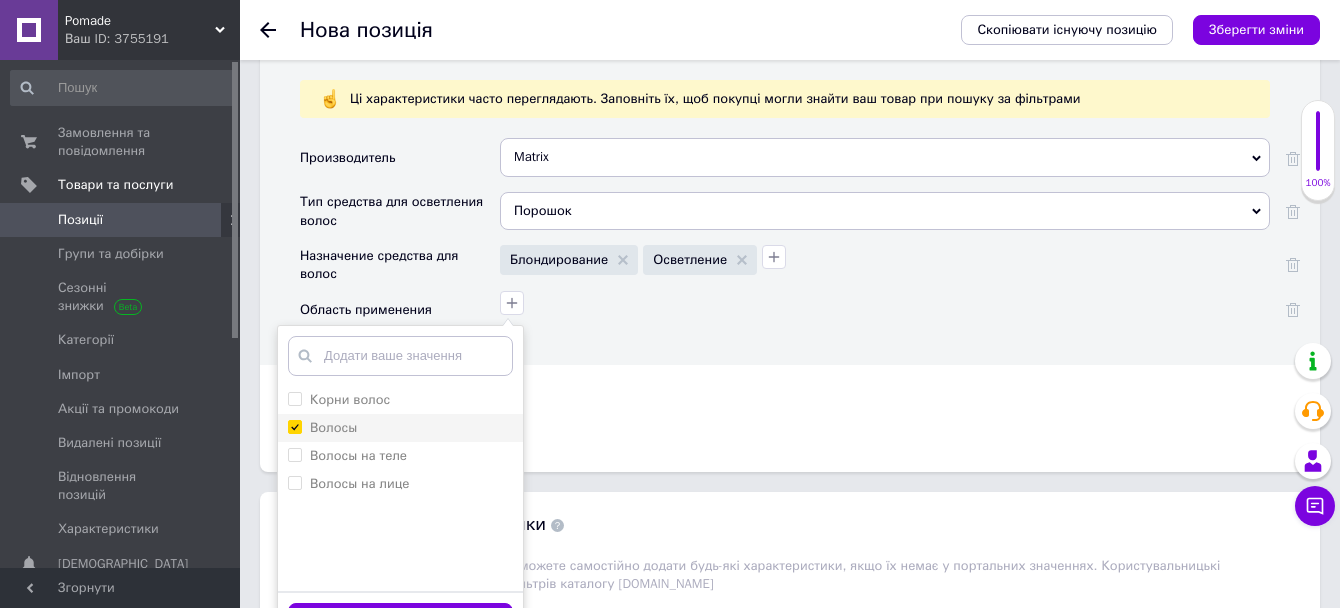checkbox on "true" 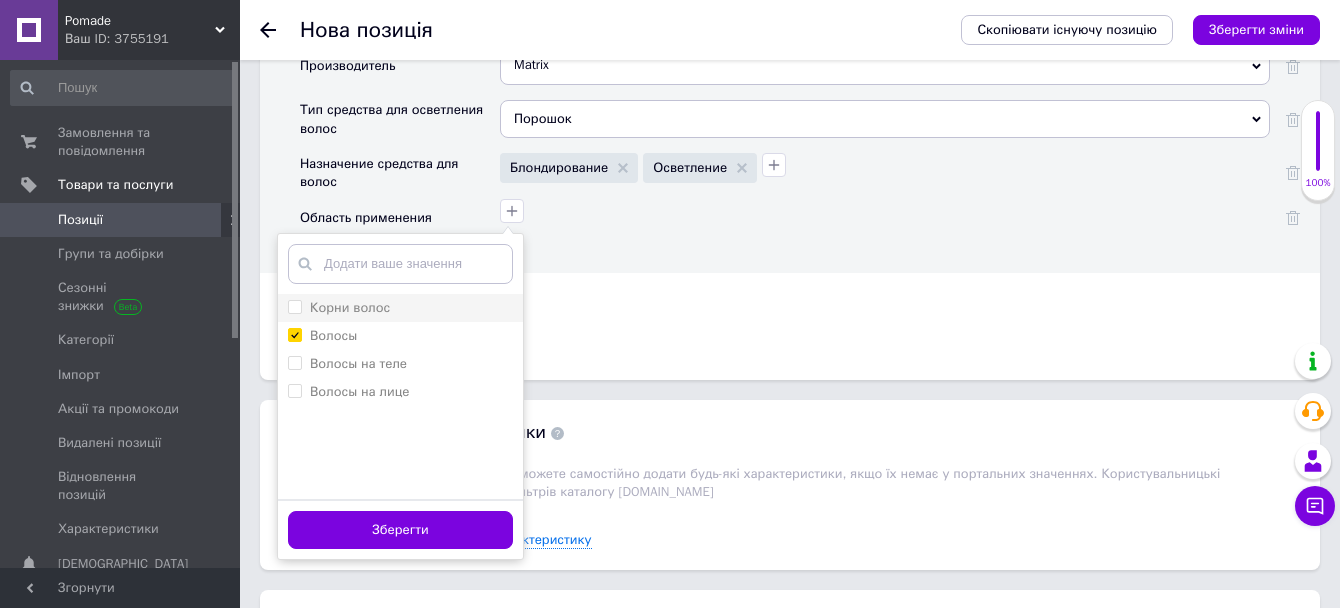 scroll, scrollTop: 1963, scrollLeft: 0, axis: vertical 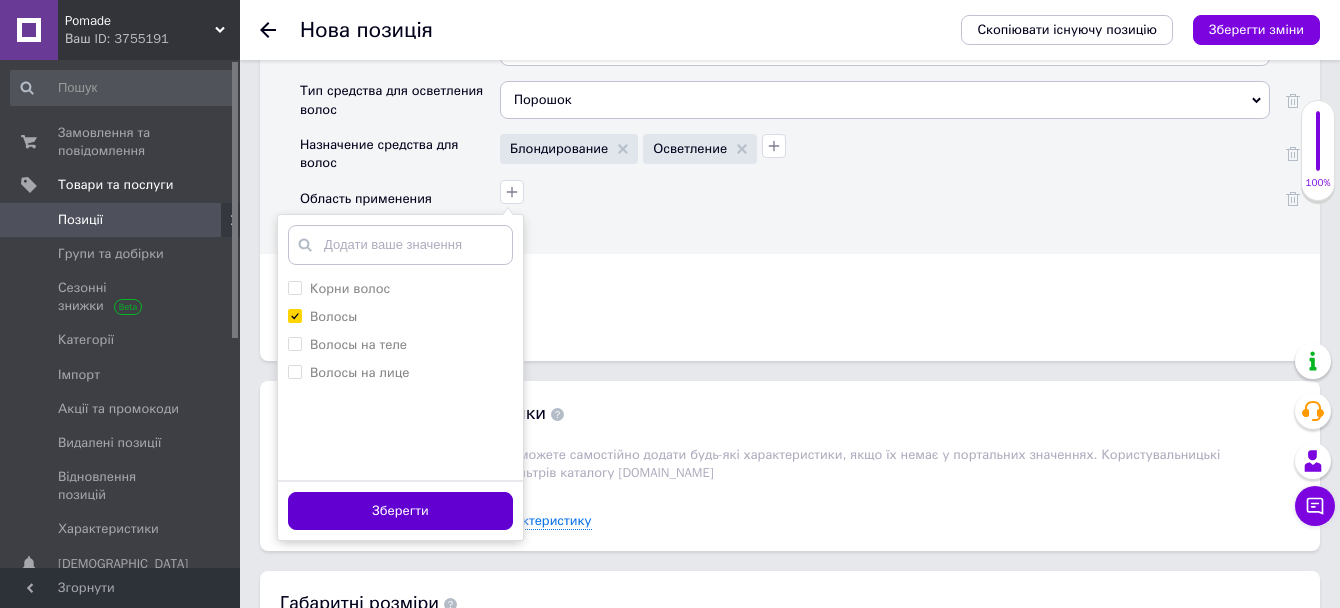 click on "Зберегти" at bounding box center [400, 511] 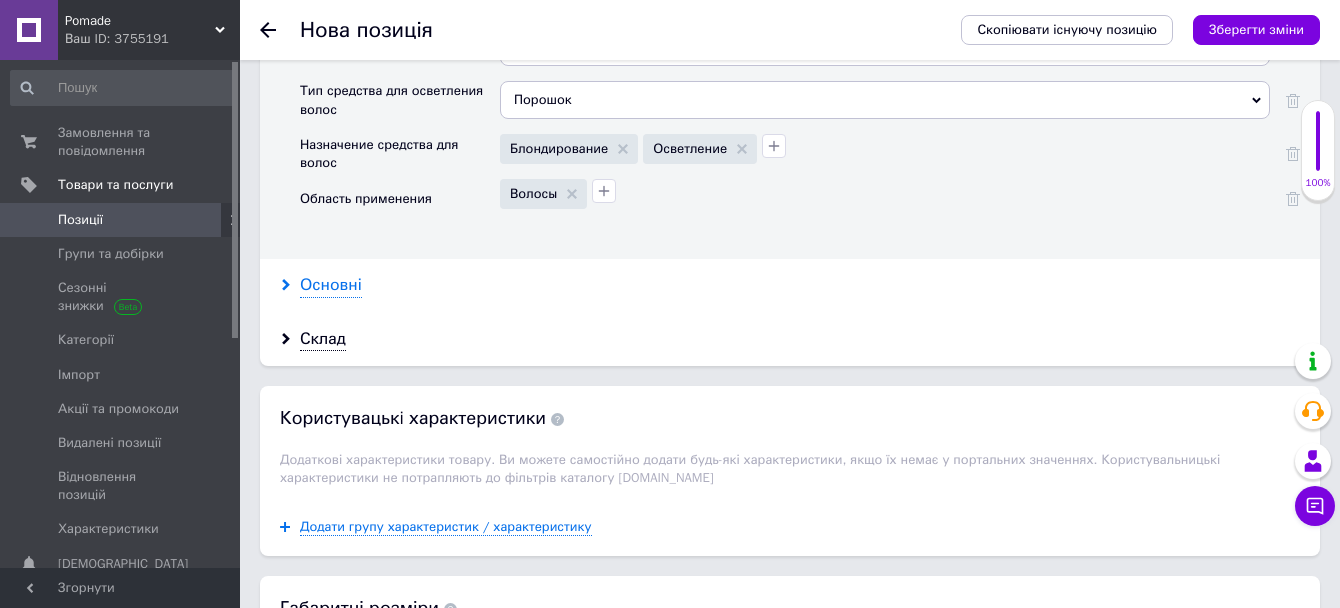 click on "Основні" at bounding box center [331, 285] 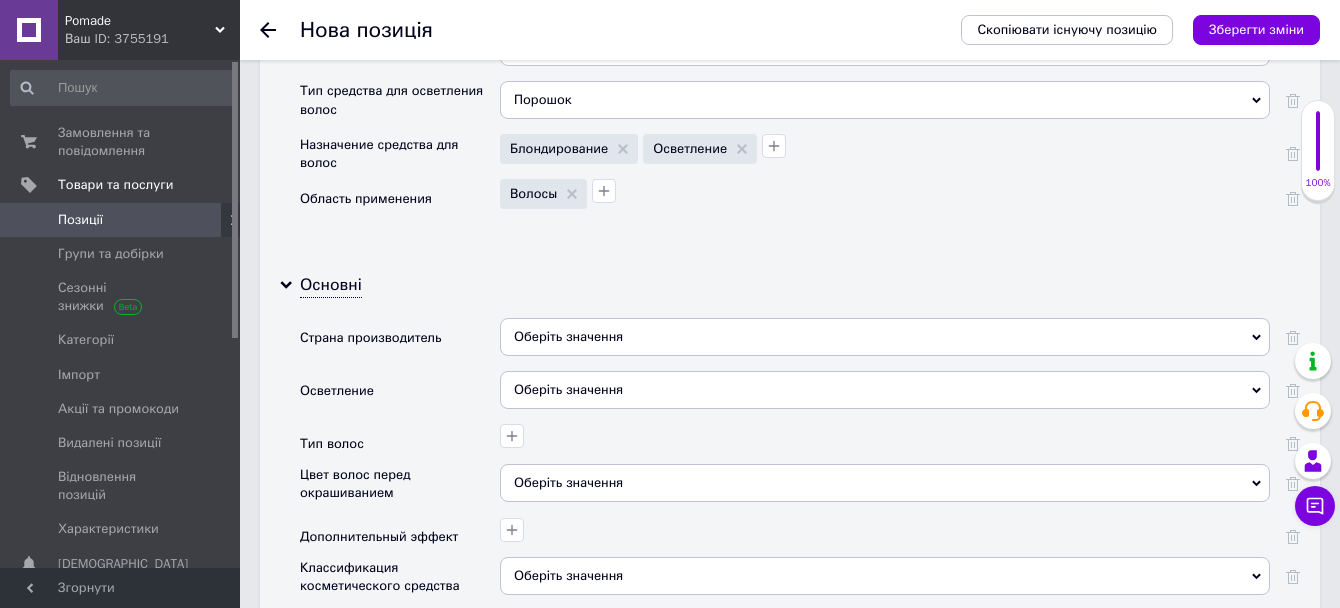 click on "Оберіть значення" at bounding box center [885, 337] 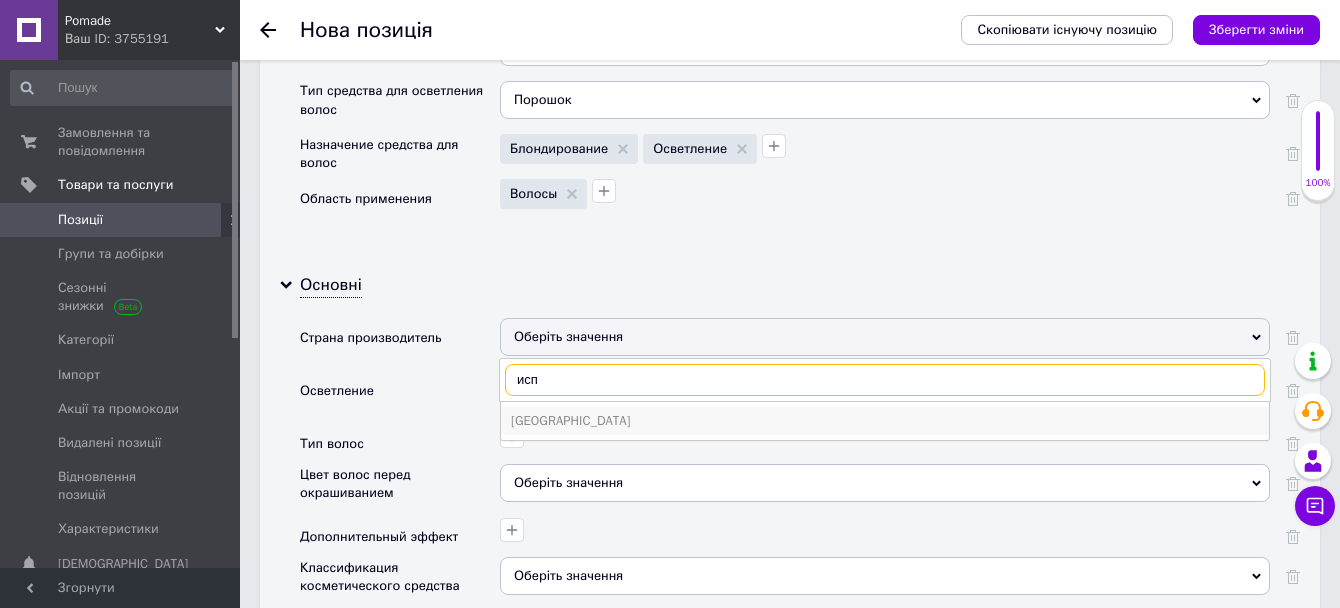 type on "исп" 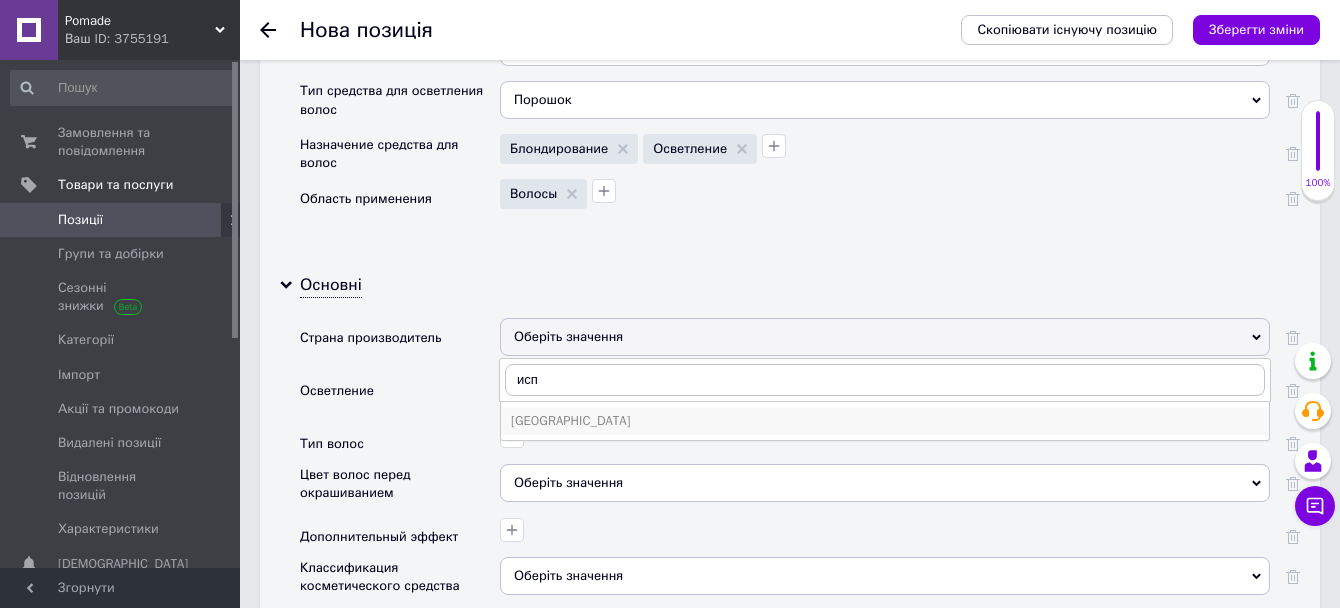 click on "[GEOGRAPHIC_DATA]" at bounding box center [885, 421] 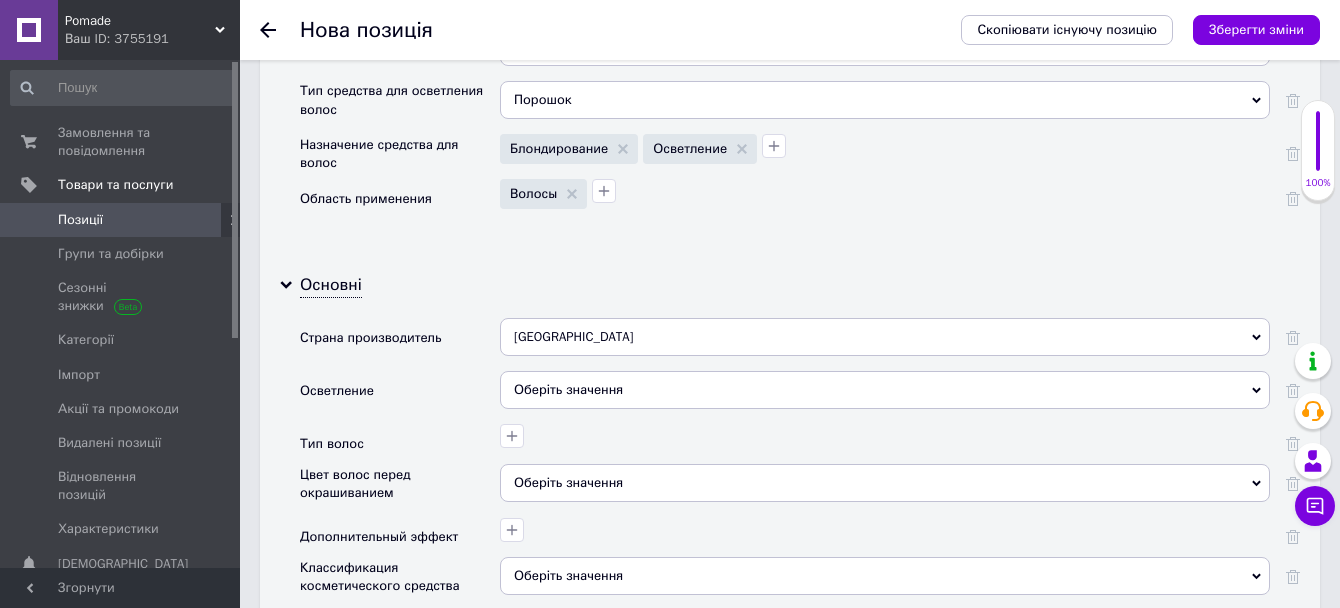 click on "Оберіть значення" at bounding box center [885, 390] 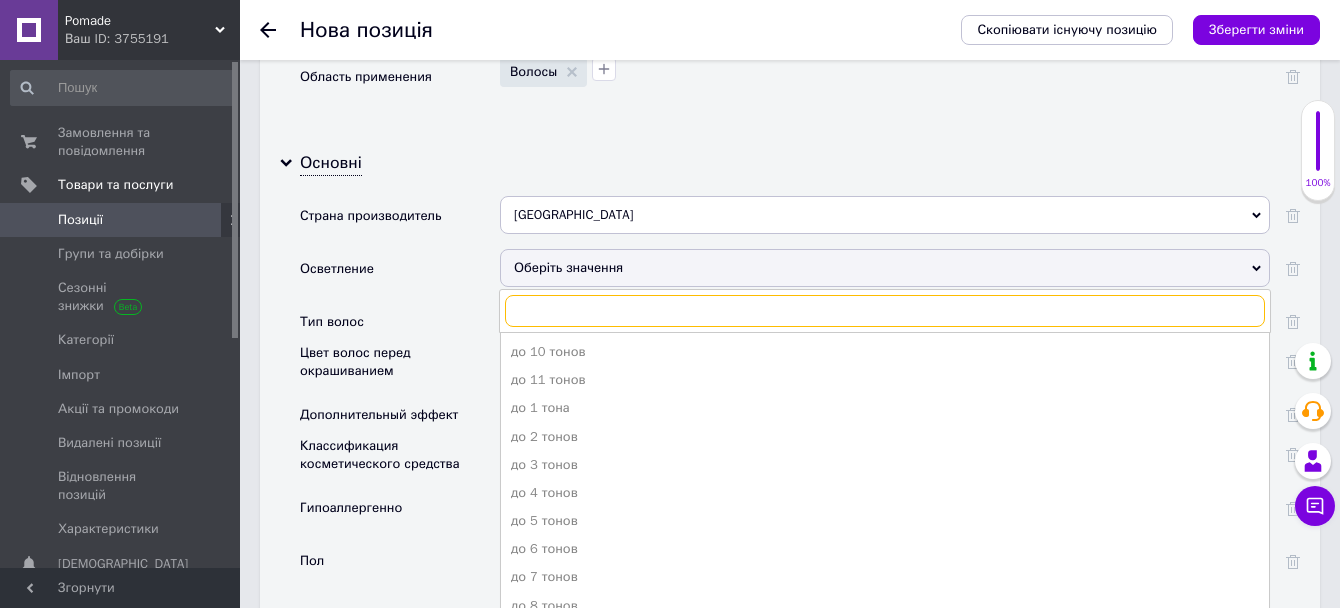 scroll, scrollTop: 2090, scrollLeft: 0, axis: vertical 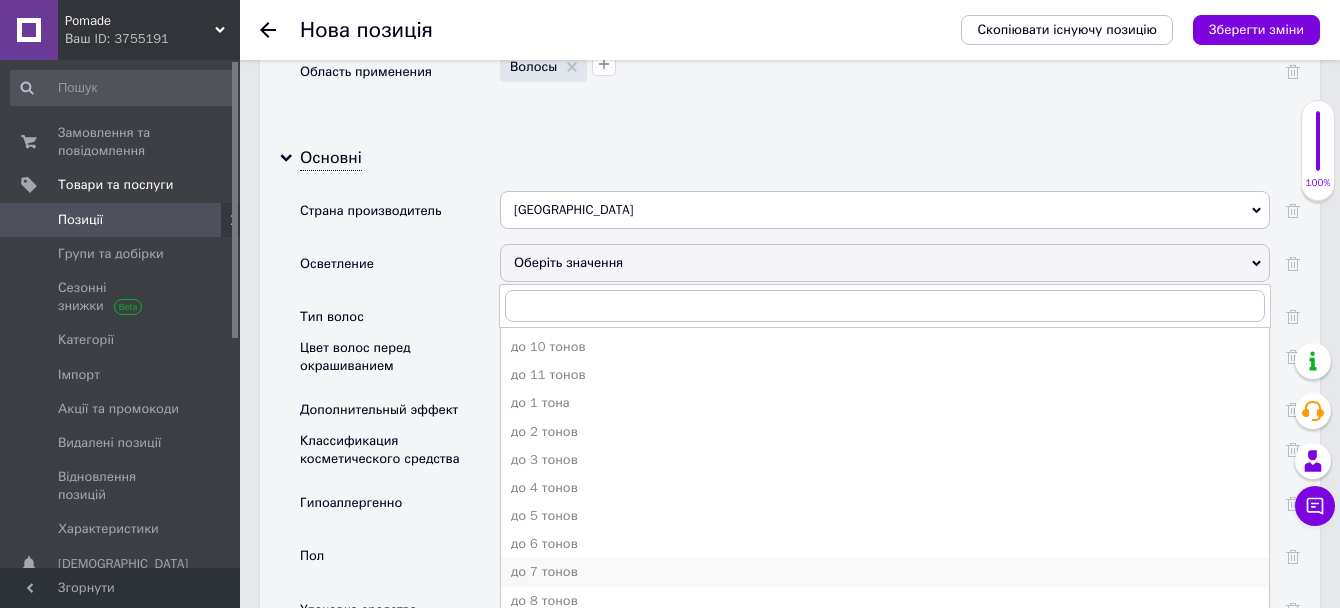 click on "до 7 тонов" at bounding box center (885, 572) 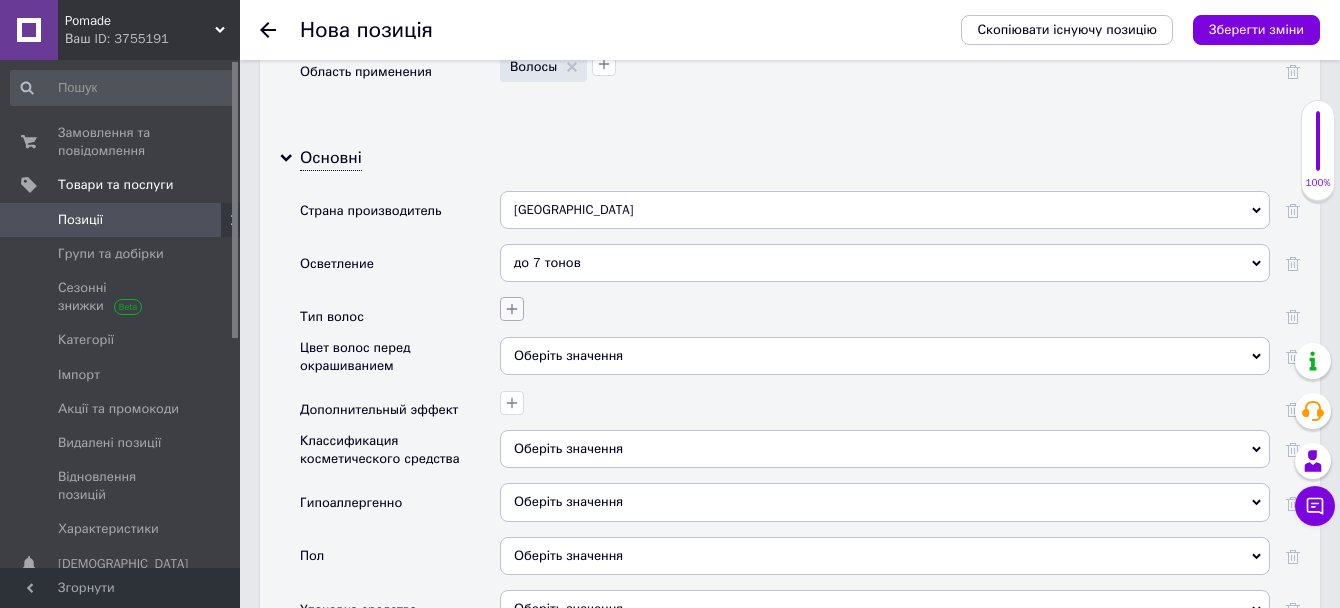 click at bounding box center [512, 309] 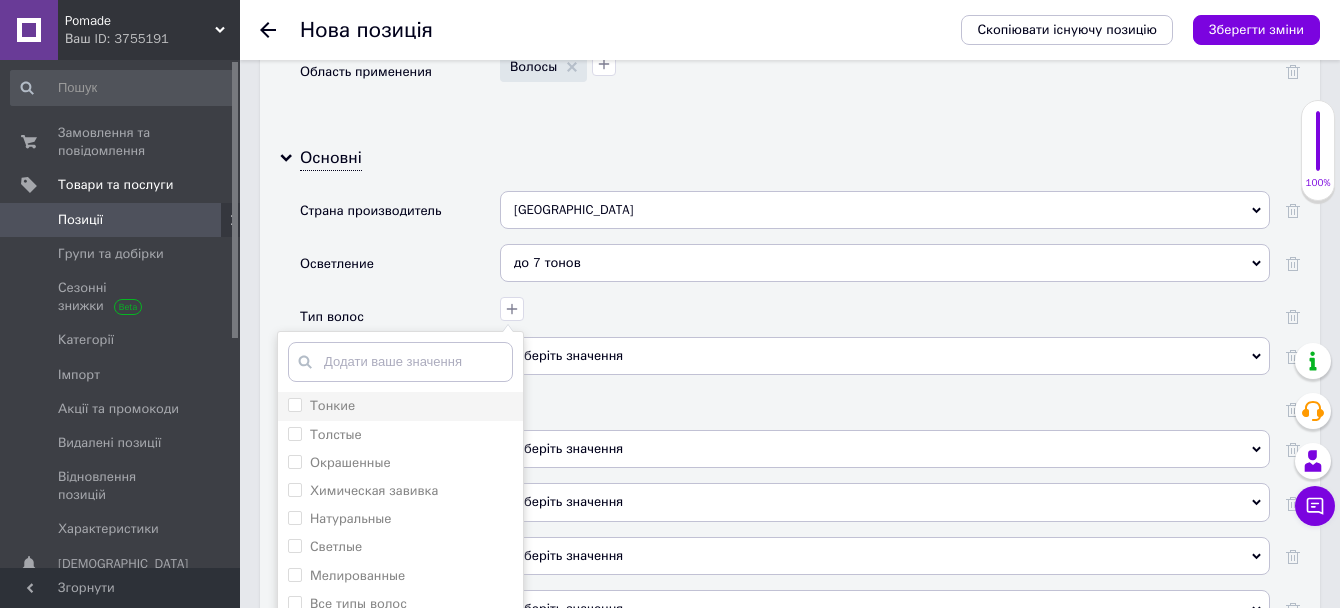 click at bounding box center (295, 405) 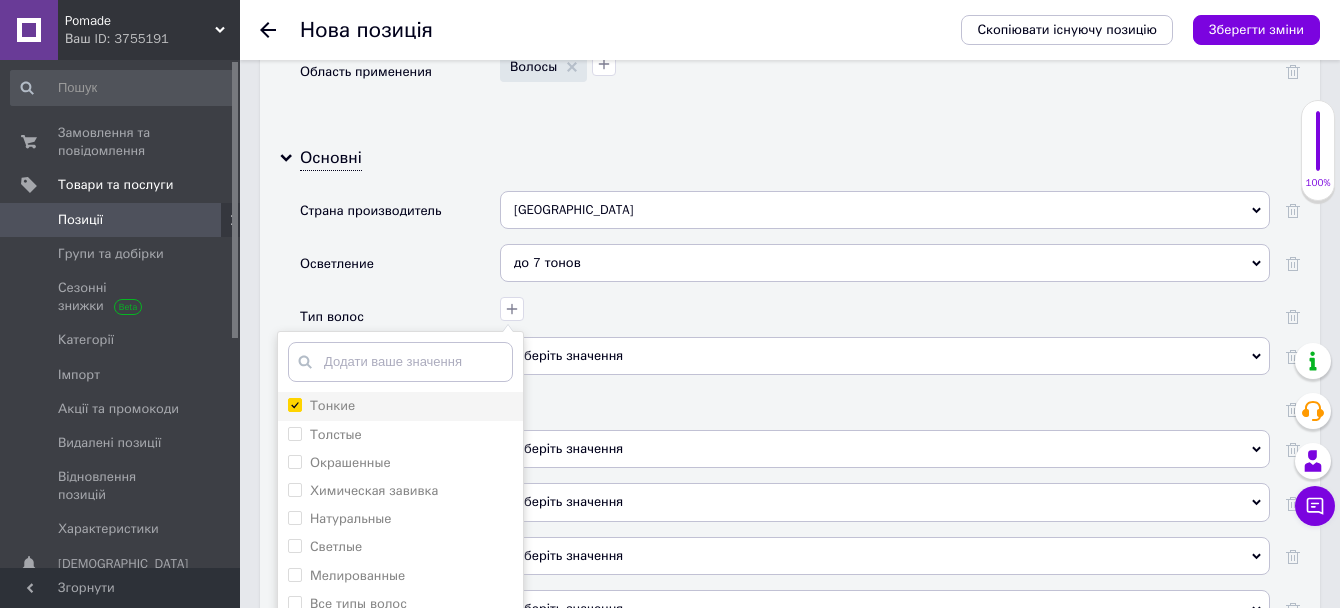 click on "Тонкие" at bounding box center [294, 404] 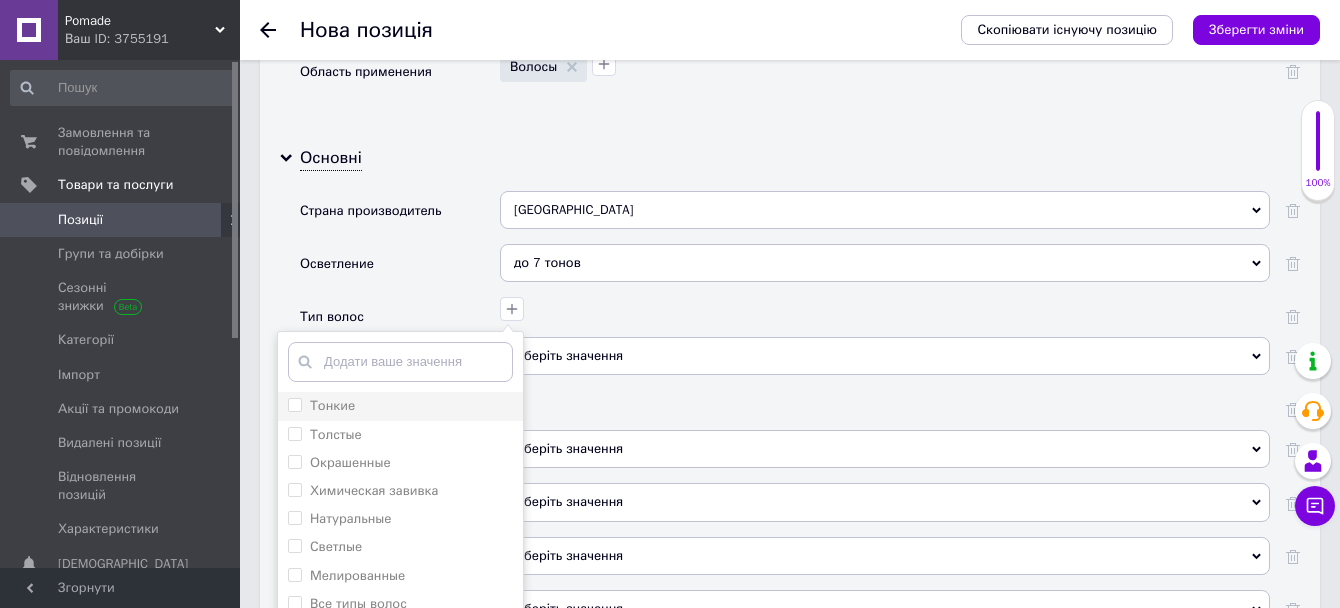 click on "Тонкие" at bounding box center [294, 404] 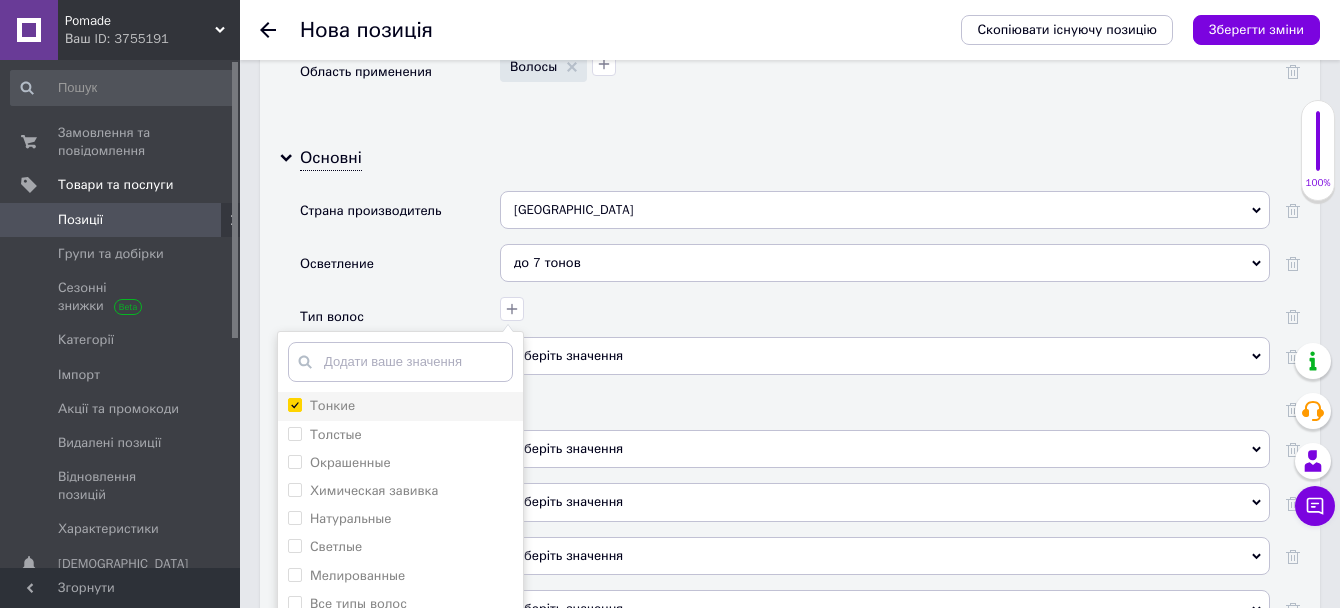 checkbox on "true" 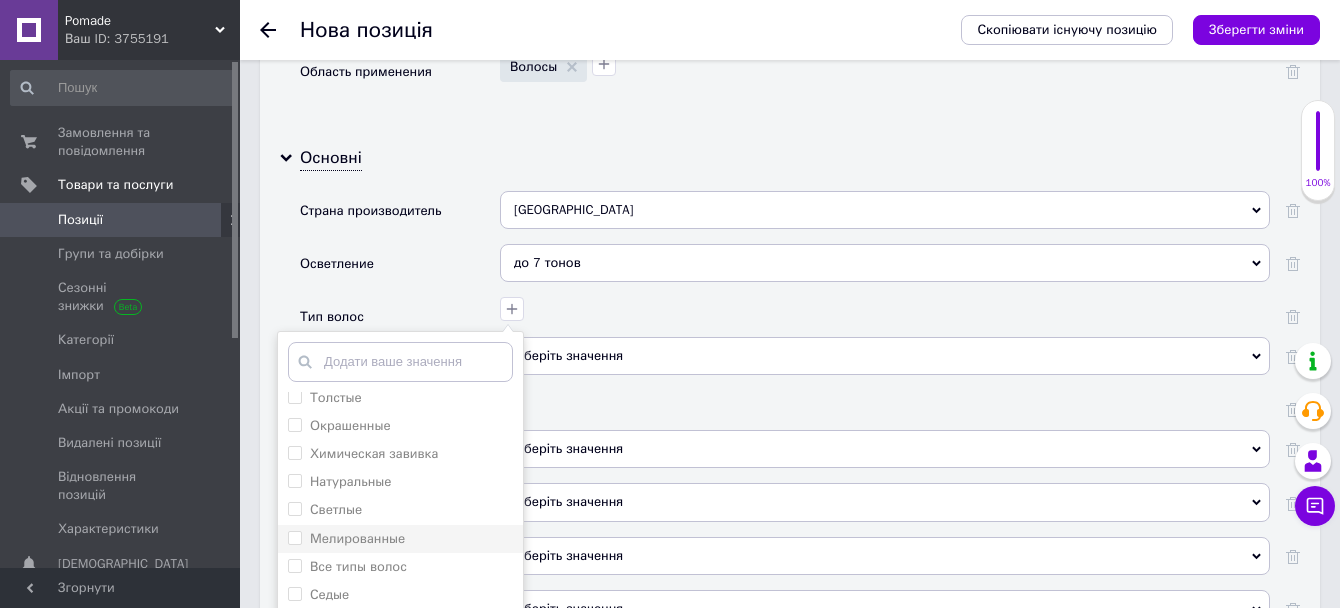 scroll, scrollTop: 36, scrollLeft: 0, axis: vertical 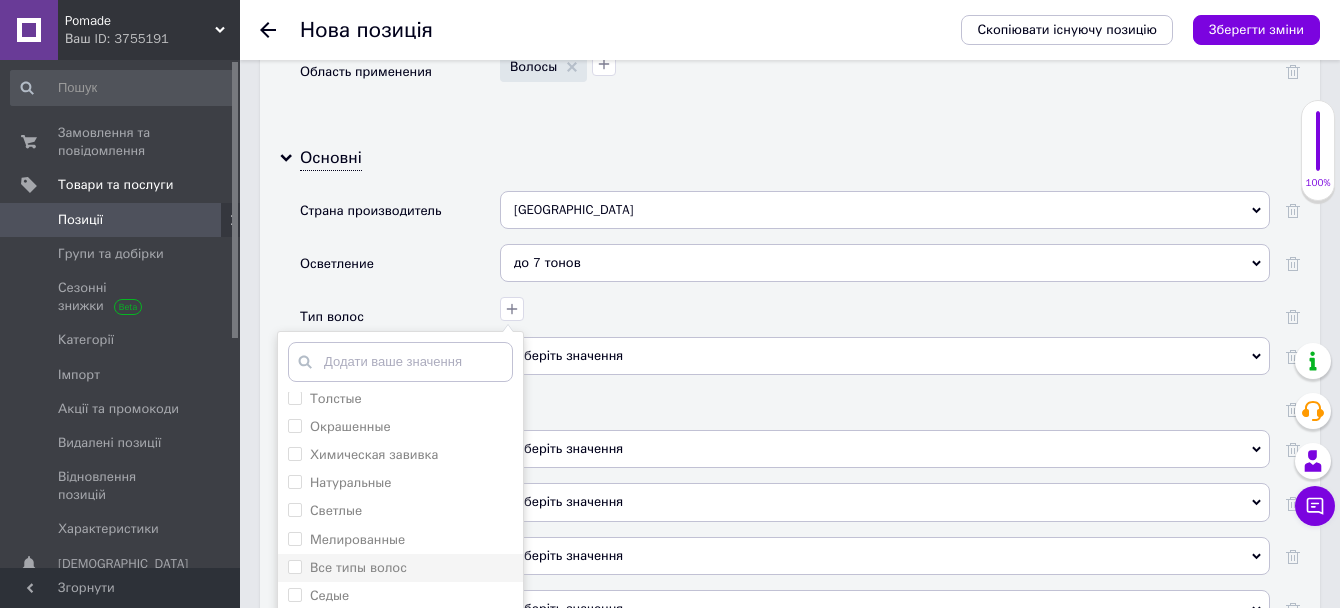 click on "Все типы волос" at bounding box center (294, 566) 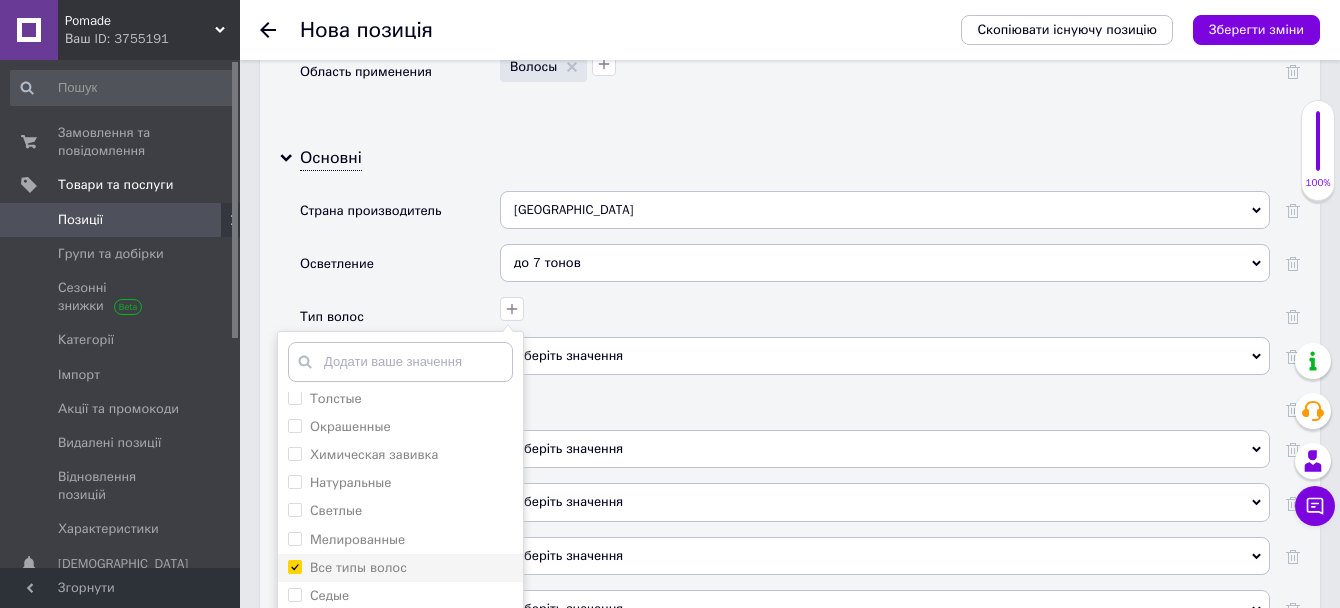 checkbox on "true" 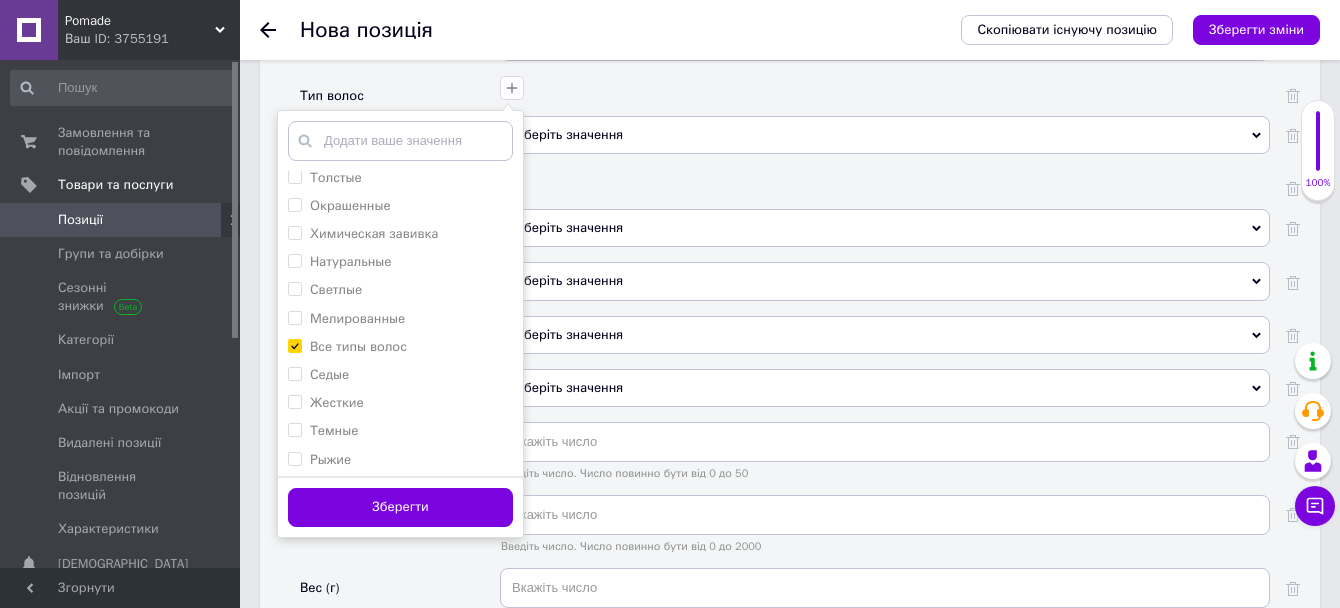 scroll, scrollTop: 2316, scrollLeft: 0, axis: vertical 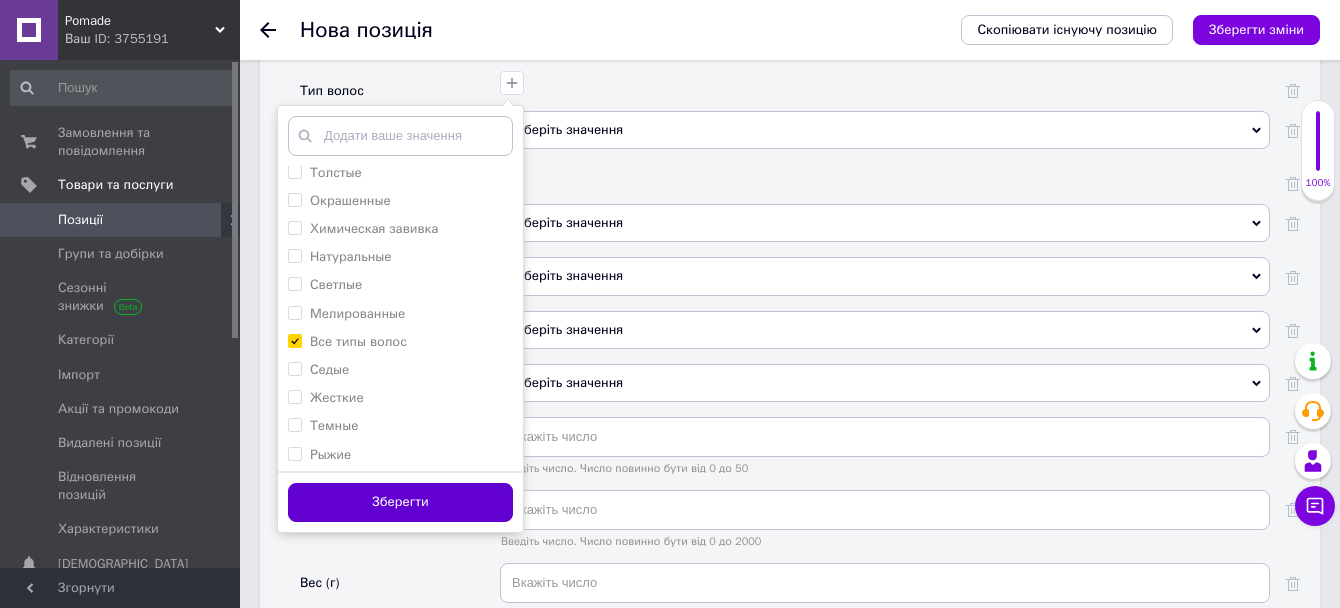 click on "Зберегти" at bounding box center (400, 502) 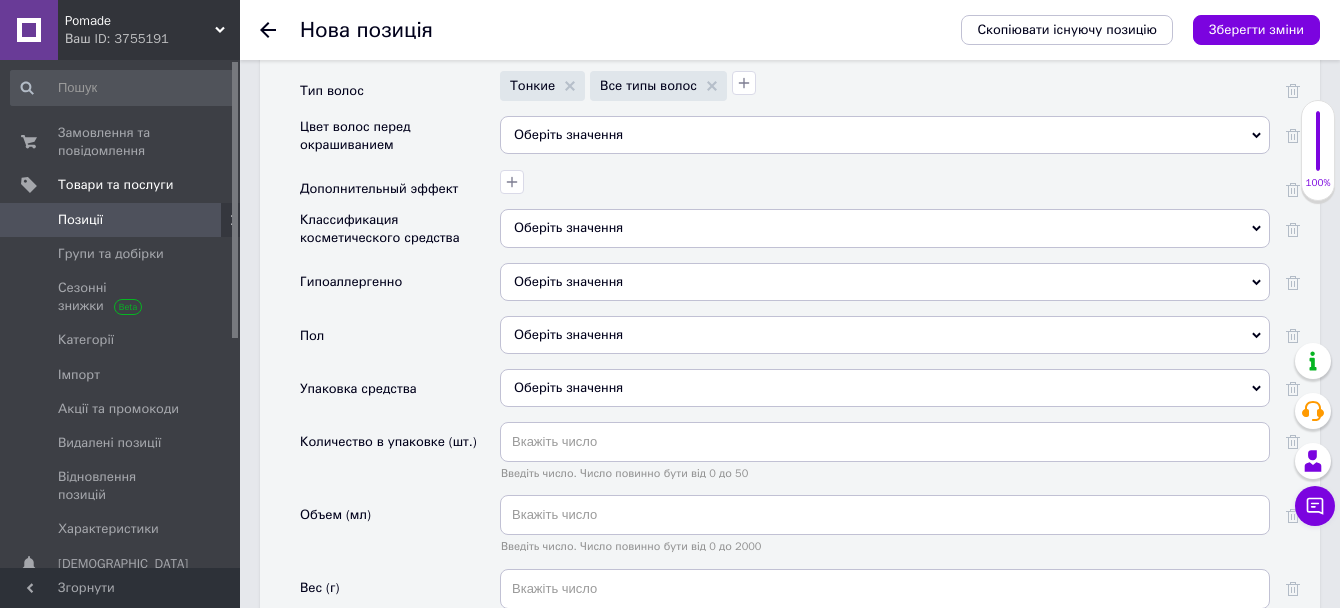 click on "Оберіть значення" at bounding box center [885, 135] 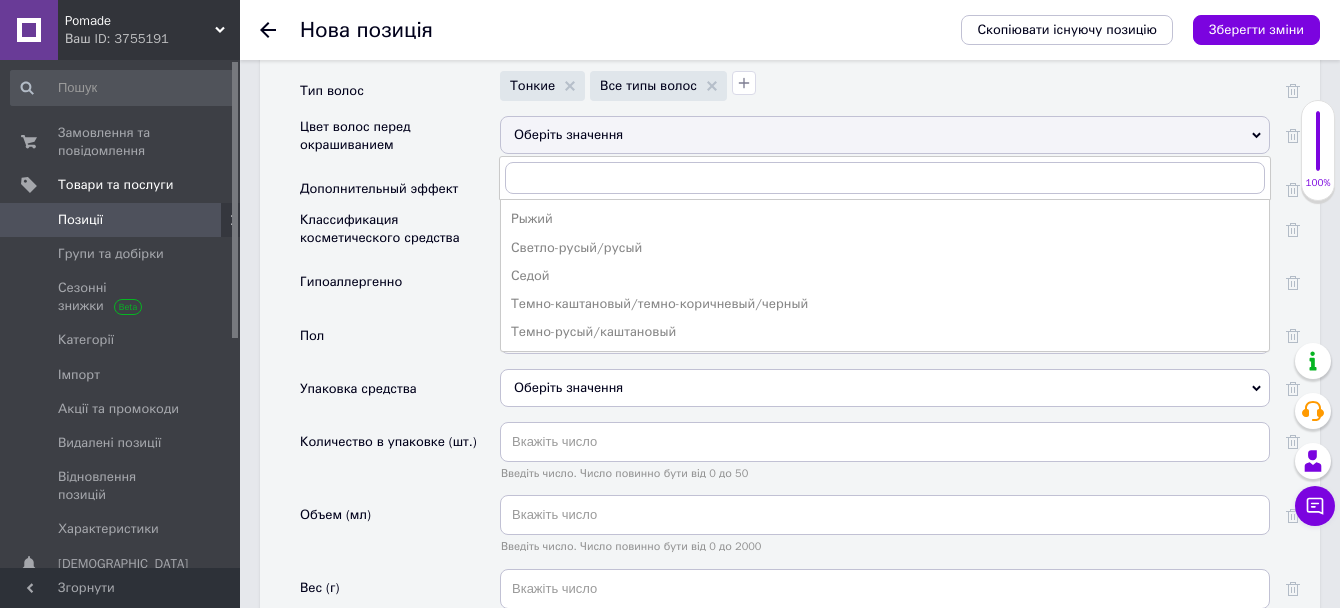 click on "Цвет волос перед окрашиванием" at bounding box center [400, 142] 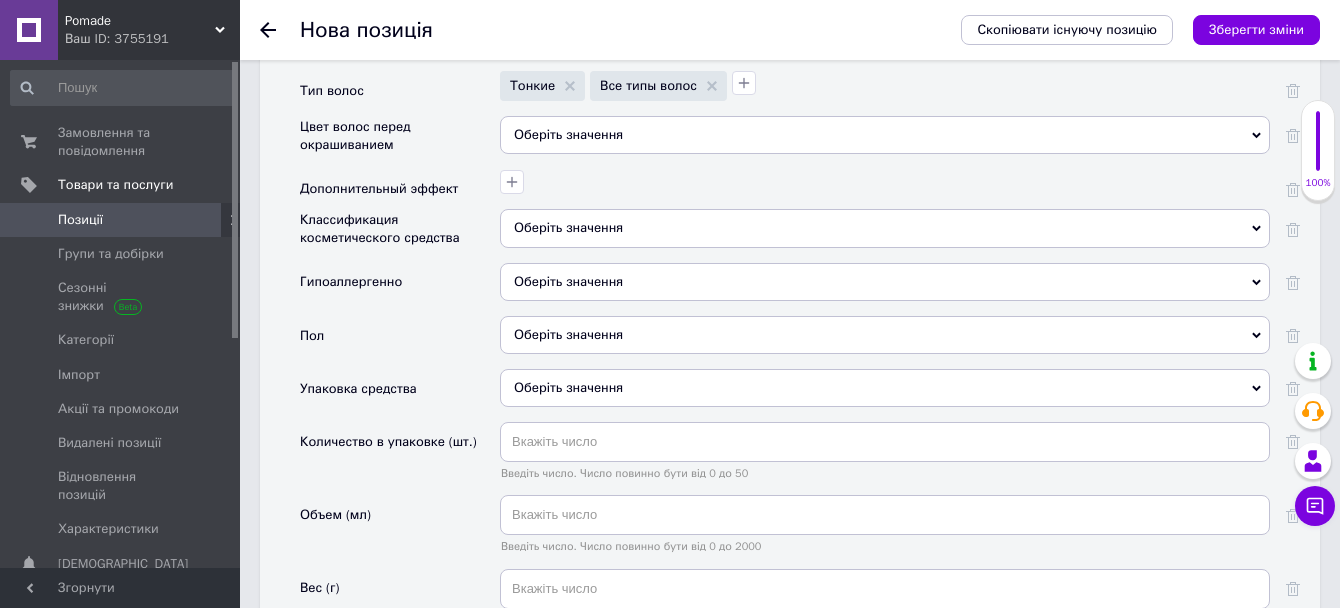 click on "Оберіть значення" at bounding box center [885, 335] 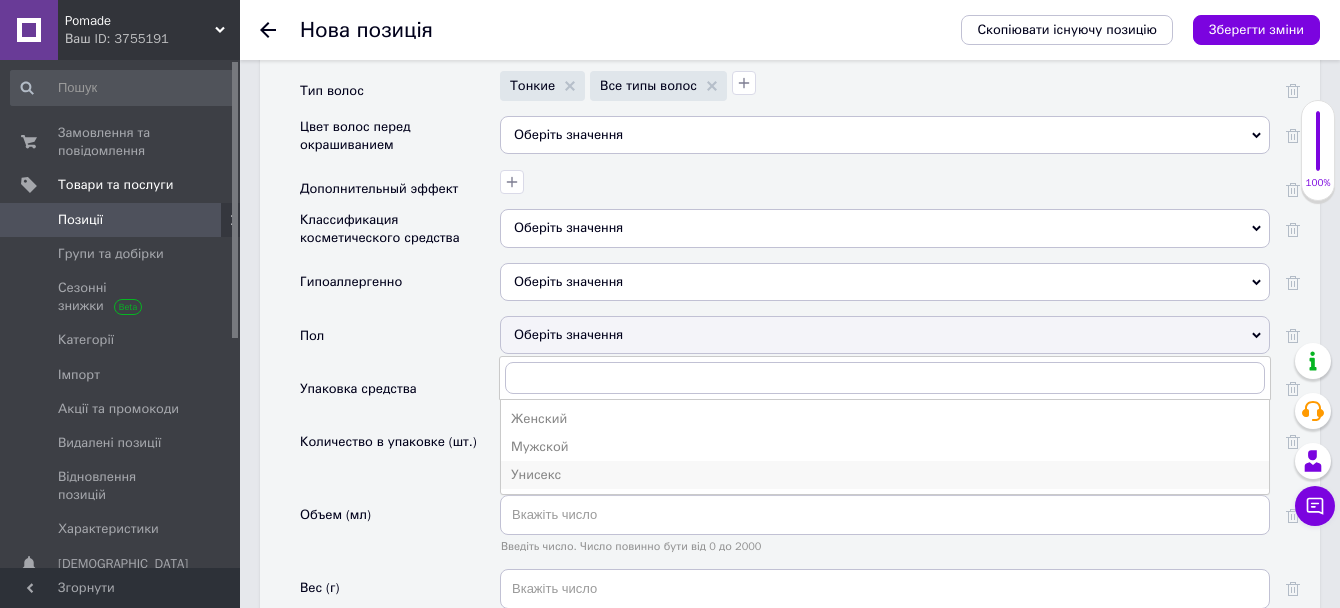 click on "Унисекс" at bounding box center (885, 475) 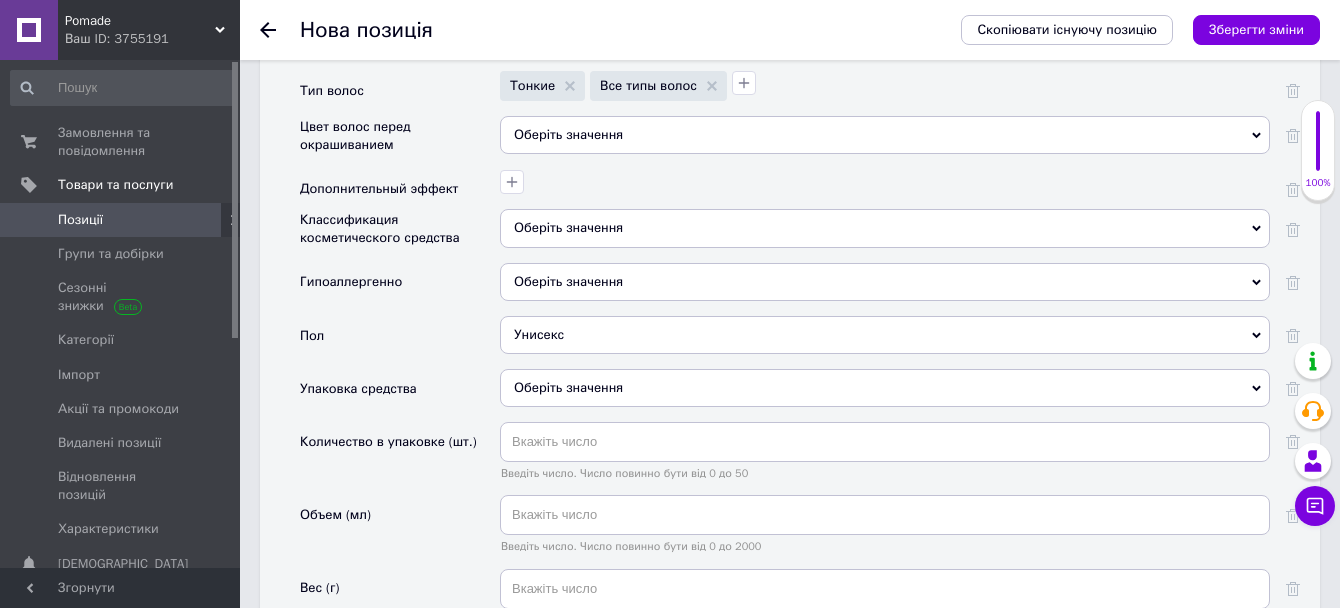 click on "Оберіть значення" at bounding box center (885, 388) 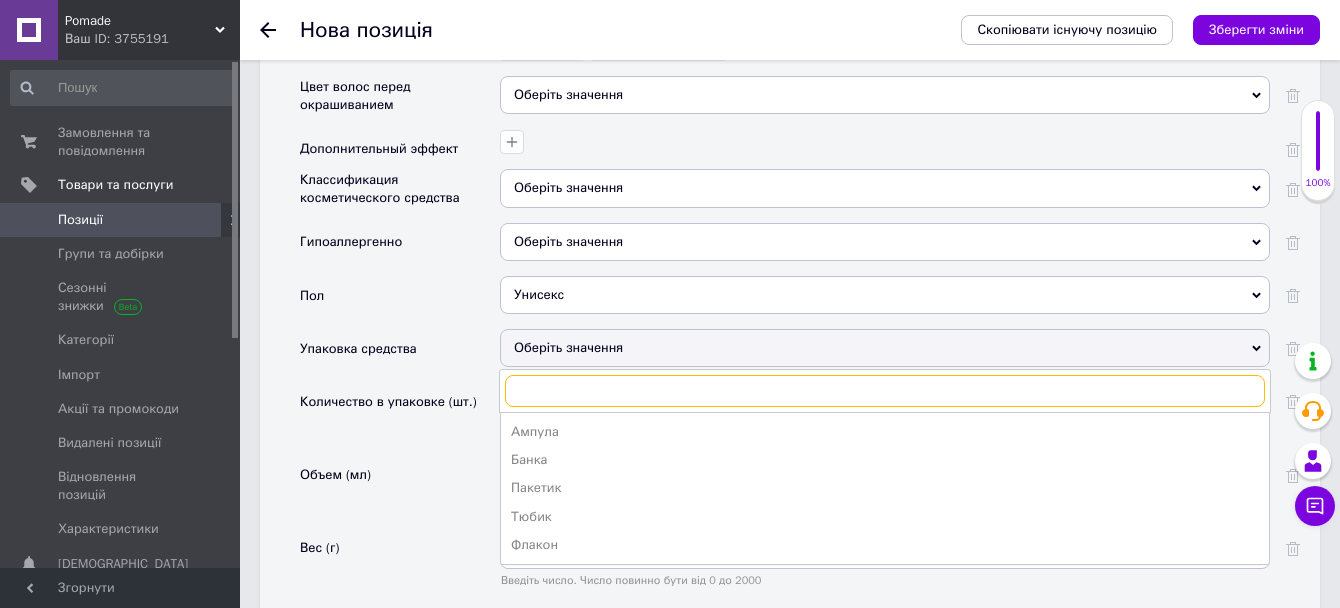 scroll, scrollTop: 2360, scrollLeft: 0, axis: vertical 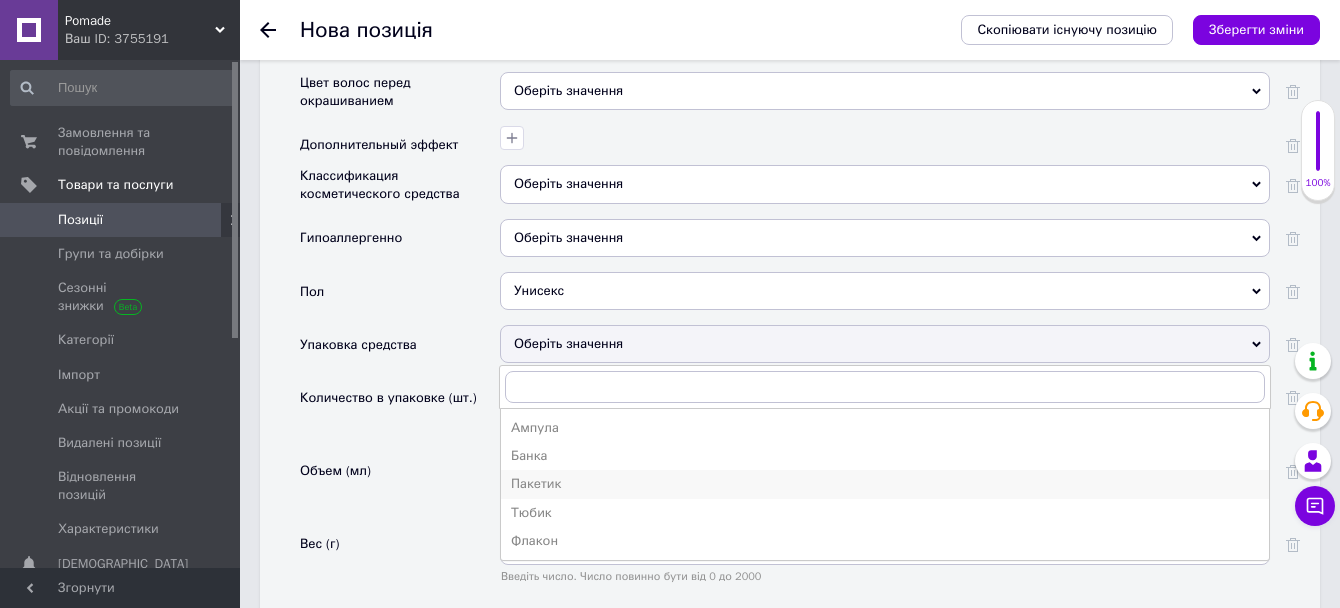 click on "Пакетик" at bounding box center (885, 484) 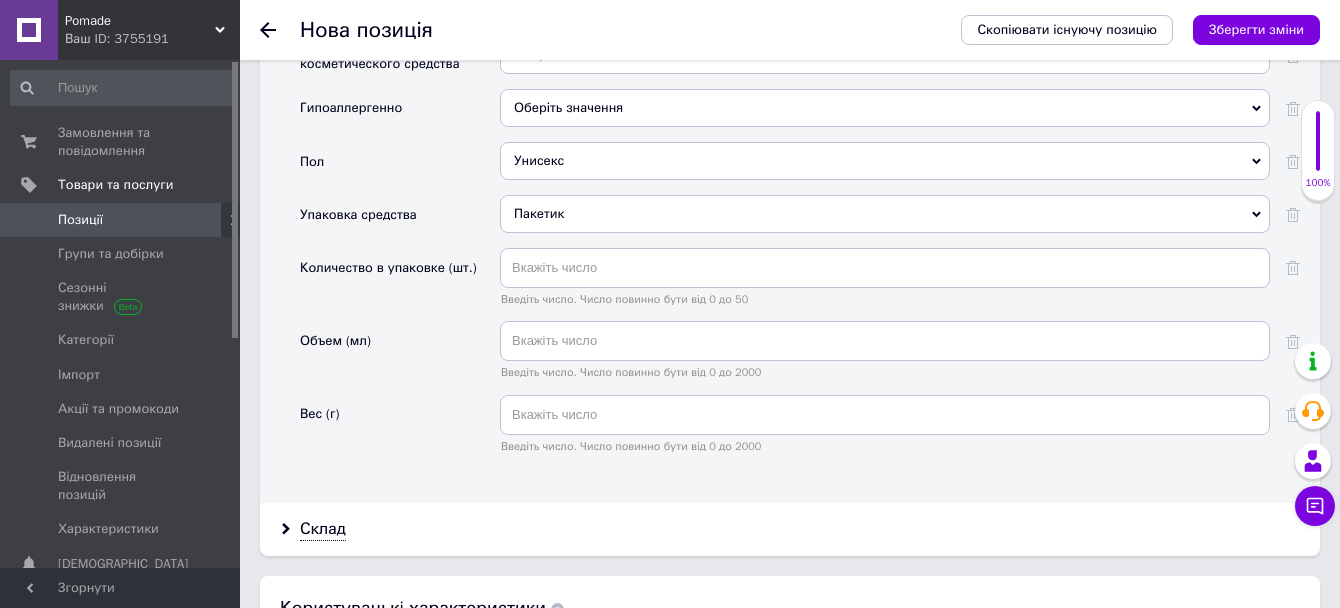 scroll, scrollTop: 2491, scrollLeft: 0, axis: vertical 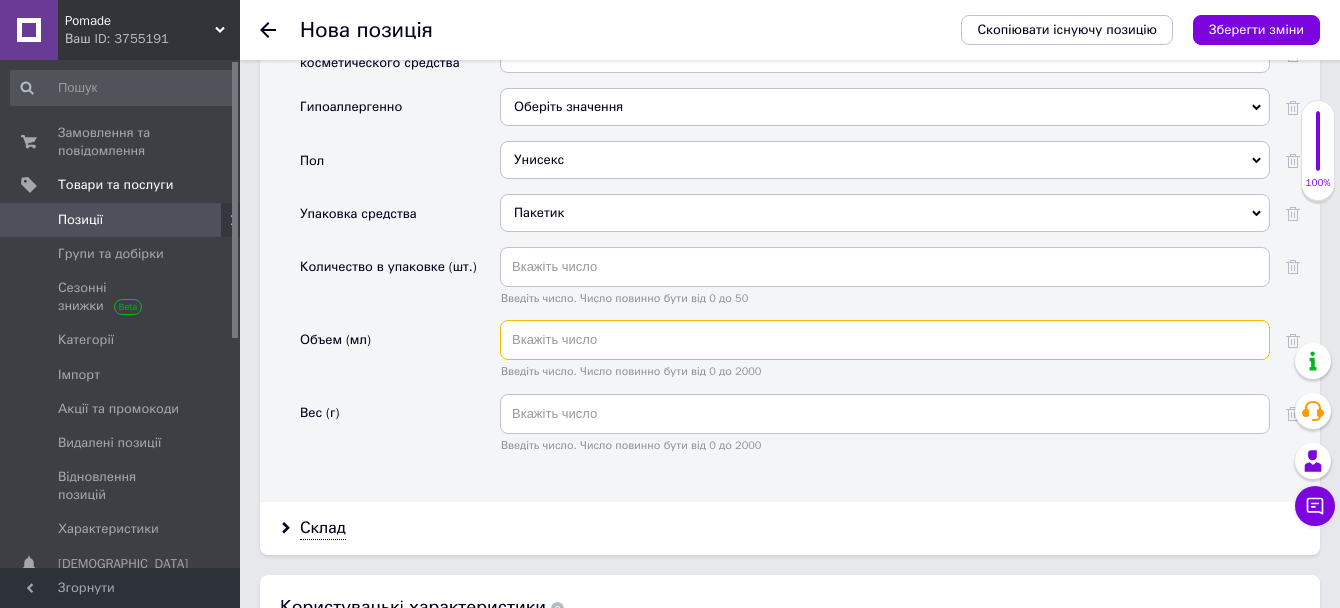 click at bounding box center [885, 340] 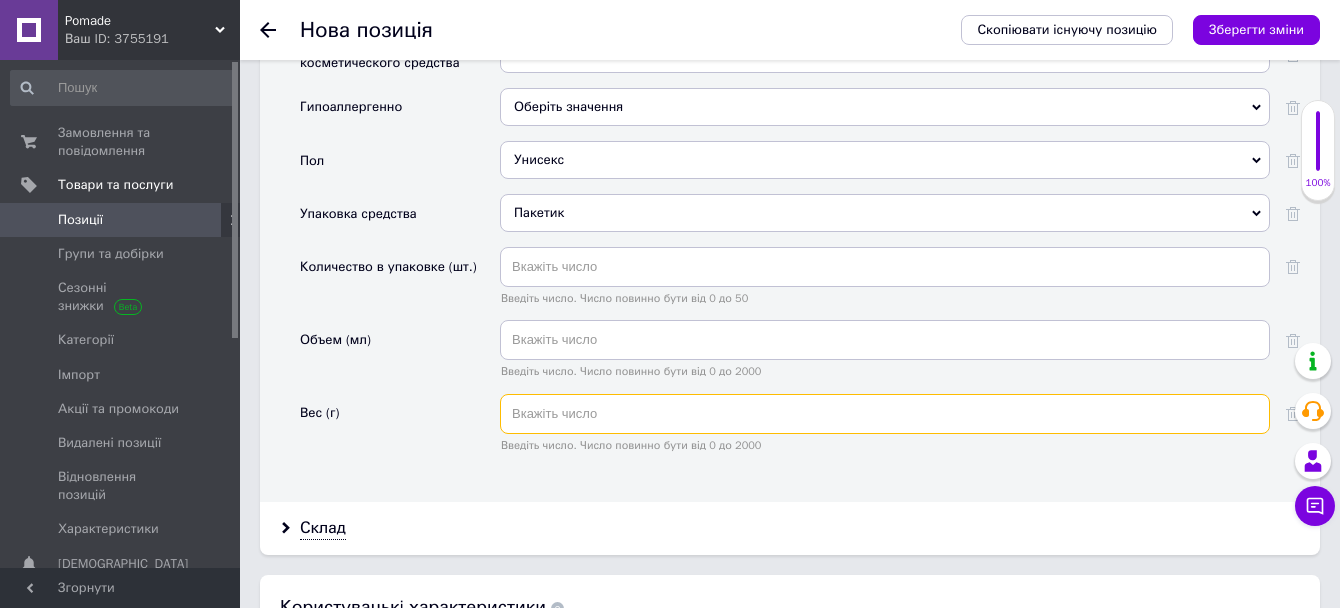 click at bounding box center [885, 414] 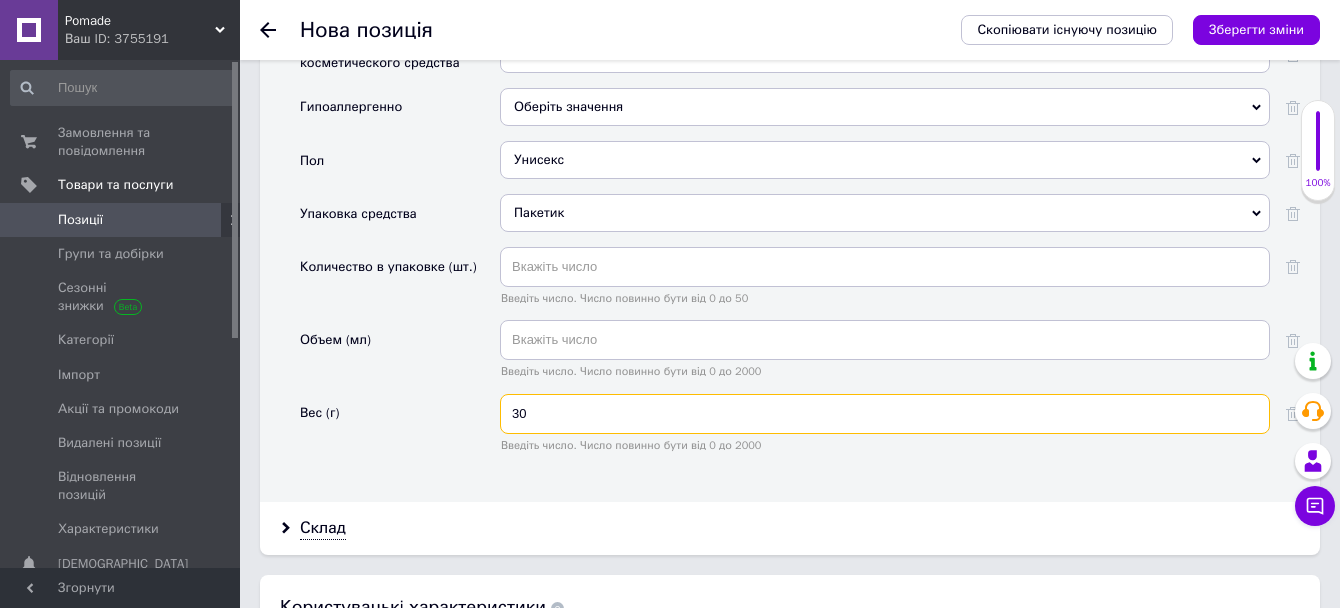 type on "30" 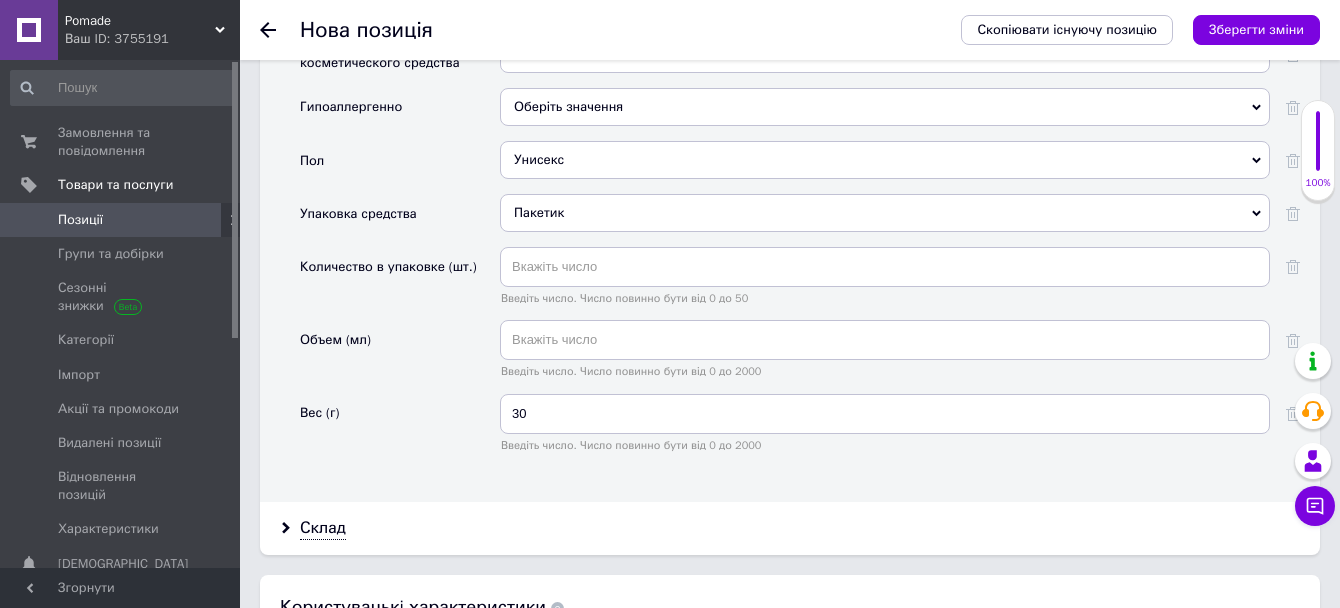 click on "Склад" at bounding box center (790, 528) 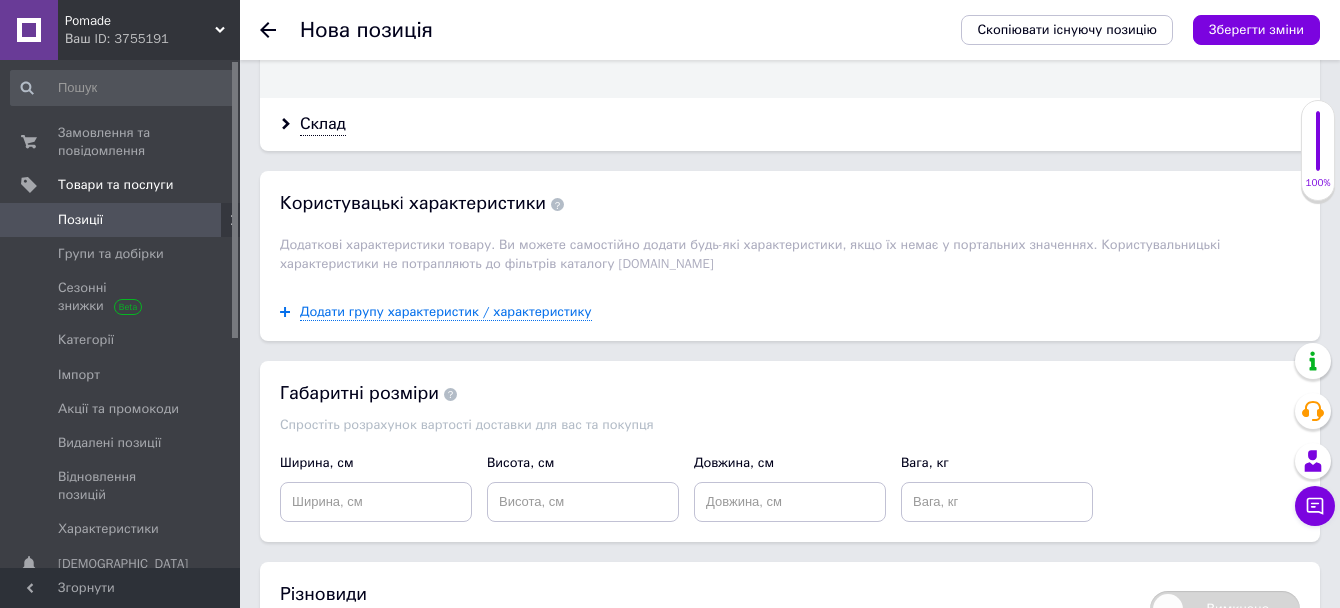 scroll, scrollTop: 2972, scrollLeft: 0, axis: vertical 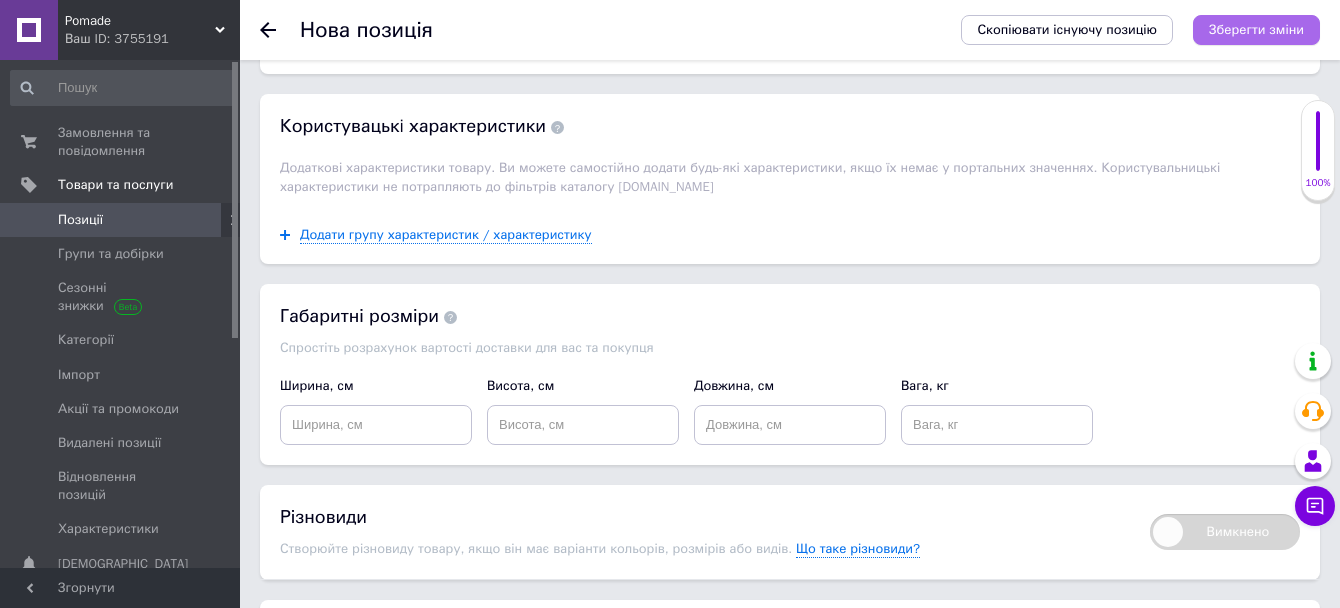 click on "Зберегти зміни" at bounding box center [1256, 29] 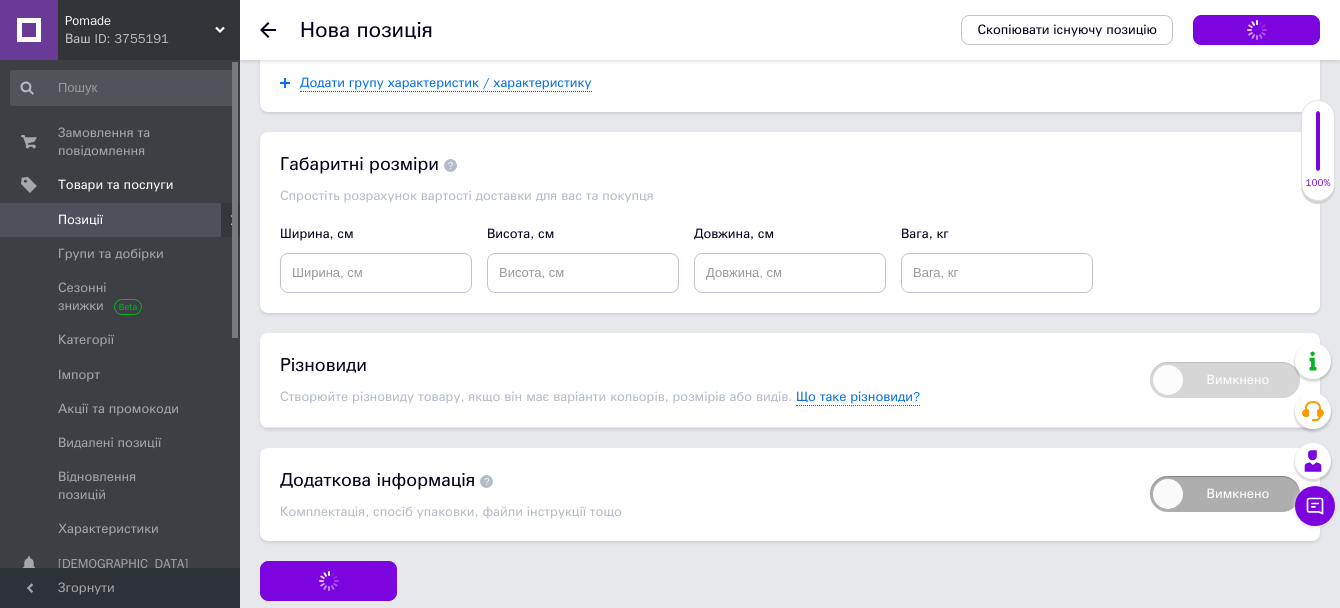 scroll, scrollTop: 3123, scrollLeft: 0, axis: vertical 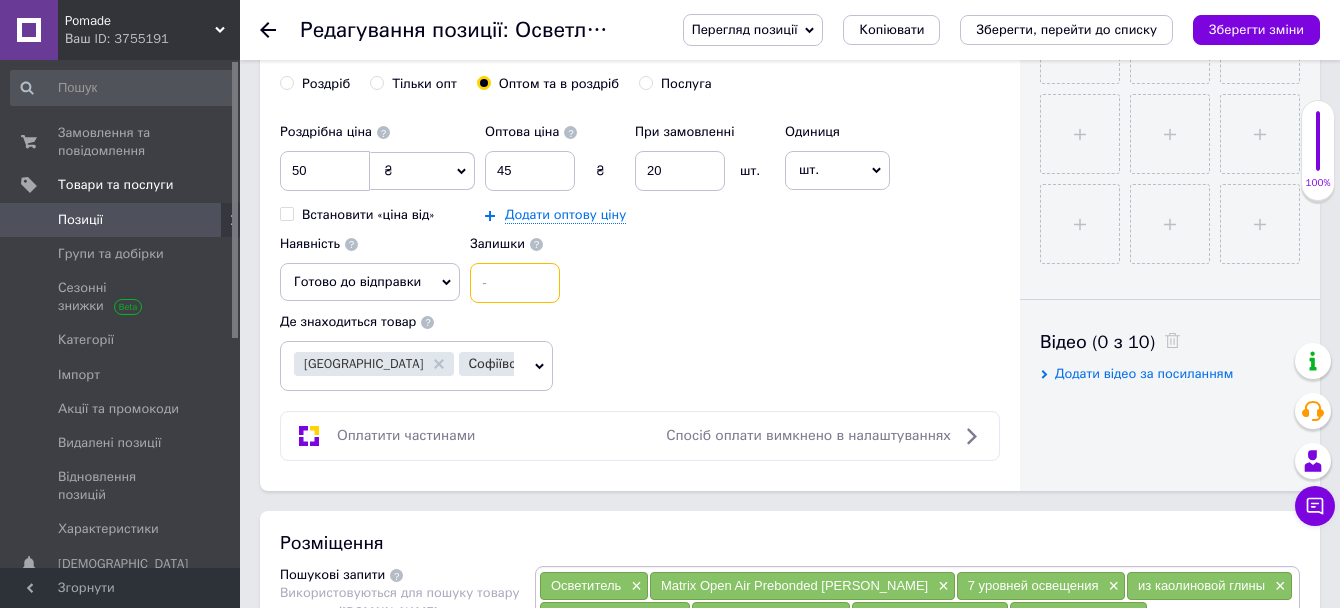 click at bounding box center (515, 283) 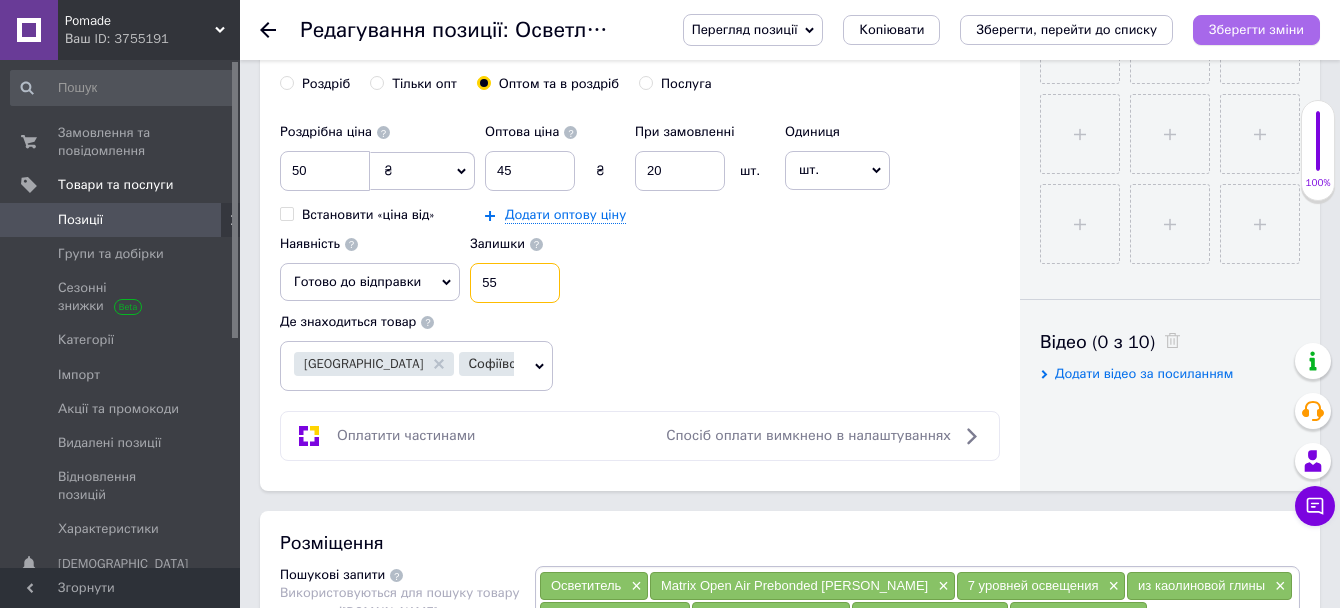 type on "55" 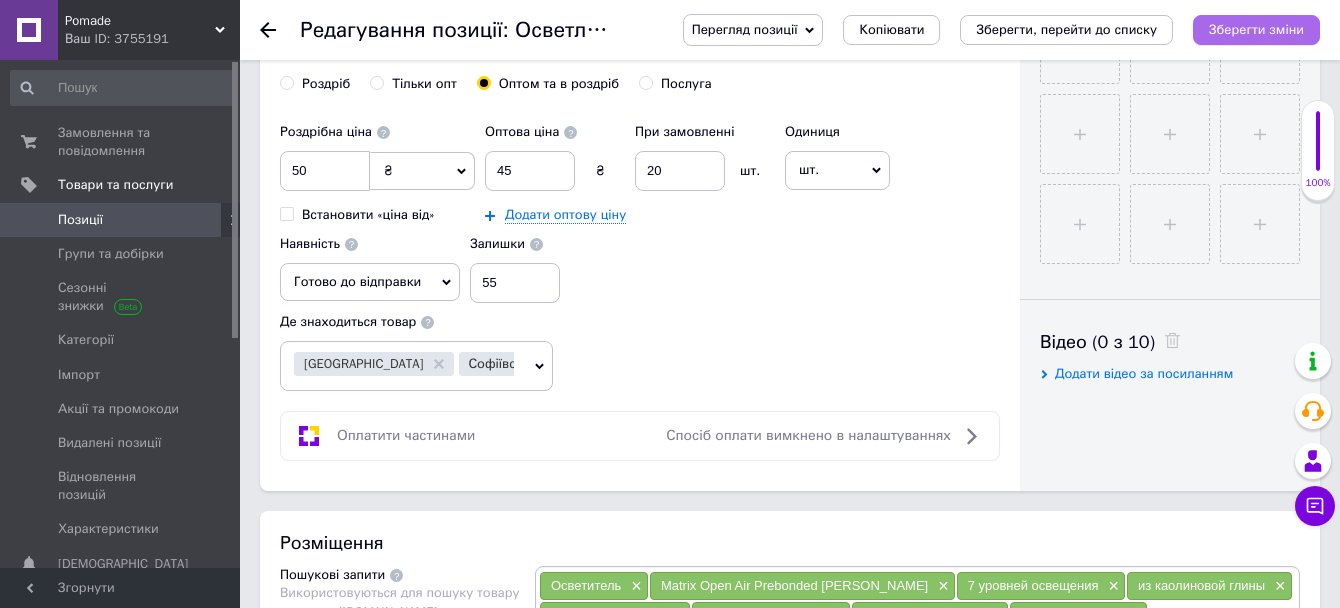 click on "Зберегти зміни" at bounding box center (1256, 29) 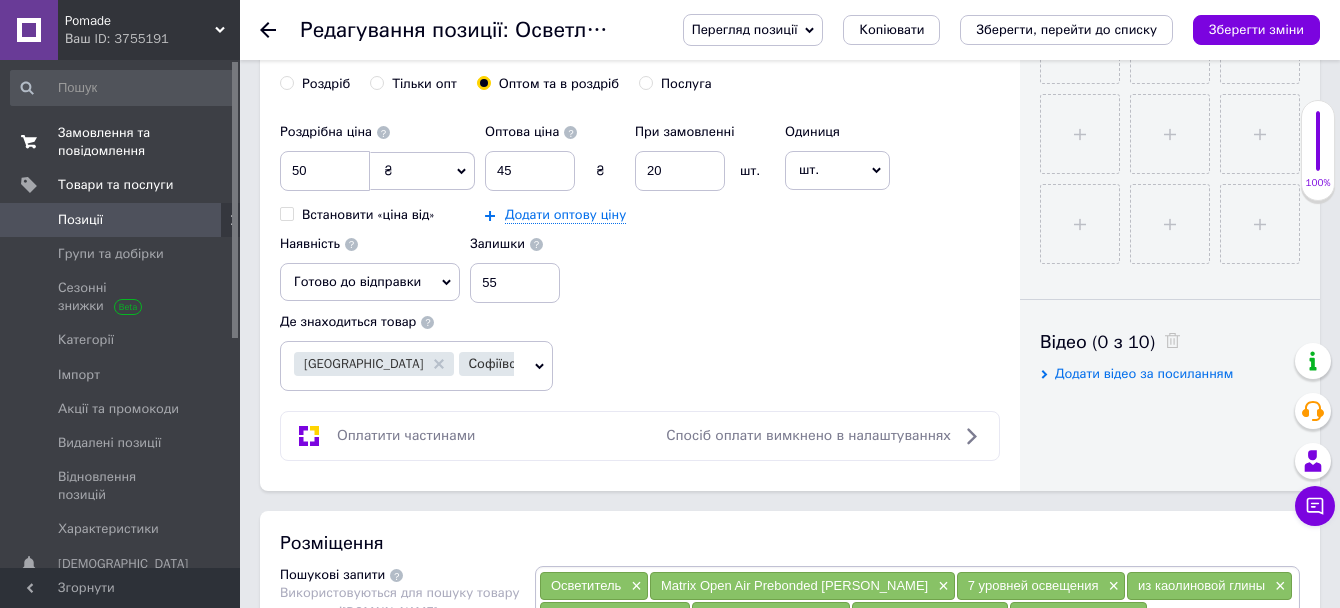 click on "Замовлення та повідомлення" at bounding box center [121, 142] 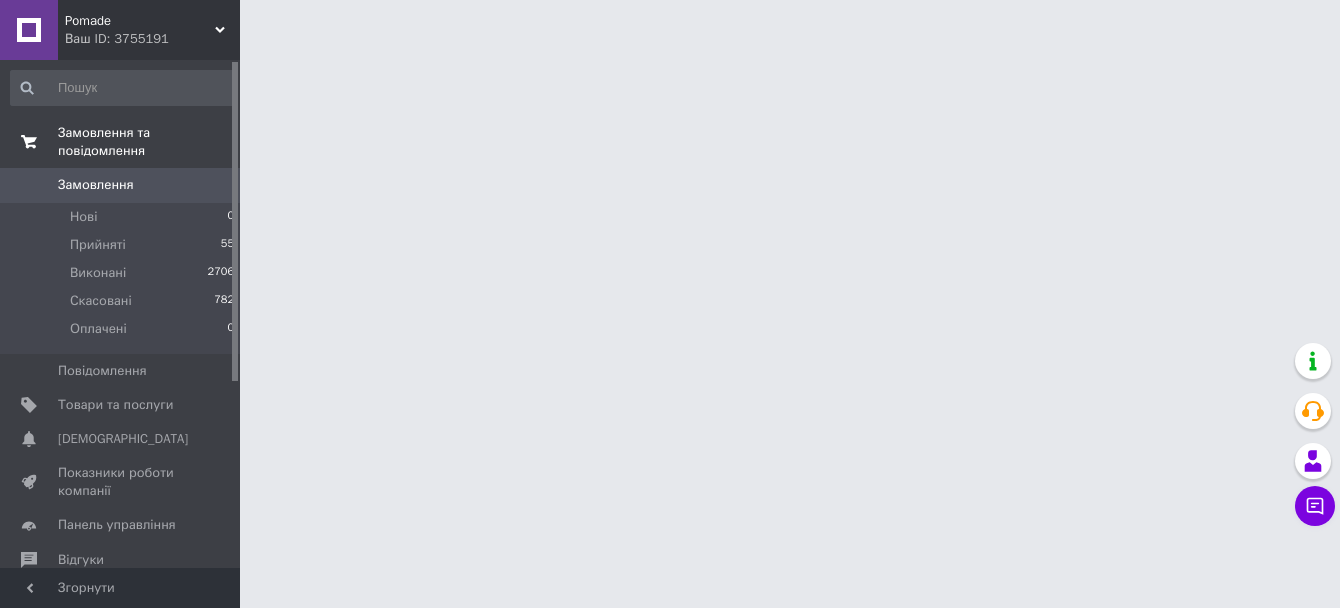 scroll, scrollTop: 0, scrollLeft: 0, axis: both 